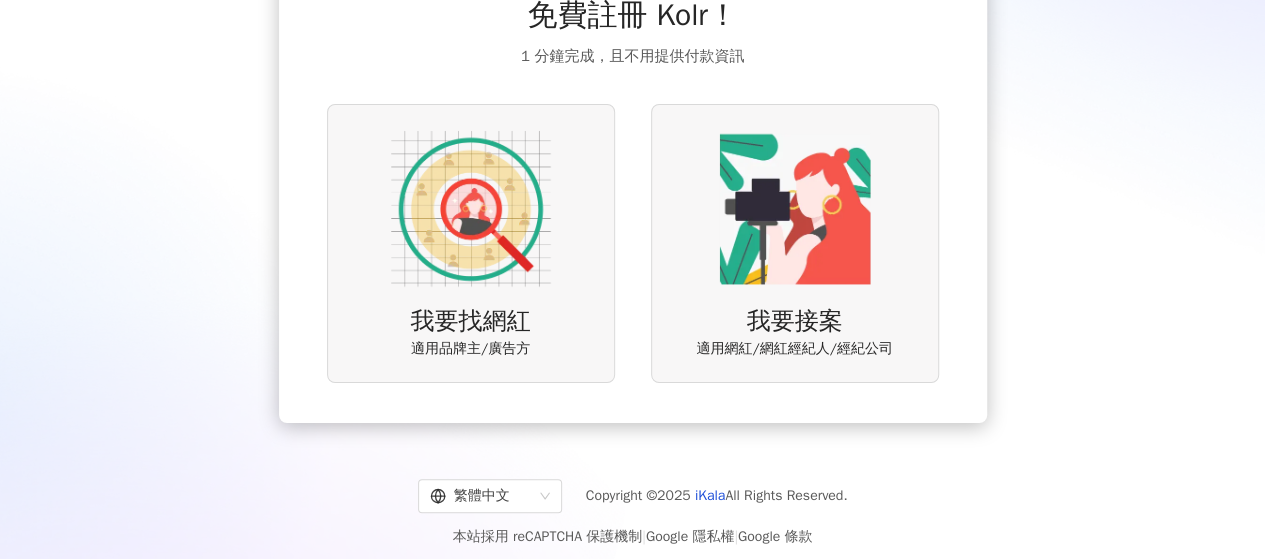 scroll, scrollTop: 0, scrollLeft: 0, axis: both 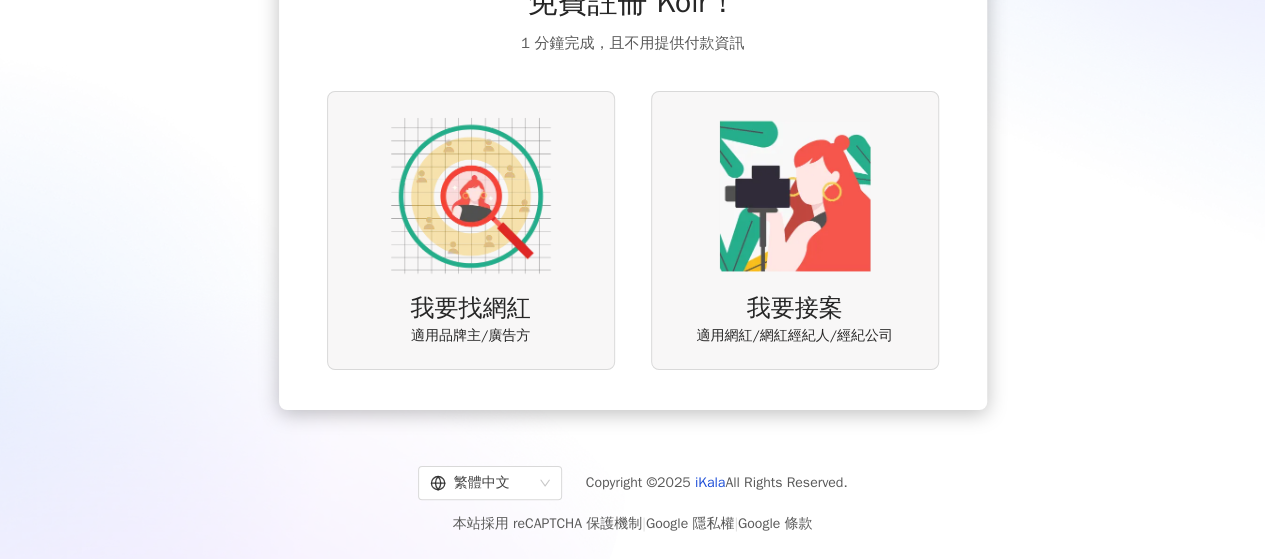 click at bounding box center [471, 196] 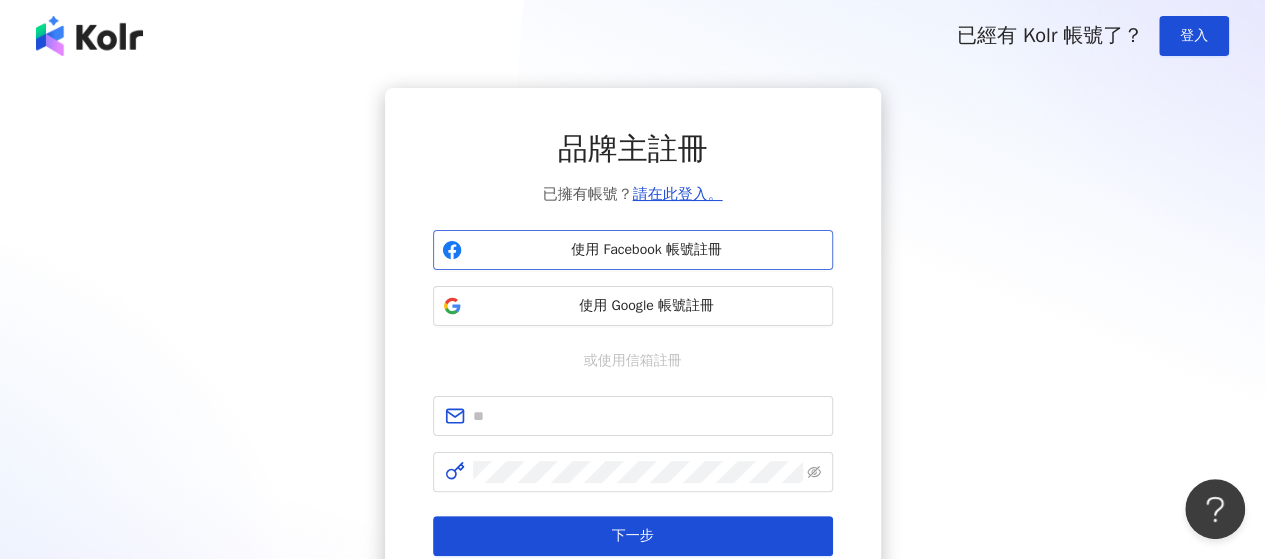 scroll, scrollTop: 0, scrollLeft: 0, axis: both 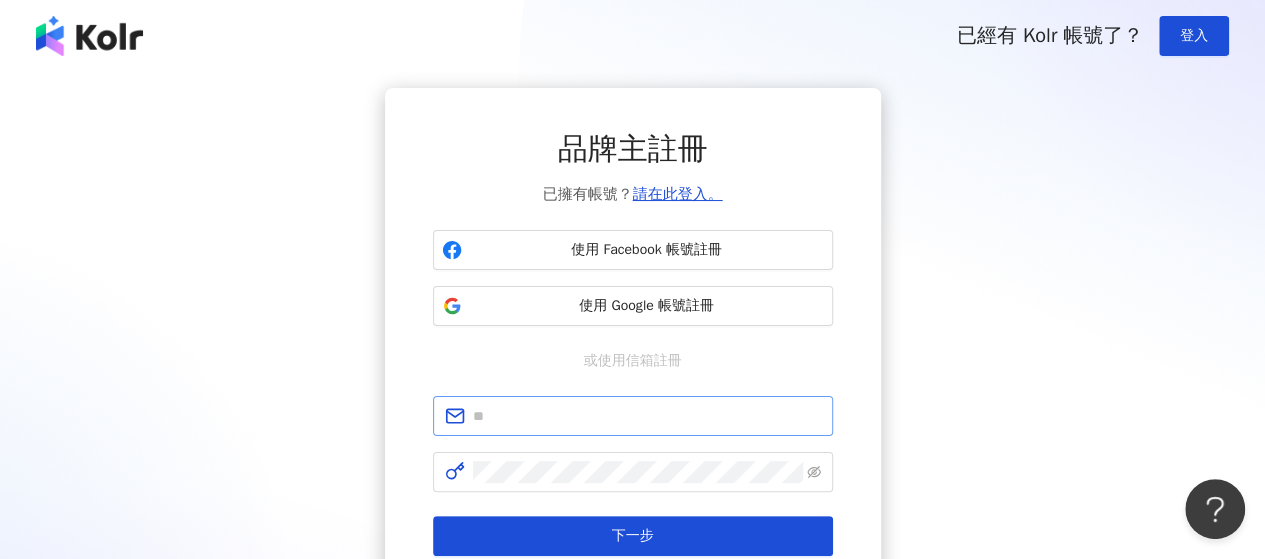 click at bounding box center (633, 416) 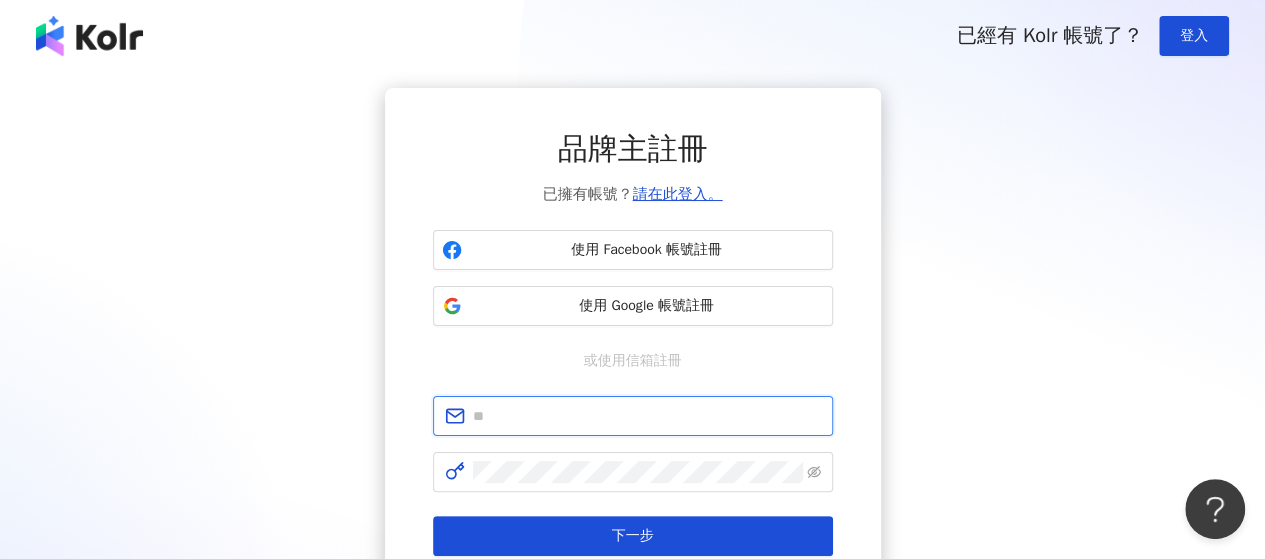 click at bounding box center [647, 416] 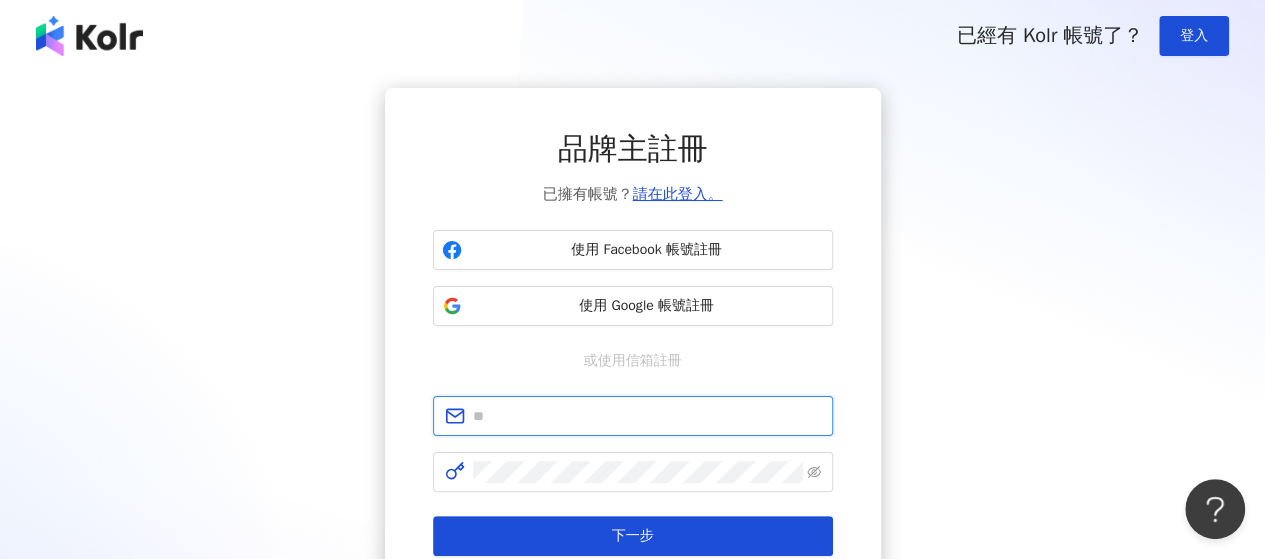 type on "**********" 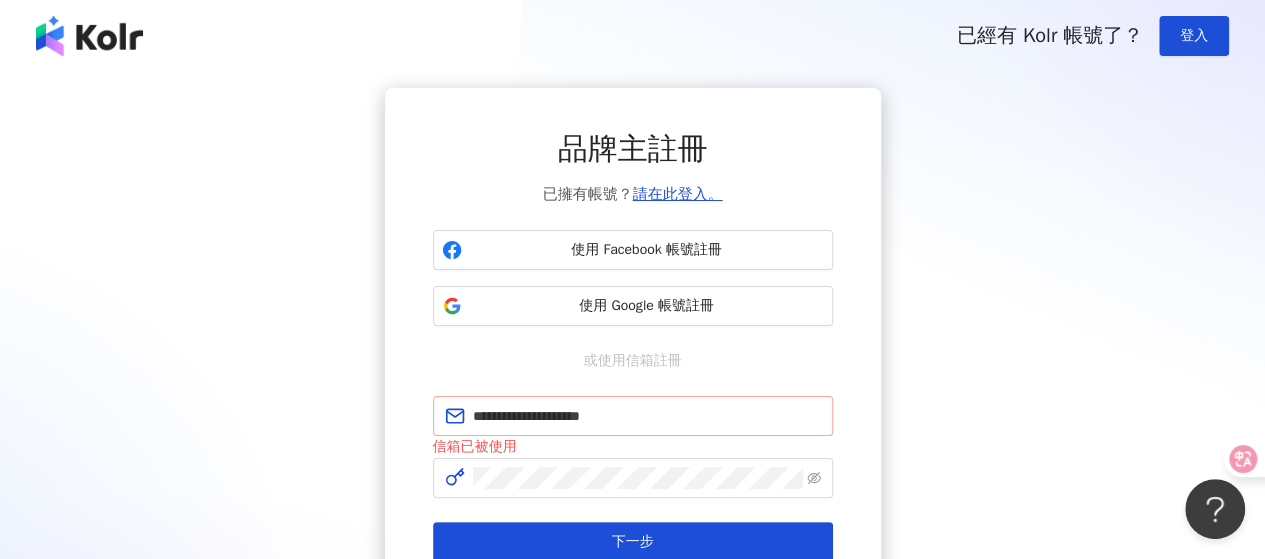 click on "**********" at bounding box center [633, 416] 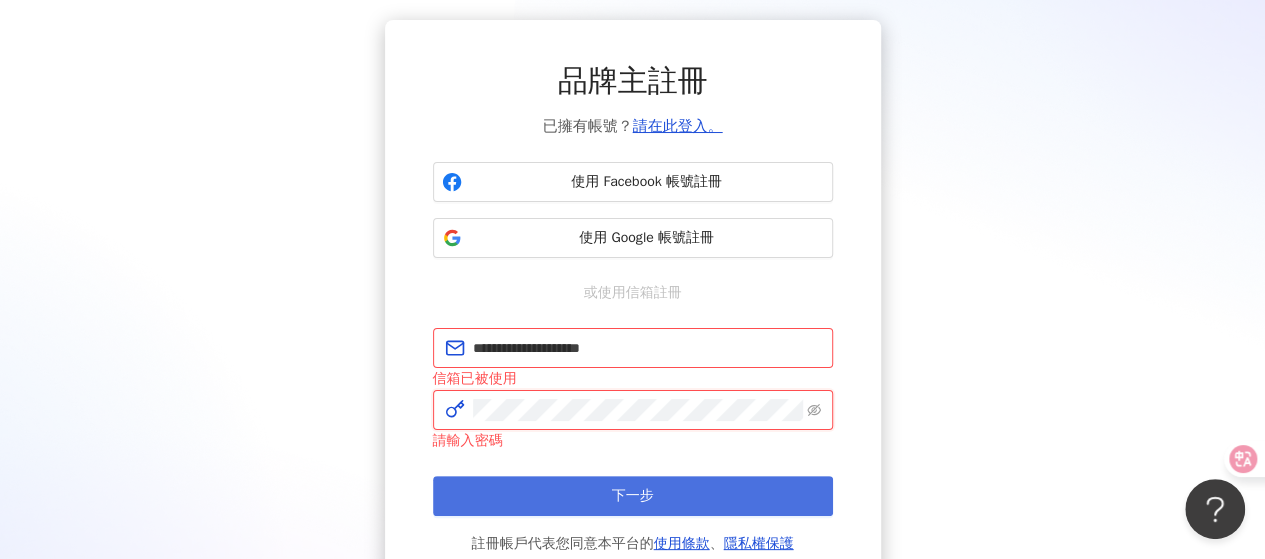 scroll, scrollTop: 100, scrollLeft: 0, axis: vertical 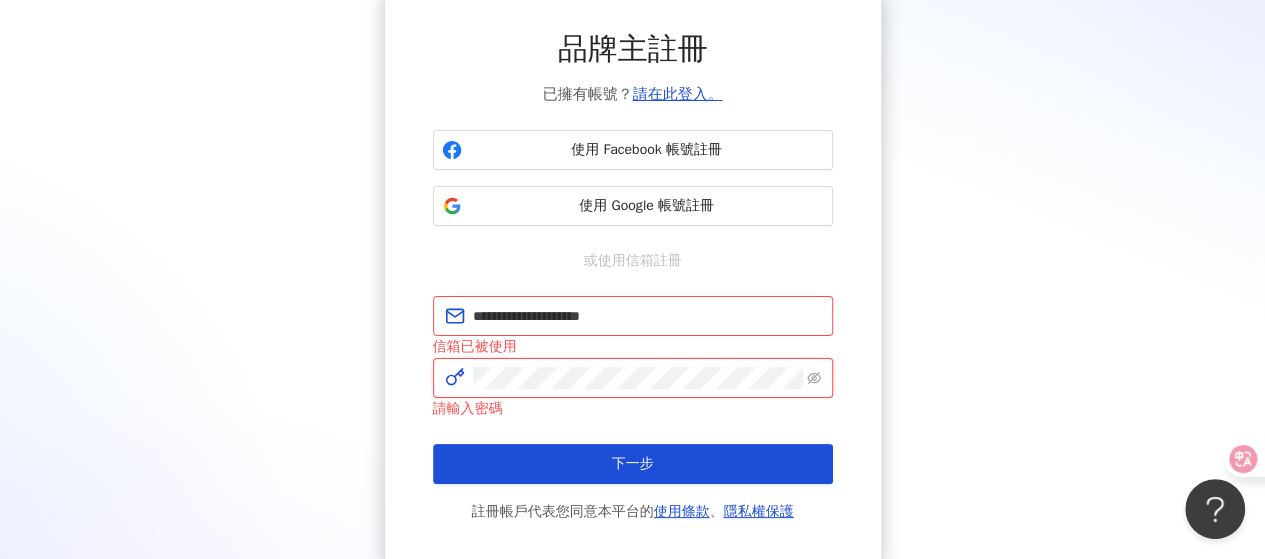 click on "下一步" at bounding box center [633, 464] 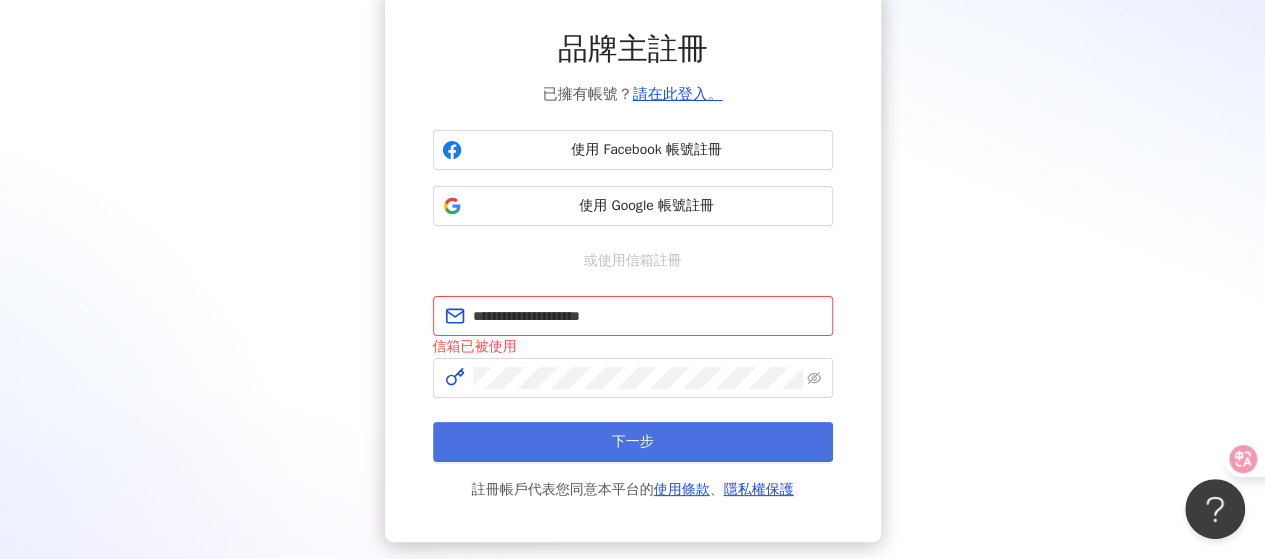 click on "下一步" at bounding box center (633, 442) 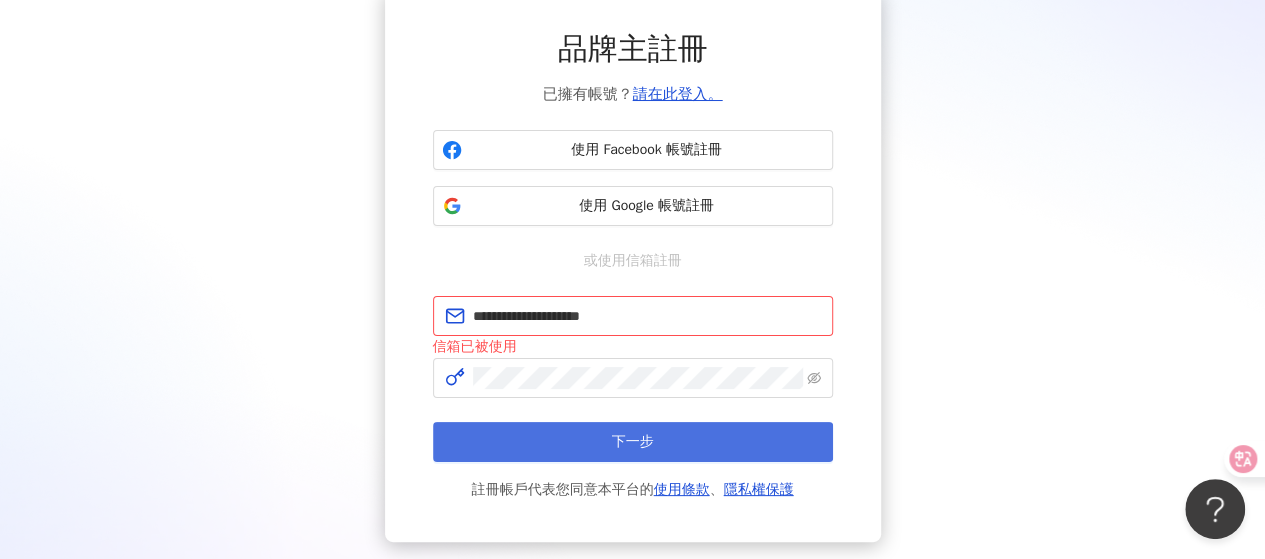 click on "下一步" at bounding box center (633, 442) 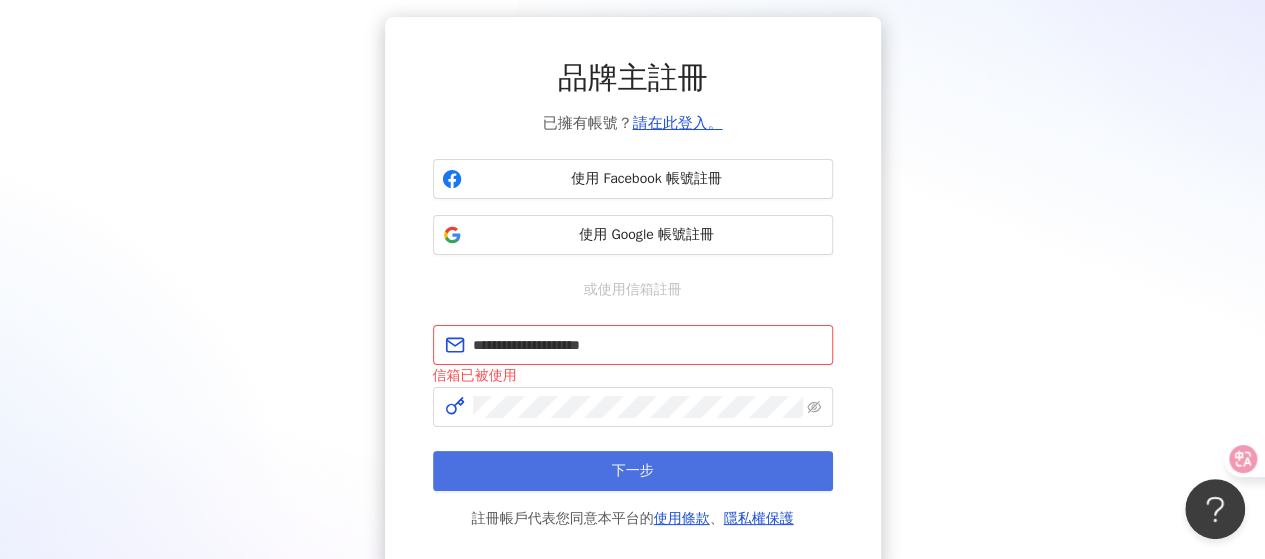 scroll, scrollTop: 31, scrollLeft: 0, axis: vertical 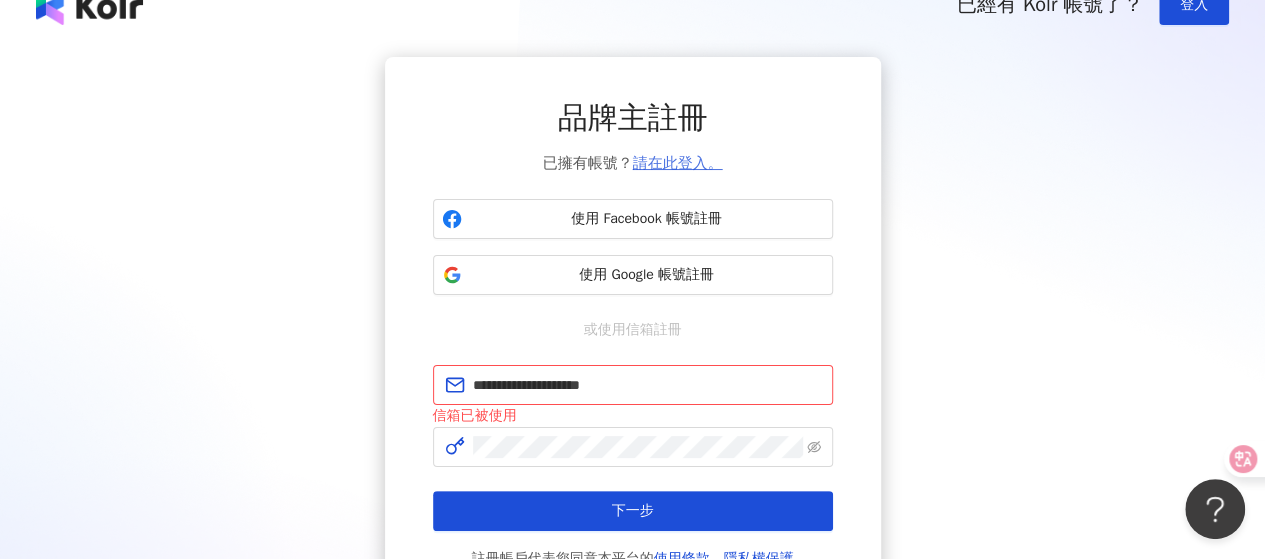 click on "請在此登入。" at bounding box center [678, 163] 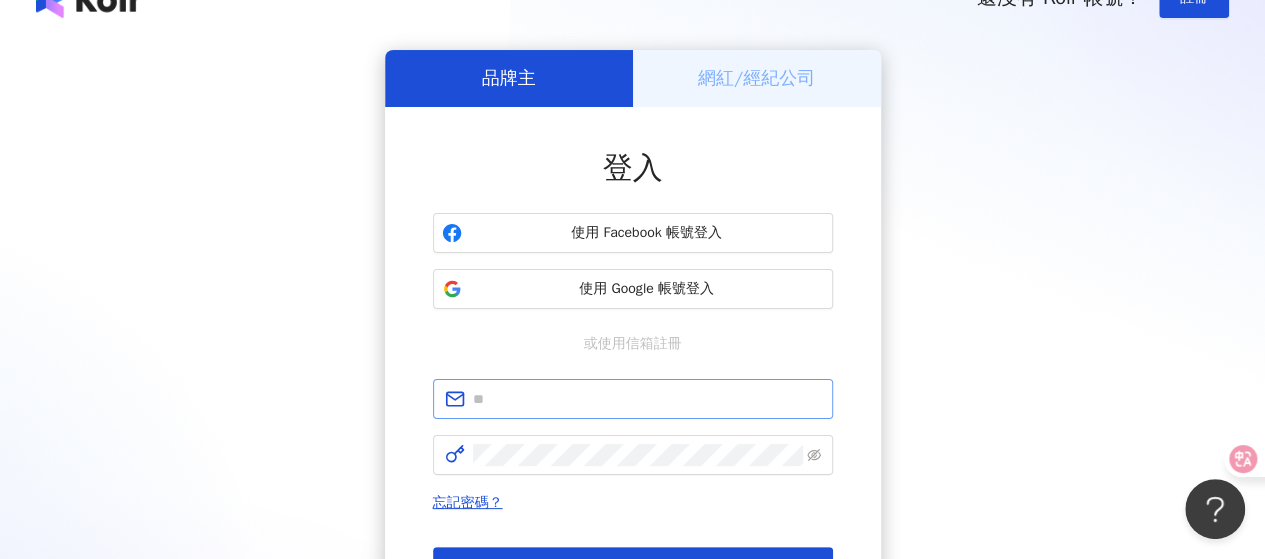 scroll, scrollTop: 100, scrollLeft: 0, axis: vertical 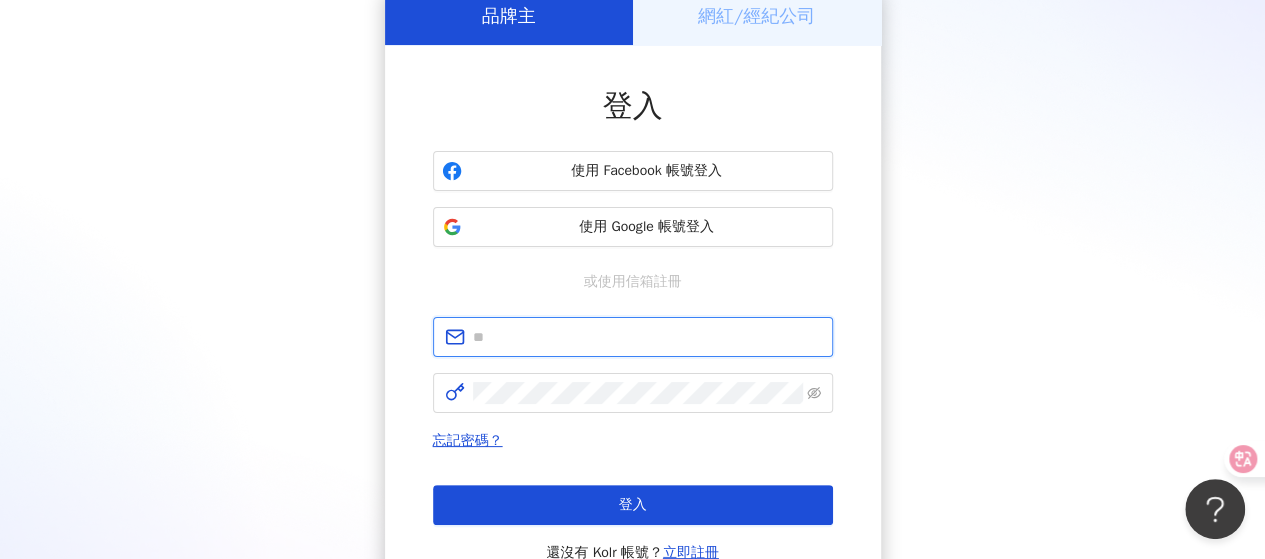 click at bounding box center (647, 337) 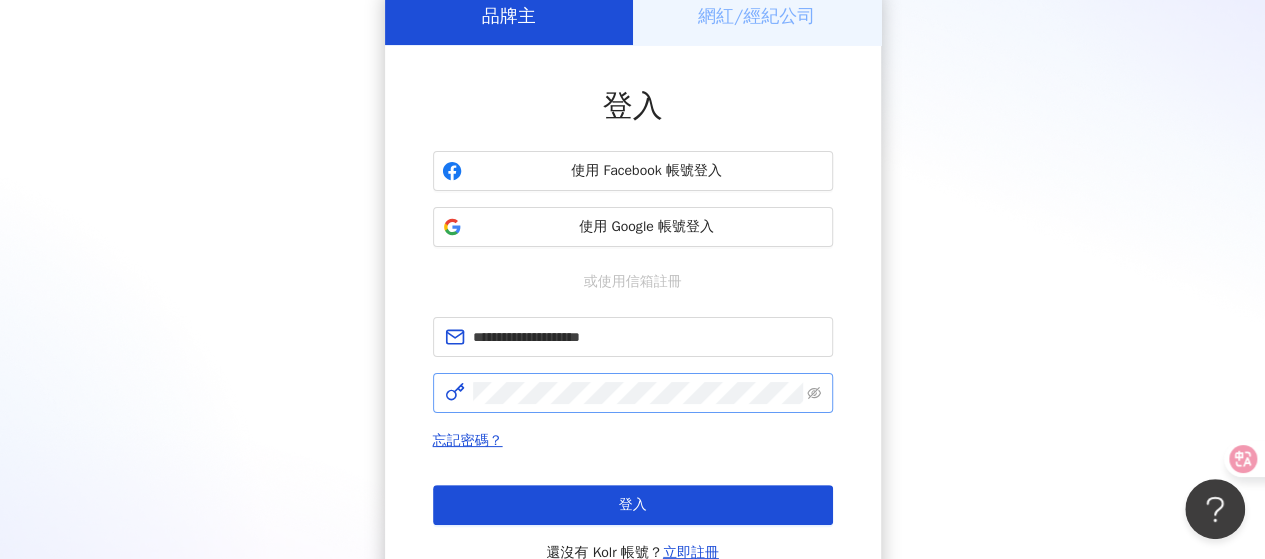 click at bounding box center [633, 393] 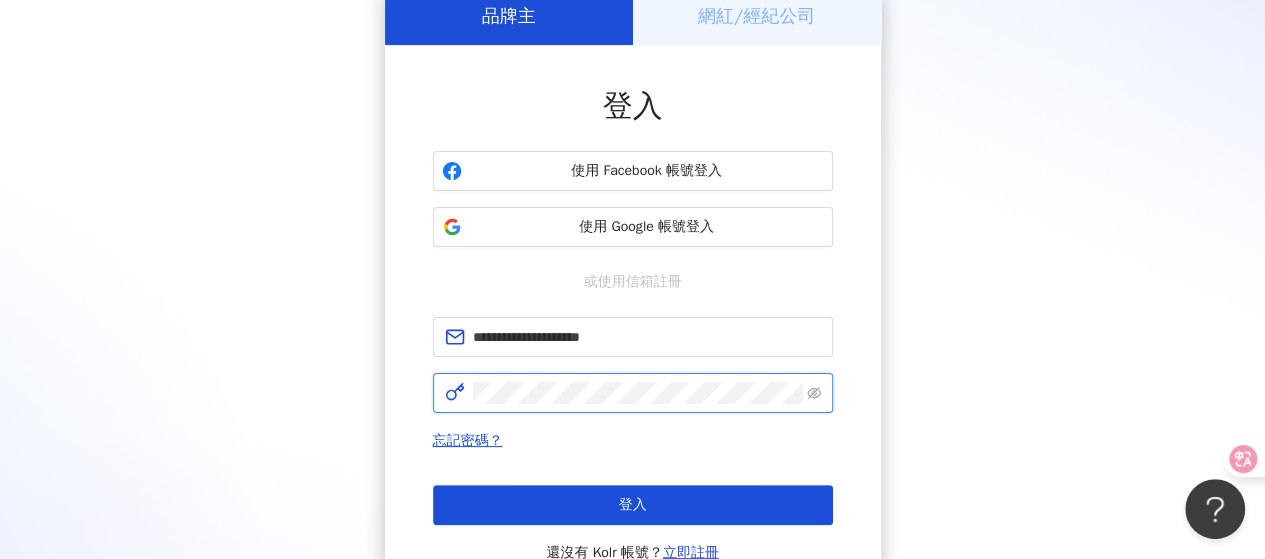 click on "登入" at bounding box center [633, 505] 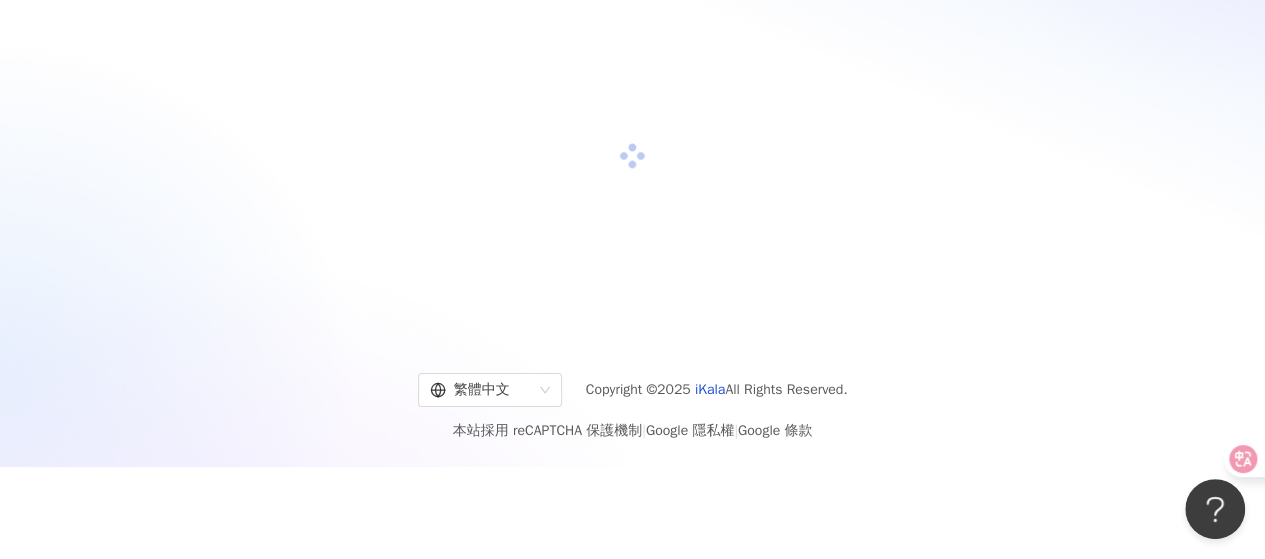 scroll, scrollTop: 100, scrollLeft: 0, axis: vertical 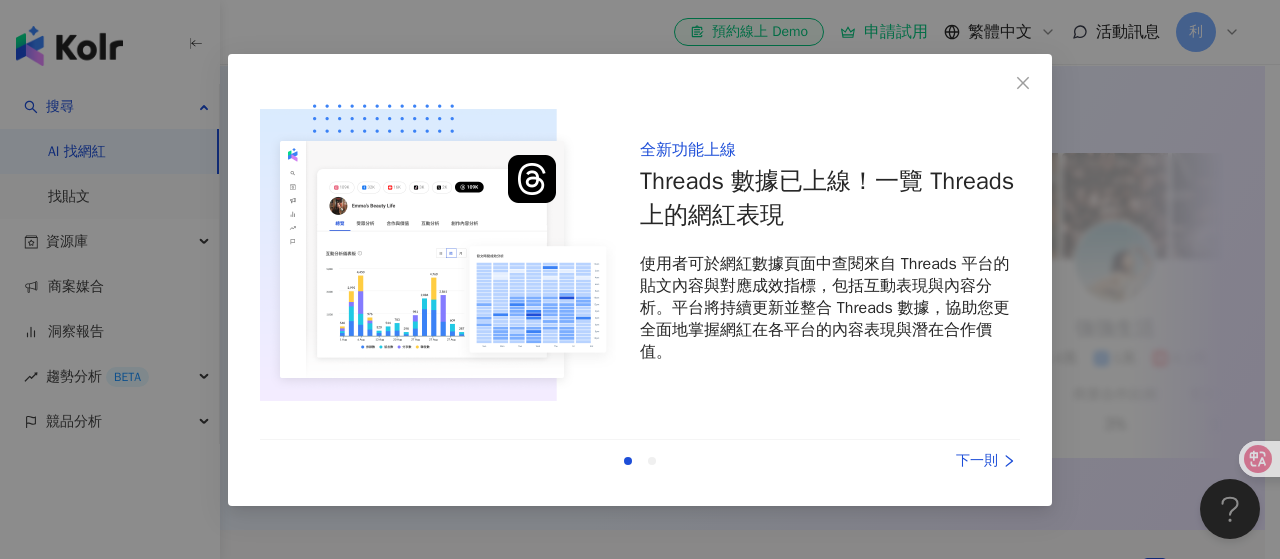 click on "全新功能上線 Threads 數據已上線！一覽 Threads 上的網紅表現 使用者可於網紅數據頁面中查閱來自 Threads 平台的貼文內容與對應成效指標，包括互動表現與內容分析。平台將持續更新並整合 Threads 數據，協助您更全面地掌握網紅在各平台的內容表現與潛在合作價值。 上一則 下一則" at bounding box center (640, 279) 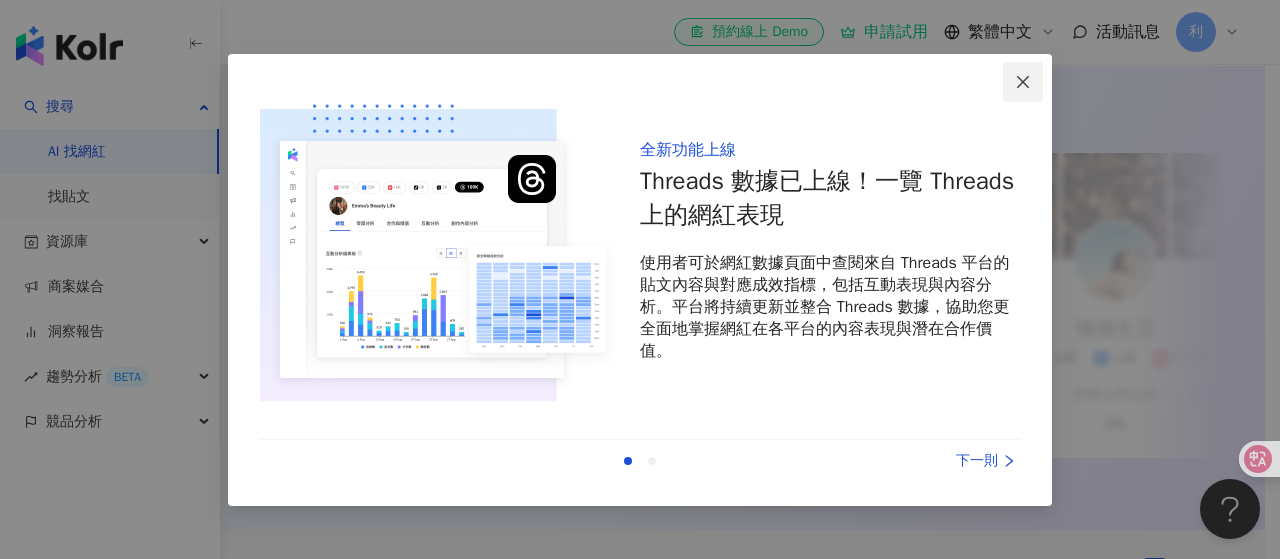 click 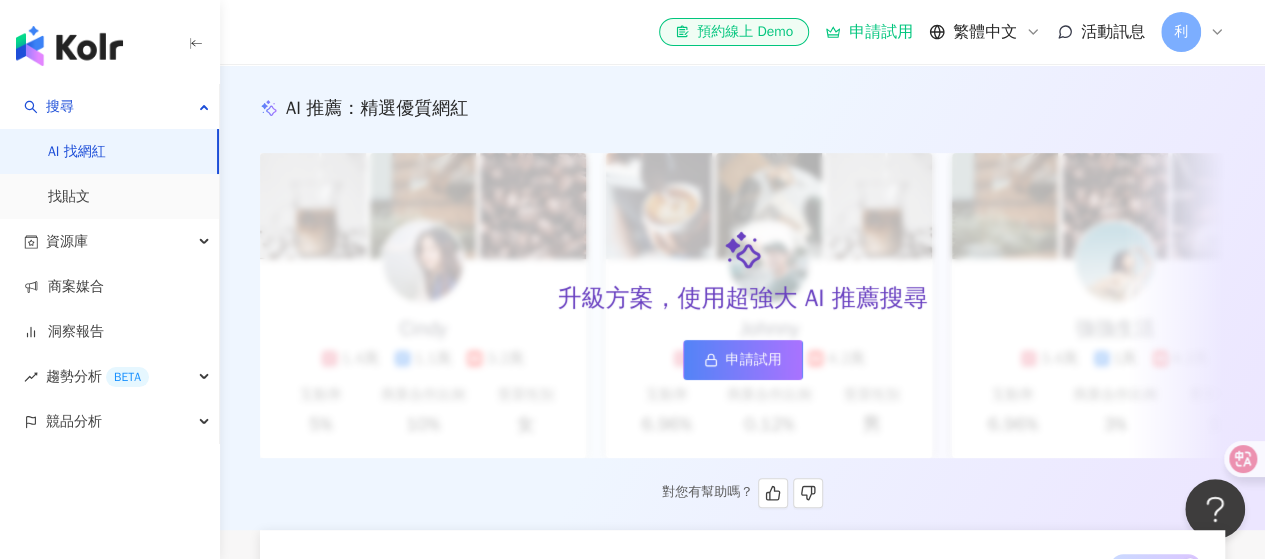 scroll, scrollTop: 0, scrollLeft: 0, axis: both 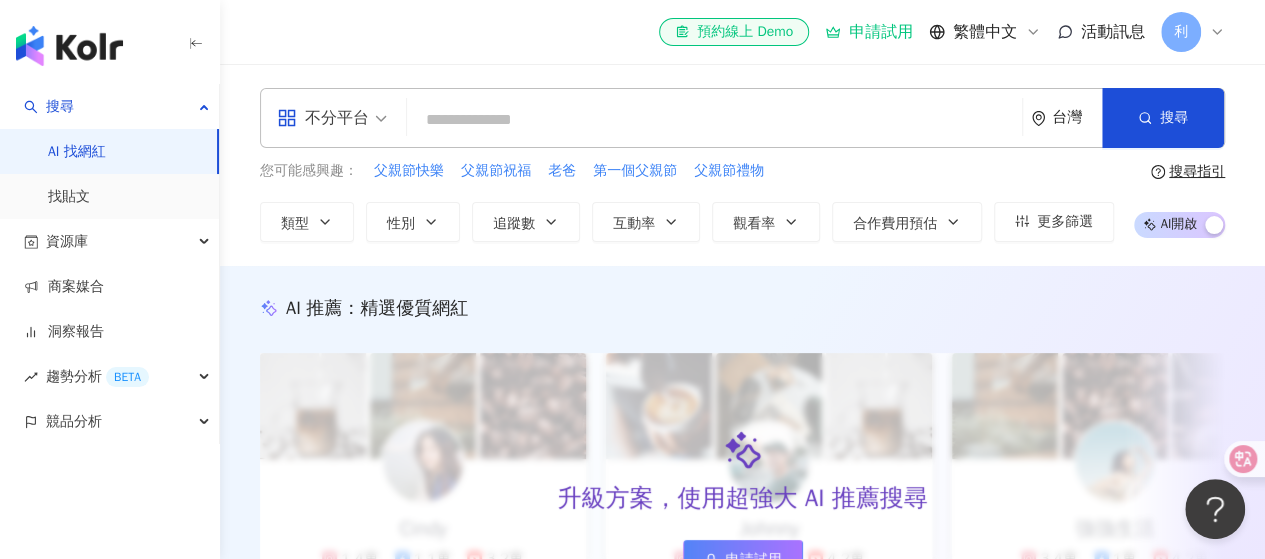 click at bounding box center [714, 120] 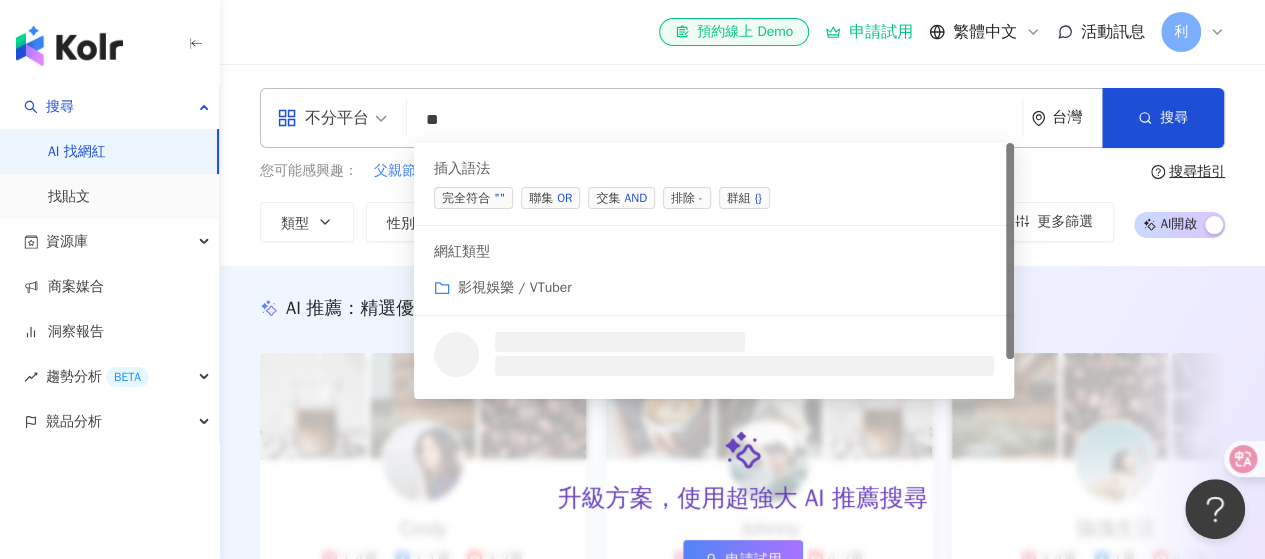 type on "*" 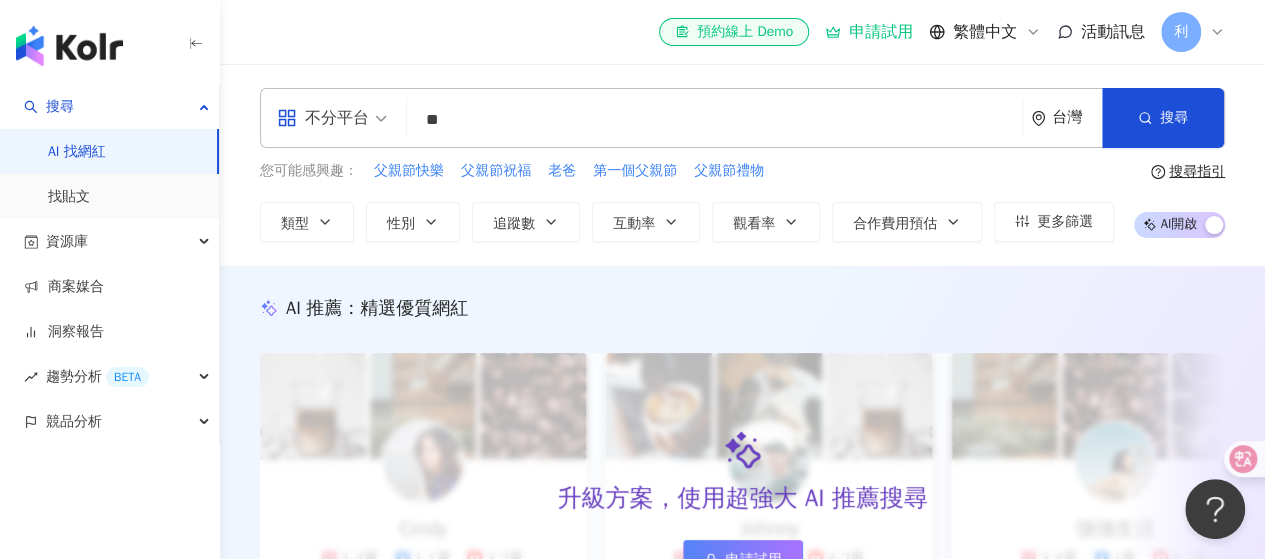type on "*" 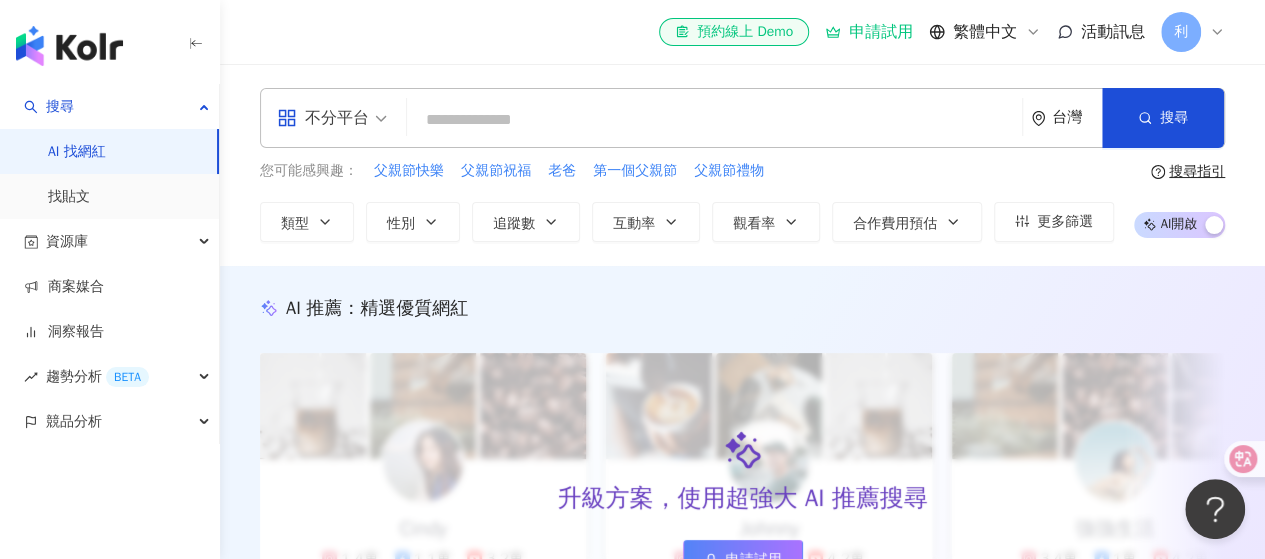 type on "*" 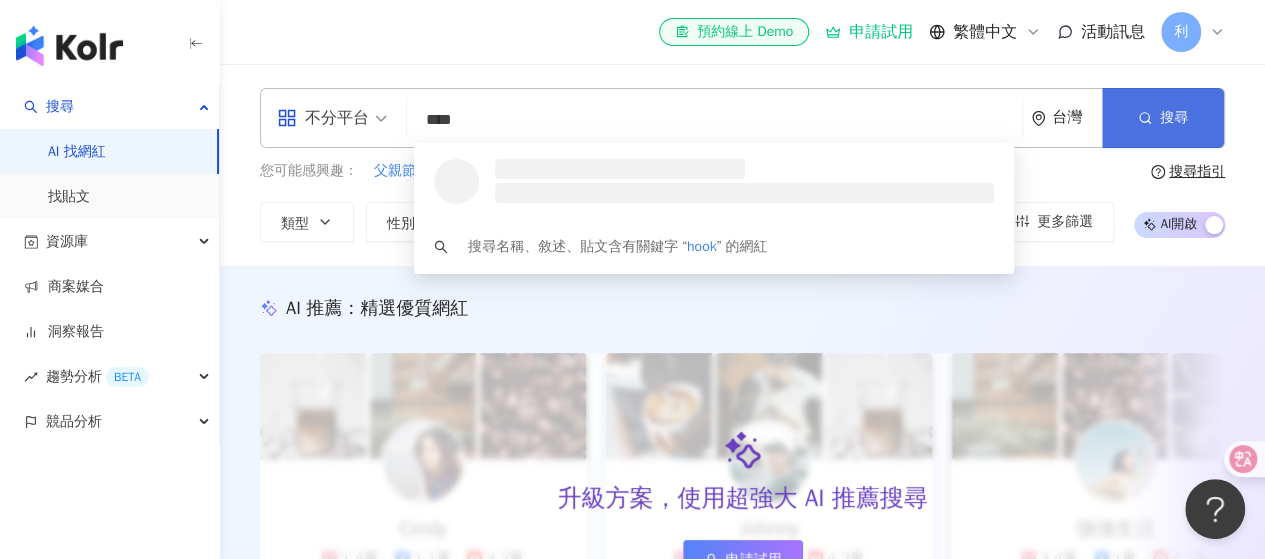 type on "****" 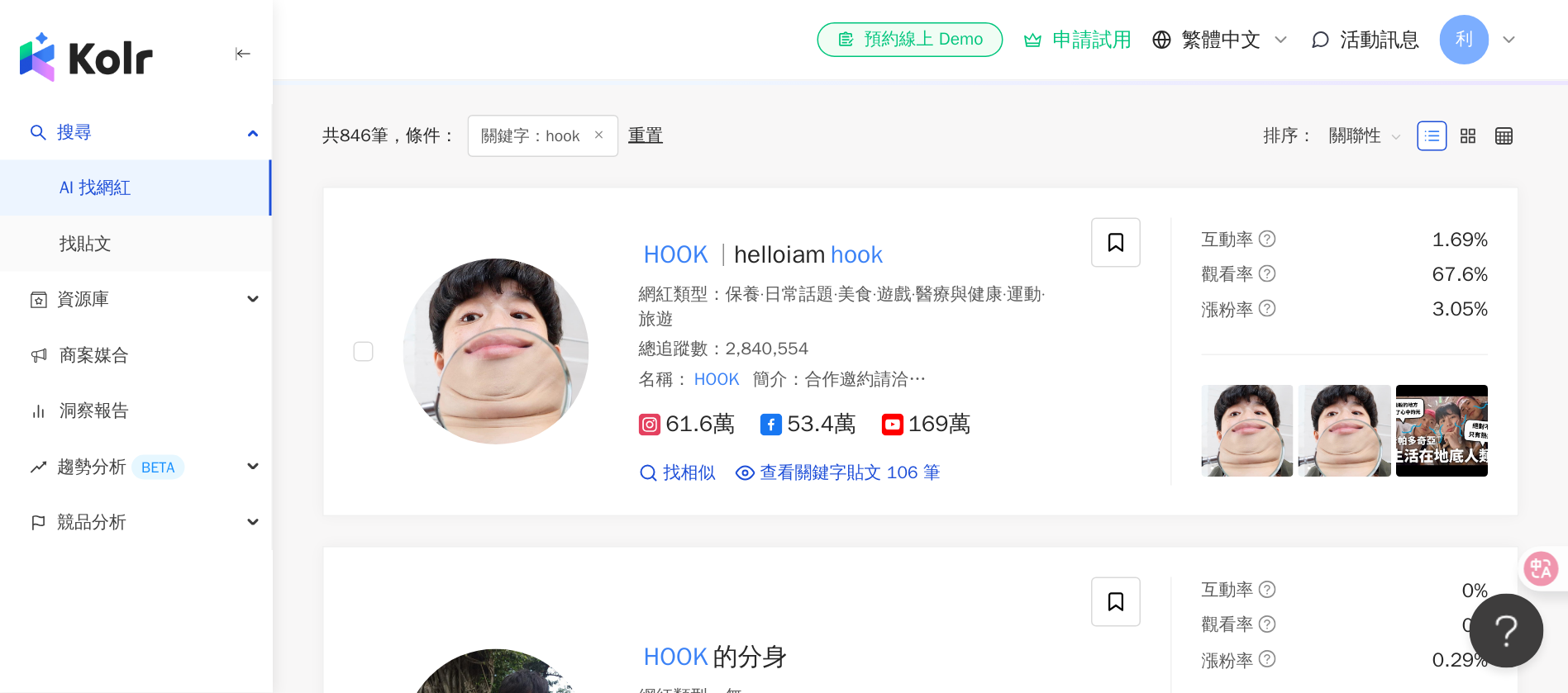 scroll, scrollTop: 496, scrollLeft: 0, axis: vertical 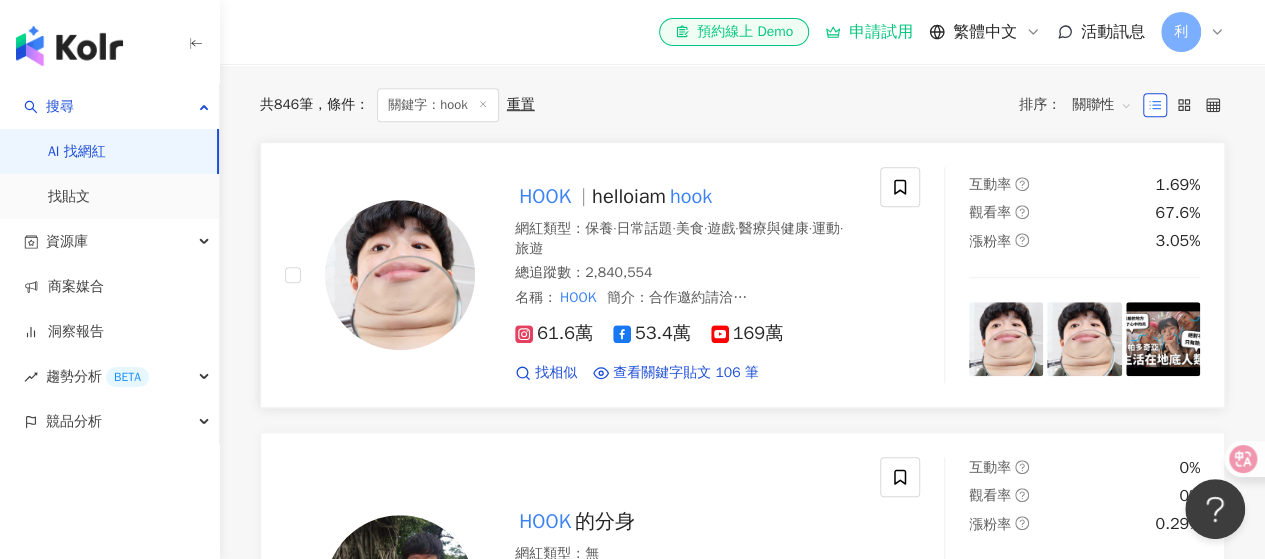 click at bounding box center [400, 275] 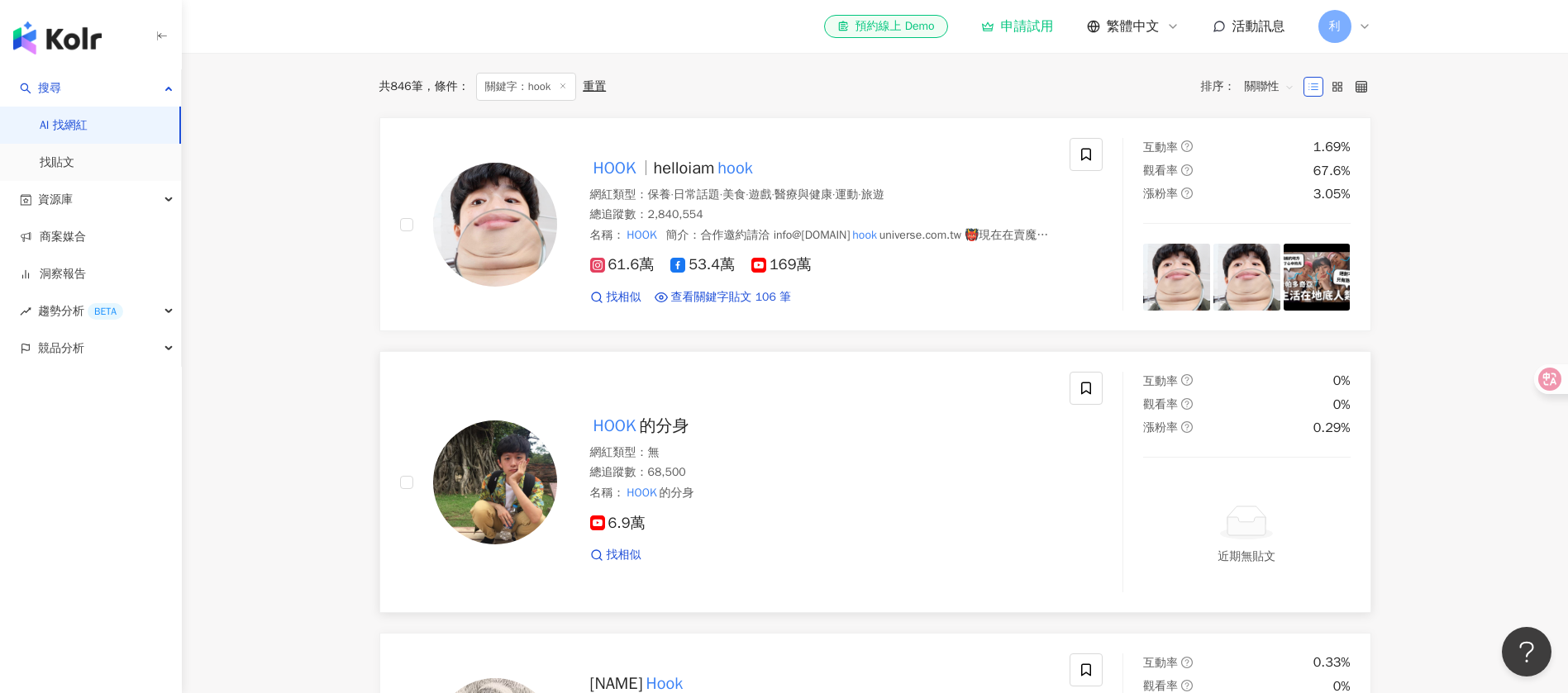 scroll, scrollTop: 0, scrollLeft: 0, axis: both 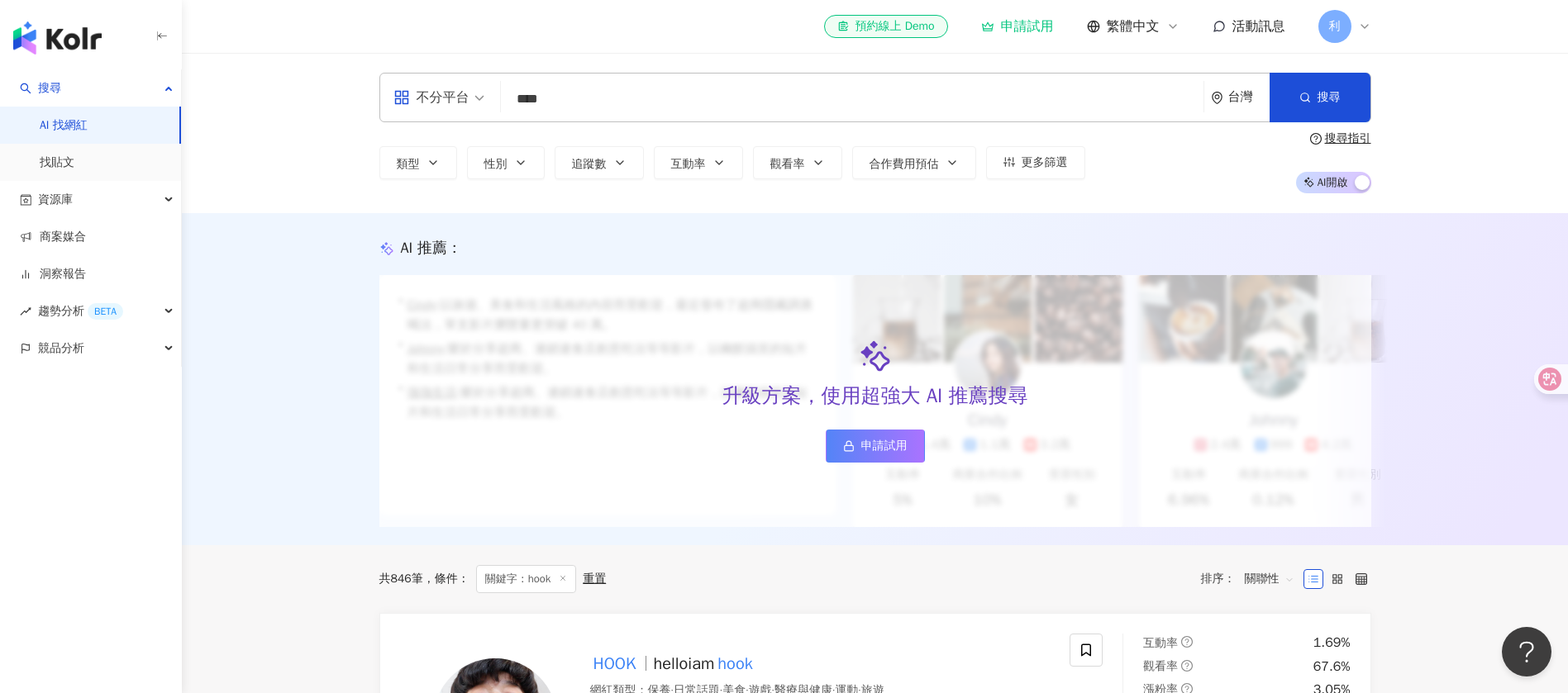 click 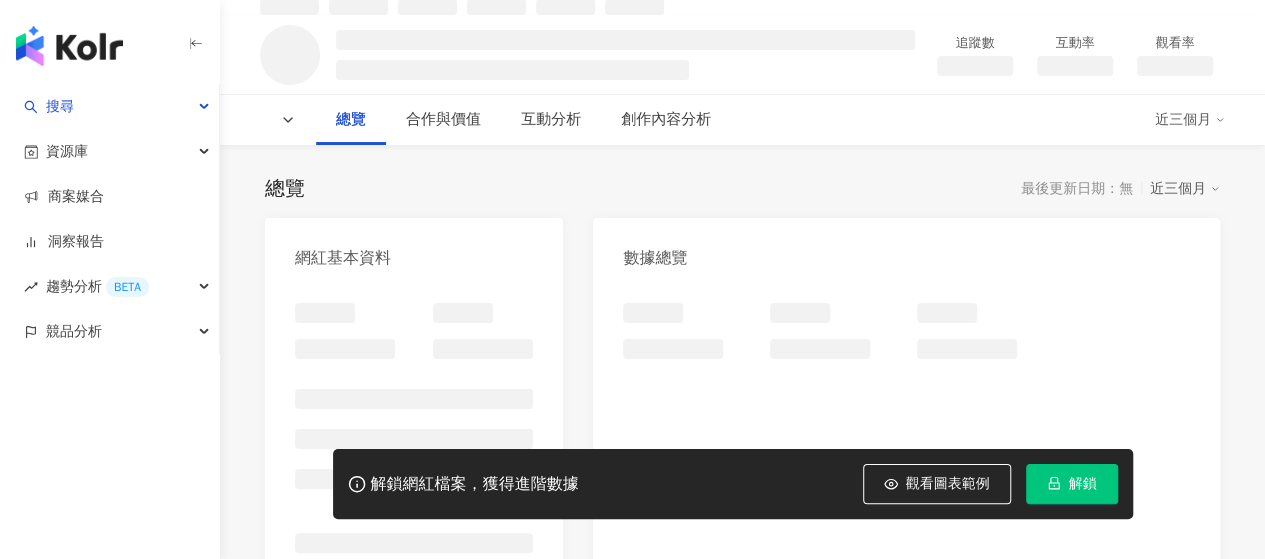 scroll, scrollTop: 102, scrollLeft: 0, axis: vertical 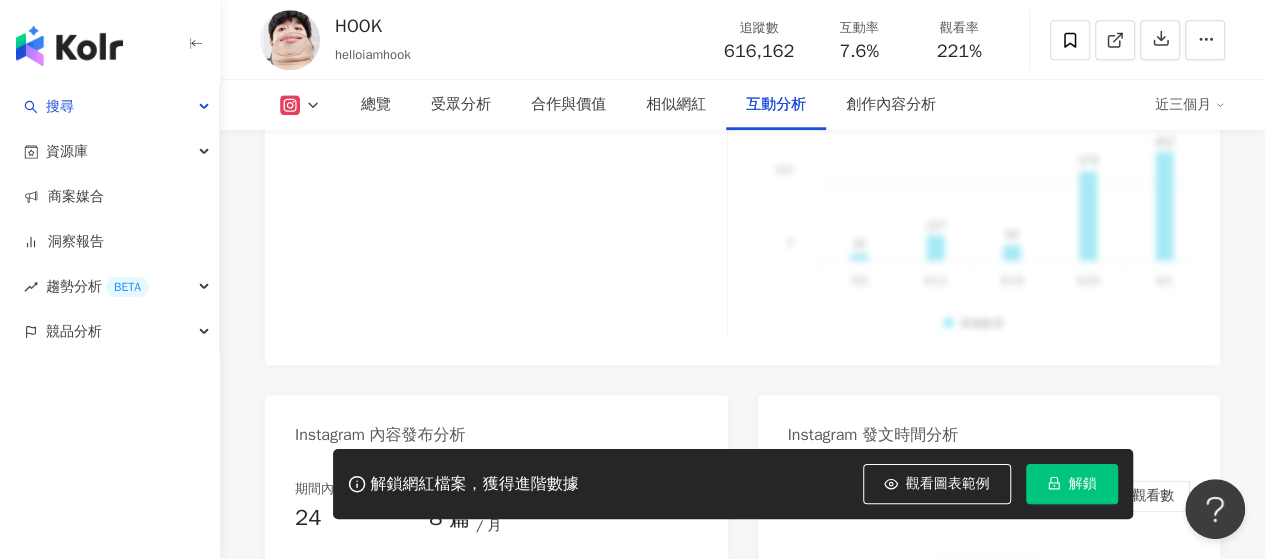 click 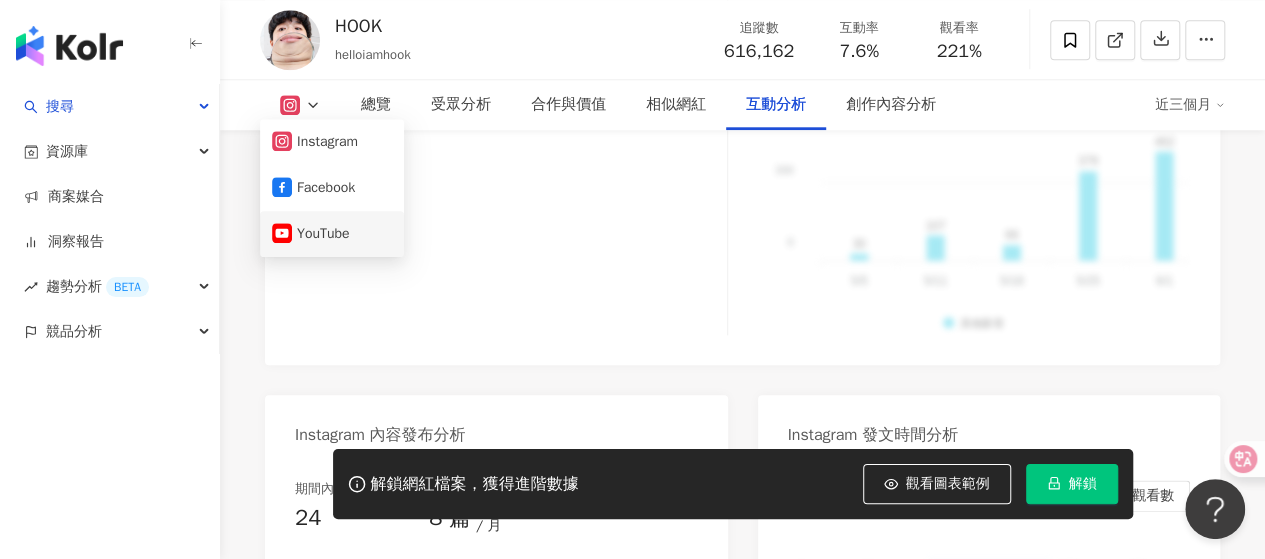 click on "YouTube" at bounding box center (332, 234) 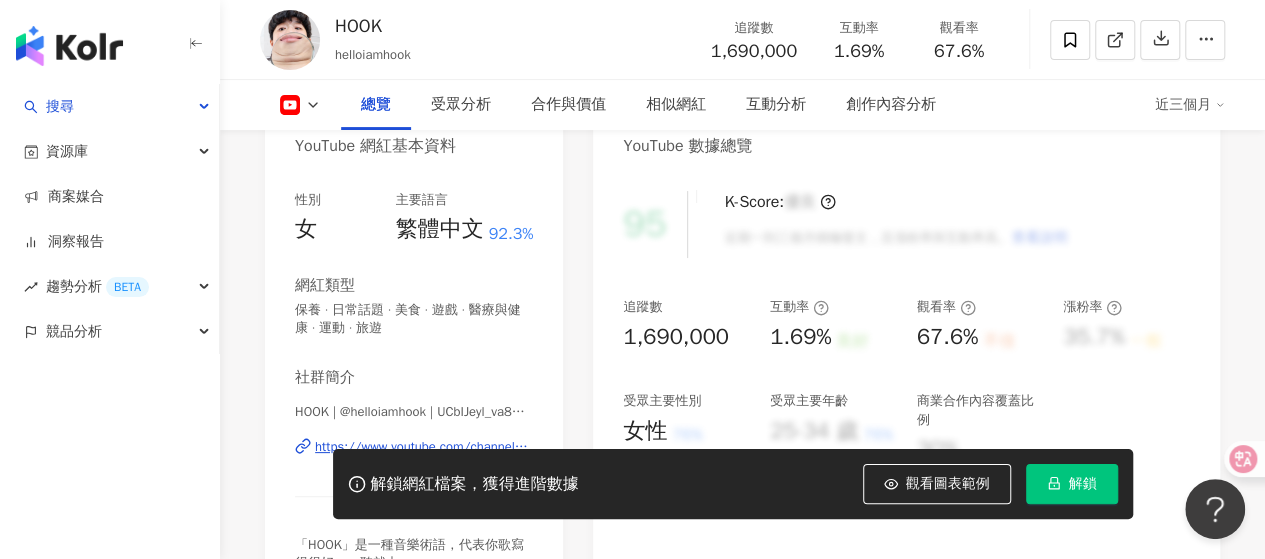 scroll, scrollTop: 214, scrollLeft: 0, axis: vertical 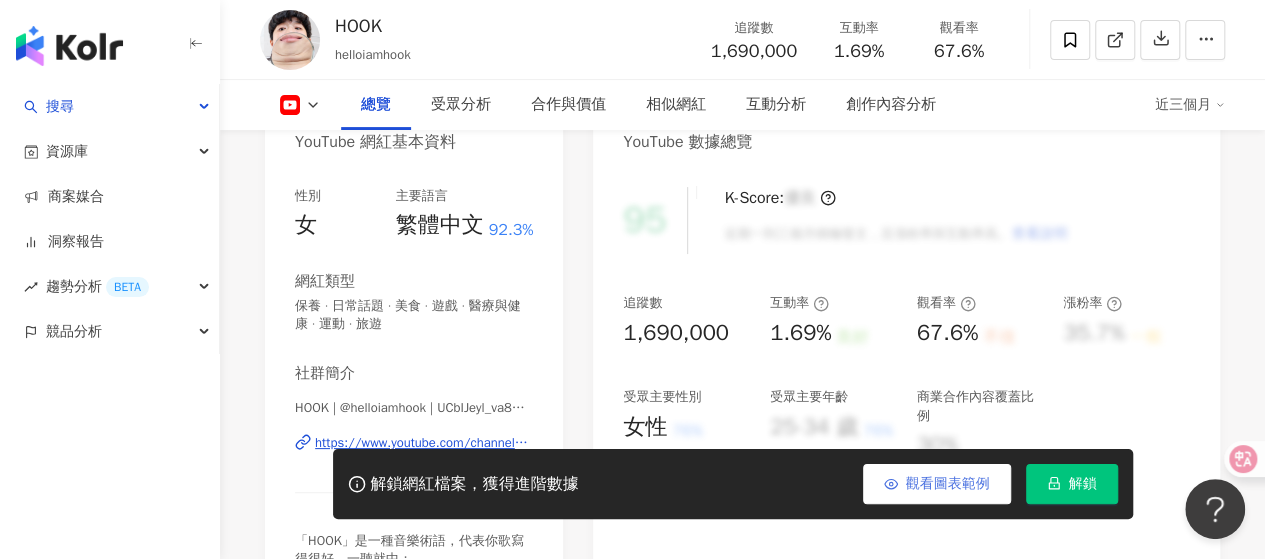 click on "觀看圖表範例" at bounding box center [948, 484] 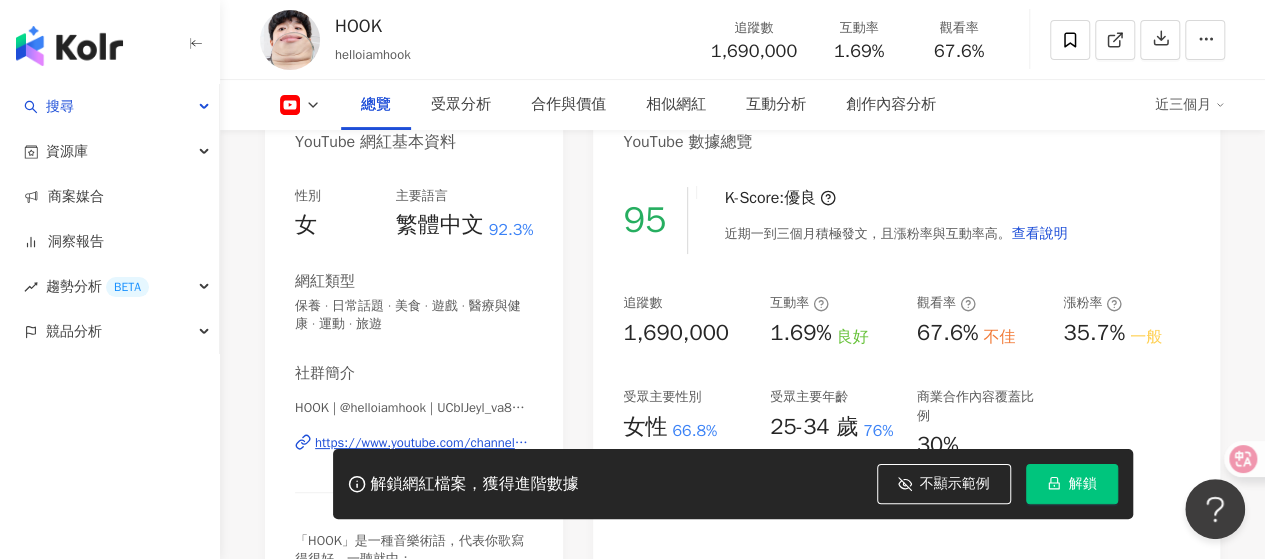 click on "不顯示範例" at bounding box center [944, 484] 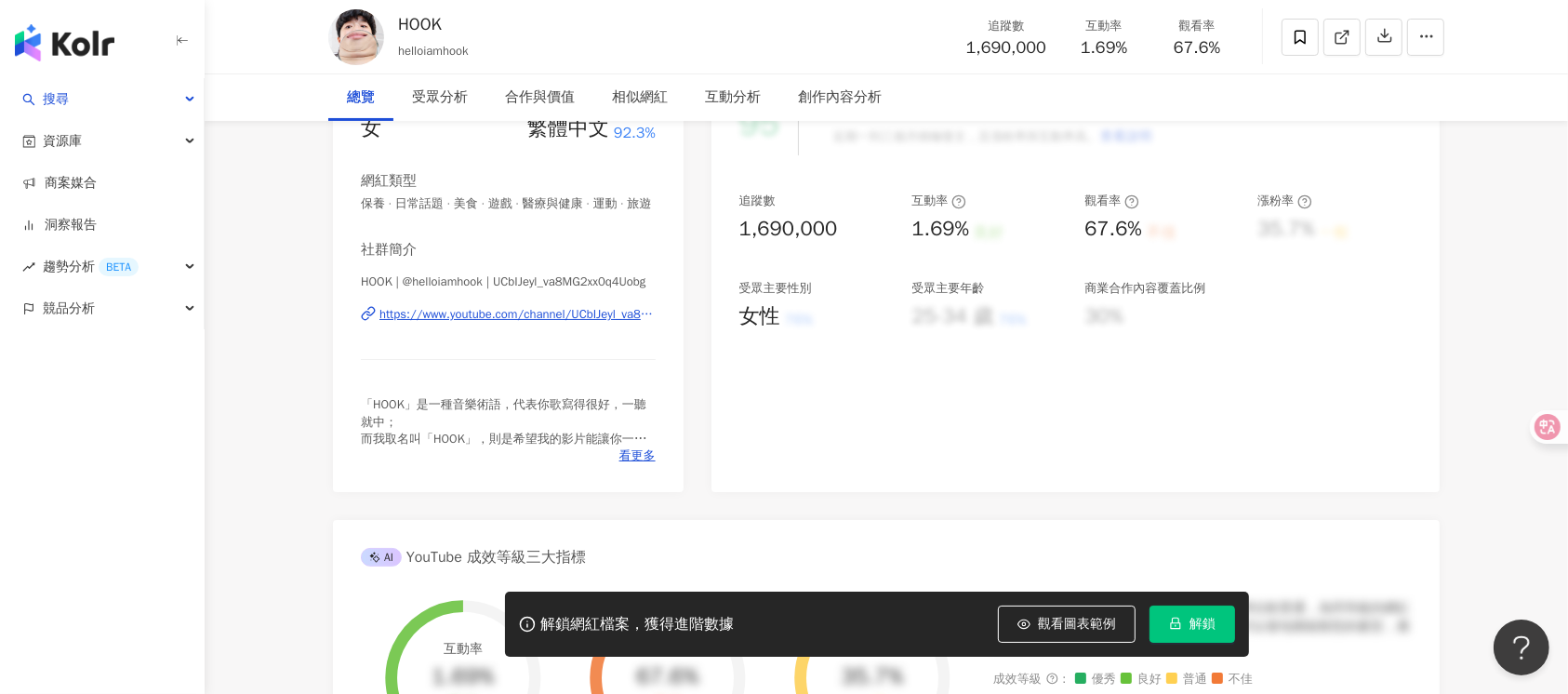 scroll, scrollTop: 164, scrollLeft: 0, axis: vertical 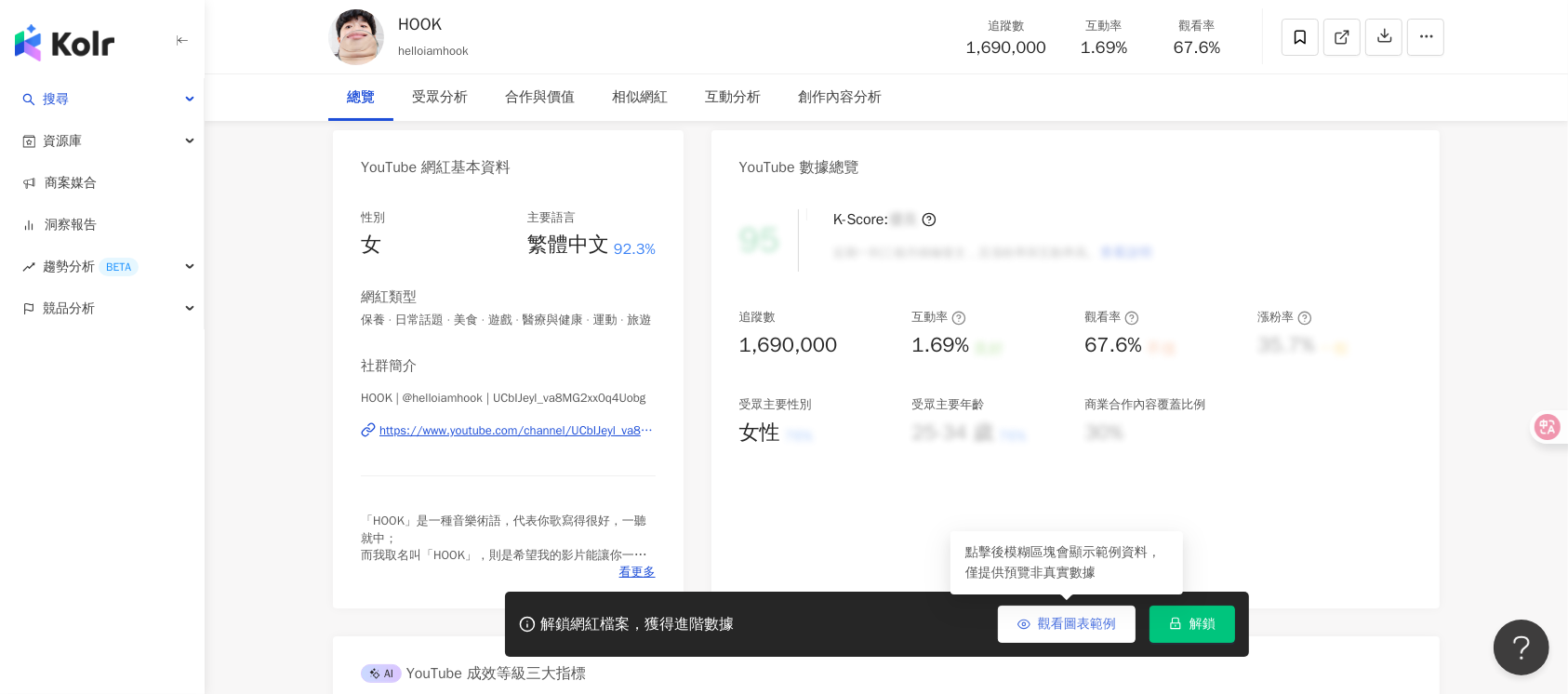 click 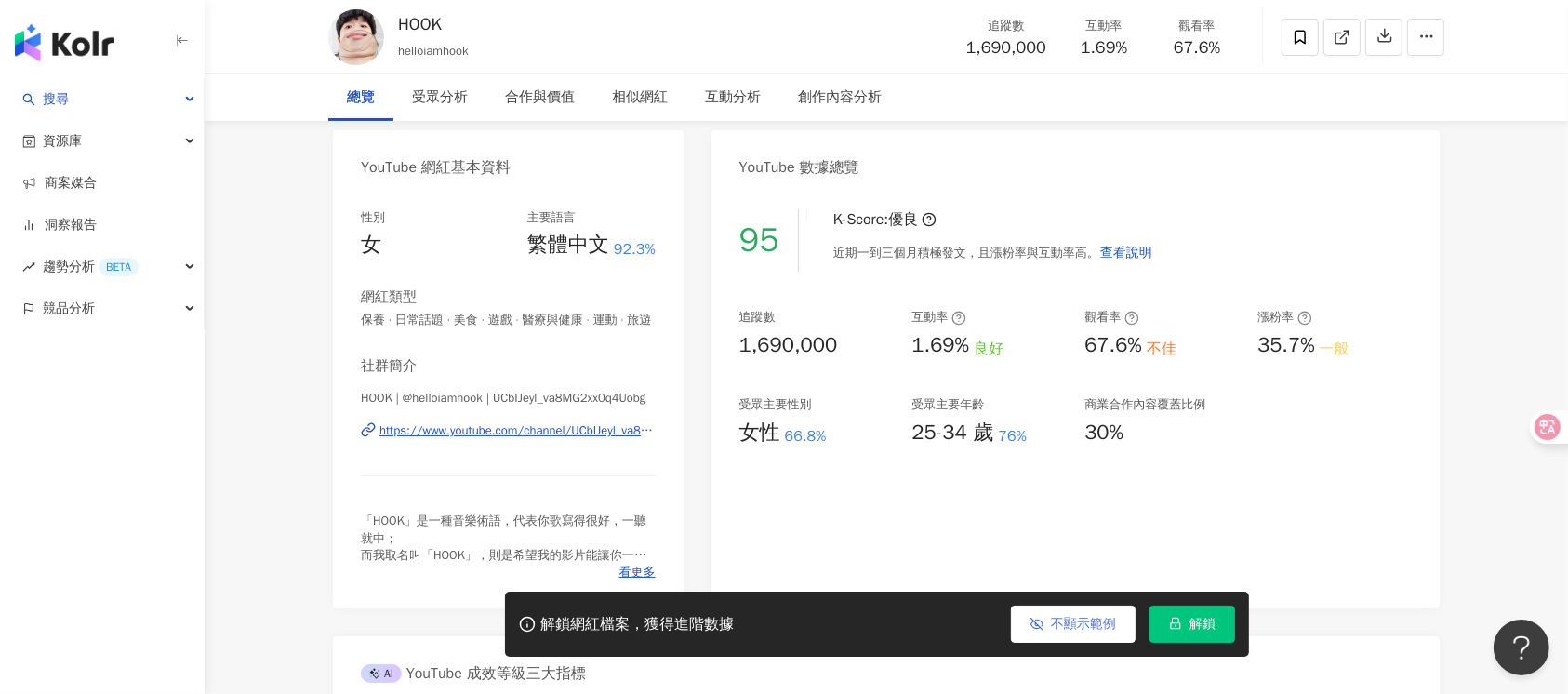 type 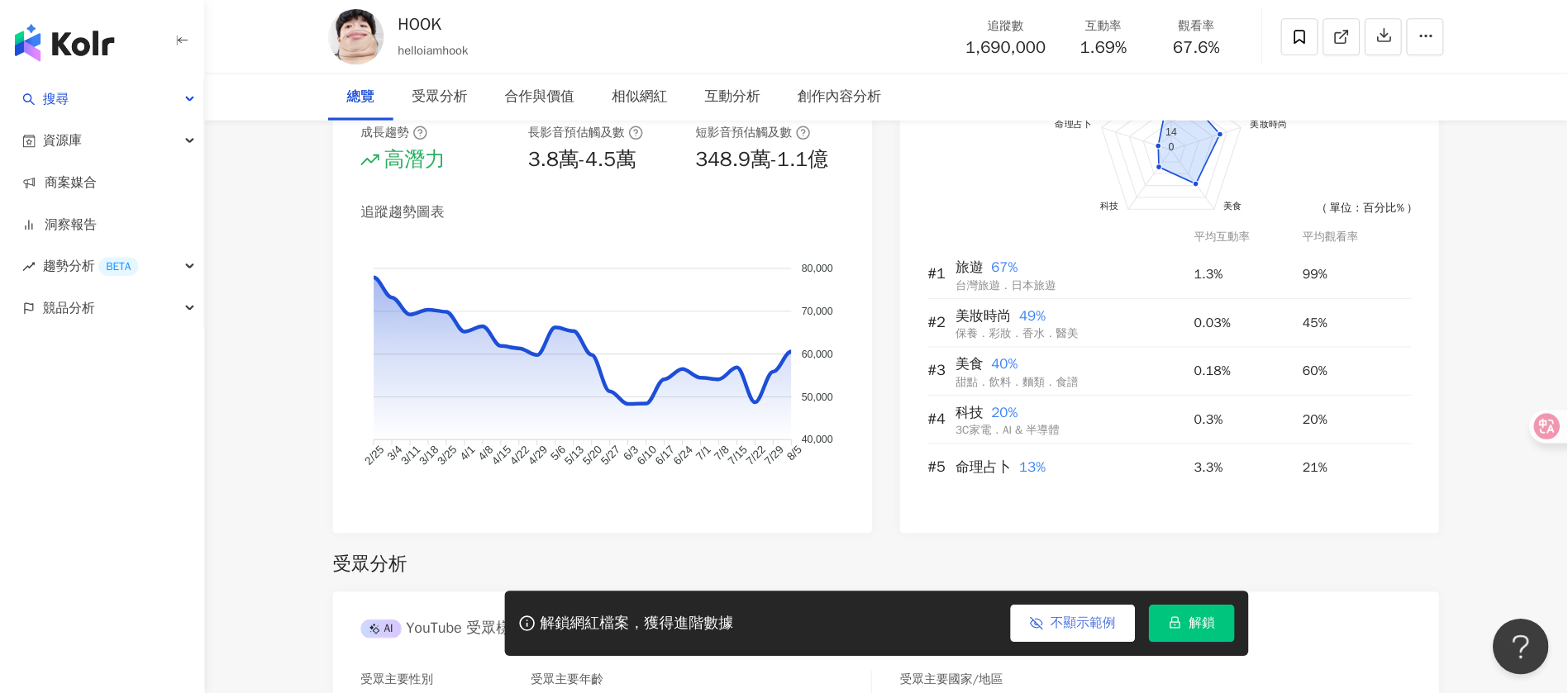 scroll, scrollTop: 903, scrollLeft: 0, axis: vertical 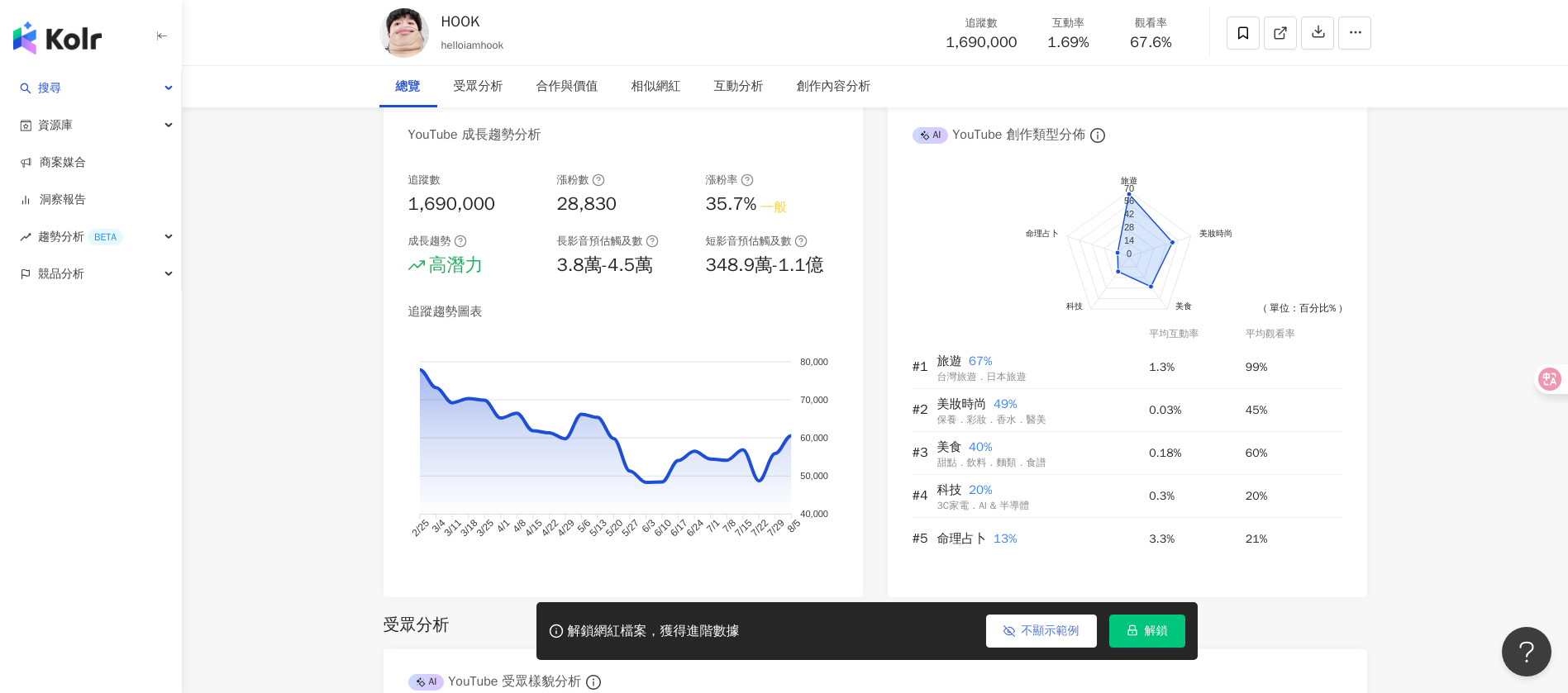 click on "61.6萬 53.4萬 169萬 HOOK helloiamhook 追蹤數 1,690,000 互動率 1.69% 觀看率 67.6% 總覽 受眾分析 合作與價值 相似網紅 互動分析 創作內容分析 總覽 最後更新日期：2025/8/5 近三個月 YouTube 網紅基本資料 性別   女 主要語言   繁體中文 92.3% 網紅類型 保養 · 日常話題 · 美食 · 遊戲 · 醫療與健康 · 運動 · 旅遊 社群簡介 HOOK | @helloiamhook | UCbIJeyl_va8MG2xx0q4Uobg https://www.youtube.com/channel/UCbIJeyl_va8MG2xx0q4Uobg 「HOOK」是一種音樂術語，代表你歌寫得很好，一聽就中；
而我取名叫「HOOK」，則是希望我的影片能讓你一看就中。
實驗型 ｜歷史型｜媽媽比我好笑型 YouTuber
合作邀約請洽：互可工作室
Email：info@hookuniverse.com.tw
（沒有私人帳號也沒有玩交友軟體）
（只有YouTube, Facebook, instagram）
看更多 YouTube 數據總覽 95 K-Score :   優良 近期一到三個月積極發文，且漲粉率與互動率高。 查看說明" at bounding box center (875, 1654) 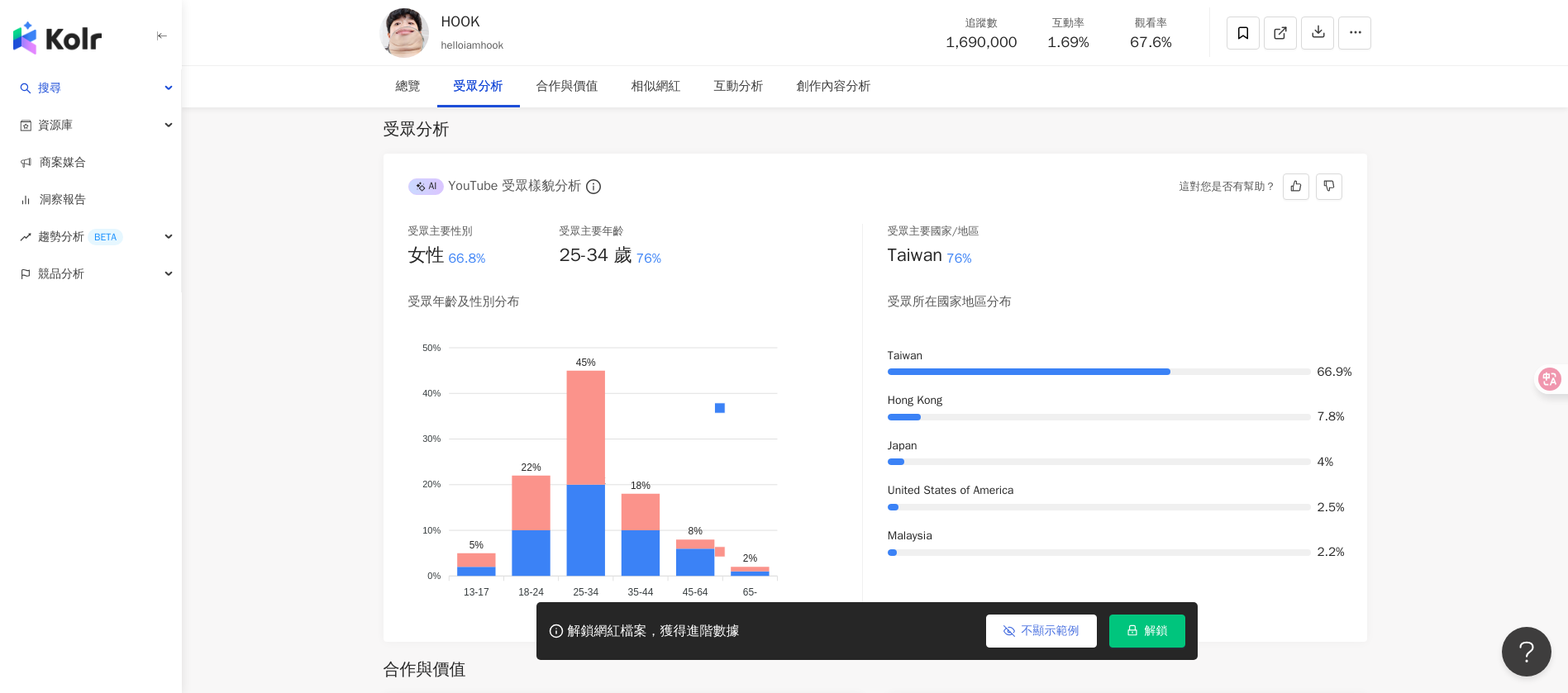 scroll, scrollTop: 1522, scrollLeft: 0, axis: vertical 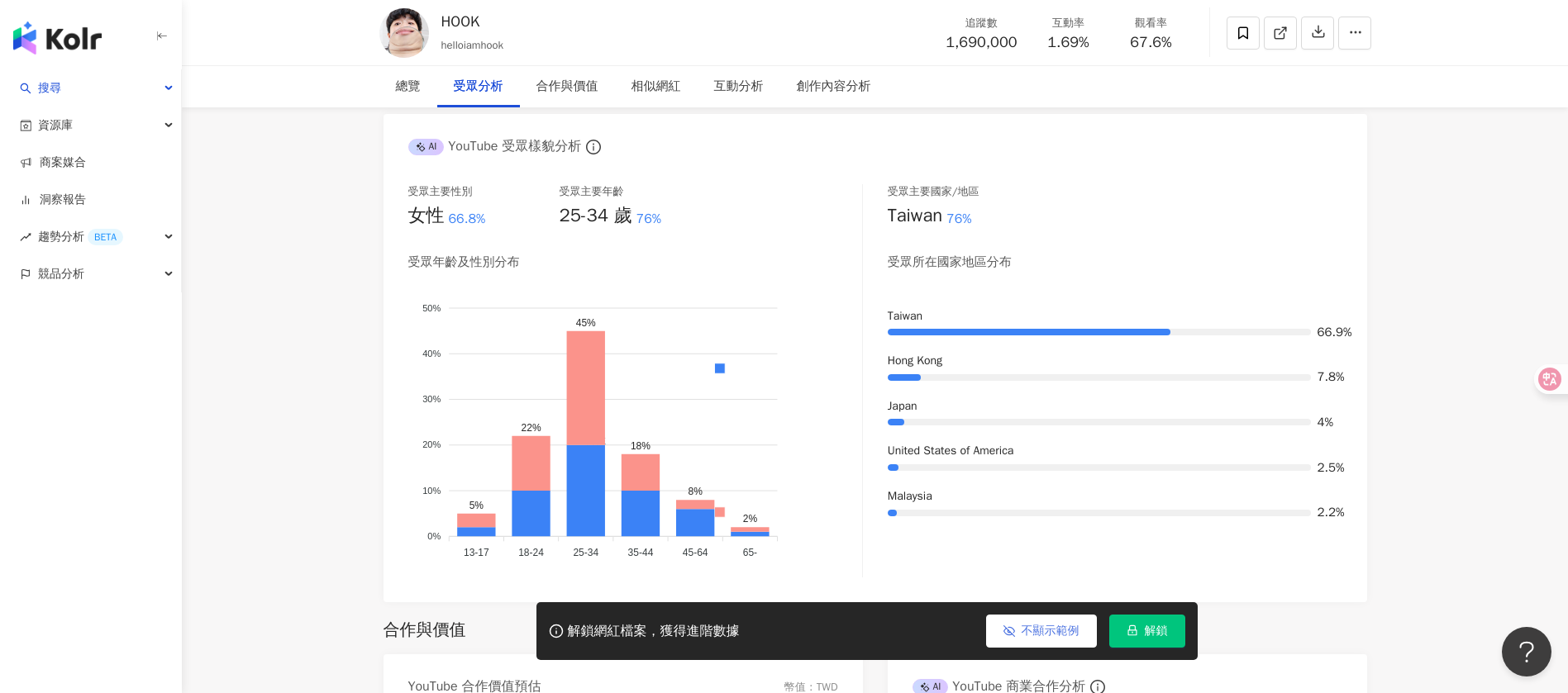 click on "61.6萬 53.4萬 169萬 HOOK helloiamhook 追蹤數 1,690,000 互動率 1.69% 觀看率 67.6% 總覽 受眾分析 合作與價值 相似網紅 互動分析 創作內容分析 總覽 最後更新日期：2025/8/5 近三個月 YouTube 網紅基本資料 性別   女 主要語言   繁體中文 92.3% 網紅類型 保養 · 日常話題 · 美食 · 遊戲 · 醫療與健康 · 運動 · 旅遊 社群簡介 HOOK | @helloiamhook | UCbIJeyl_va8MG2xx0q4Uobg https://www.youtube.com/channel/UCbIJeyl_va8MG2xx0q4Uobg 「HOOK」是一種音樂術語，代表你歌寫得很好，一聽就中；
而我取名叫「HOOK」，則是希望我的影片能讓你一看就中。
實驗型 ｜歷史型｜媽媽比我好笑型 YouTuber
合作邀約請洽：互可工作室
Email：info@hookuniverse.com.tw
（沒有私人帳號也沒有玩交友軟體）
（只有YouTube, Facebook, instagram）
看更多 YouTube 數據總覽 95 K-Score :   優良 近期一到三個月積極發文，且漲粉率與互動率高。 查看說明" at bounding box center [875, 1119] 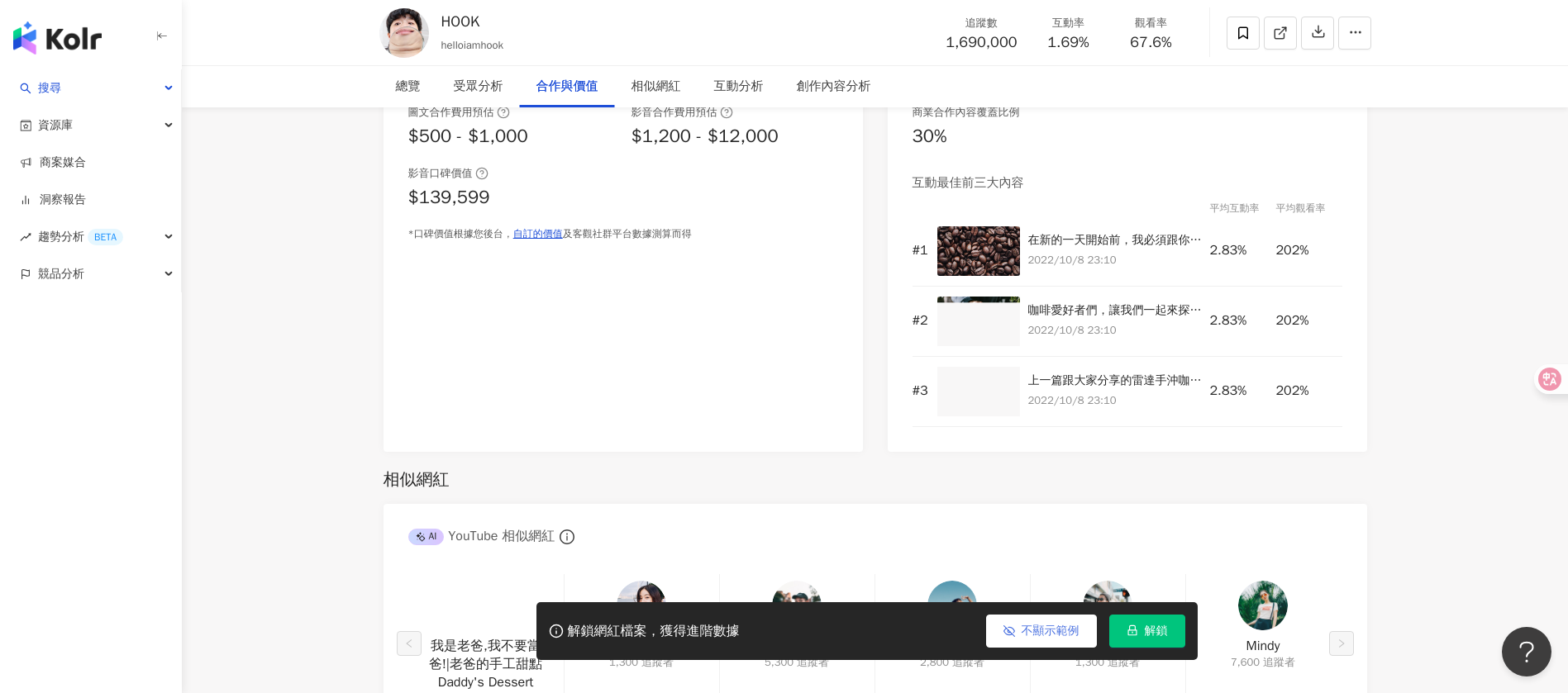 scroll, scrollTop: 1934, scrollLeft: 0, axis: vertical 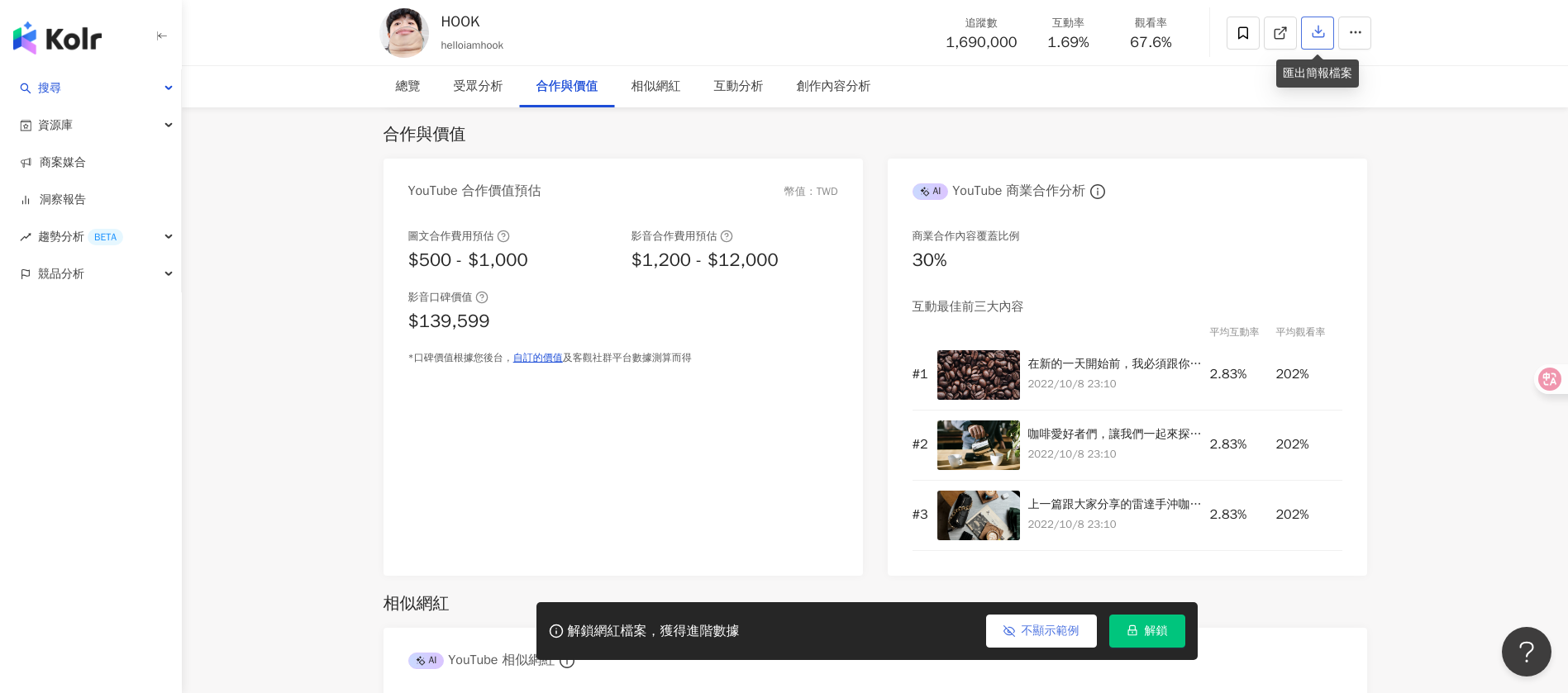 click at bounding box center [1318, 33] 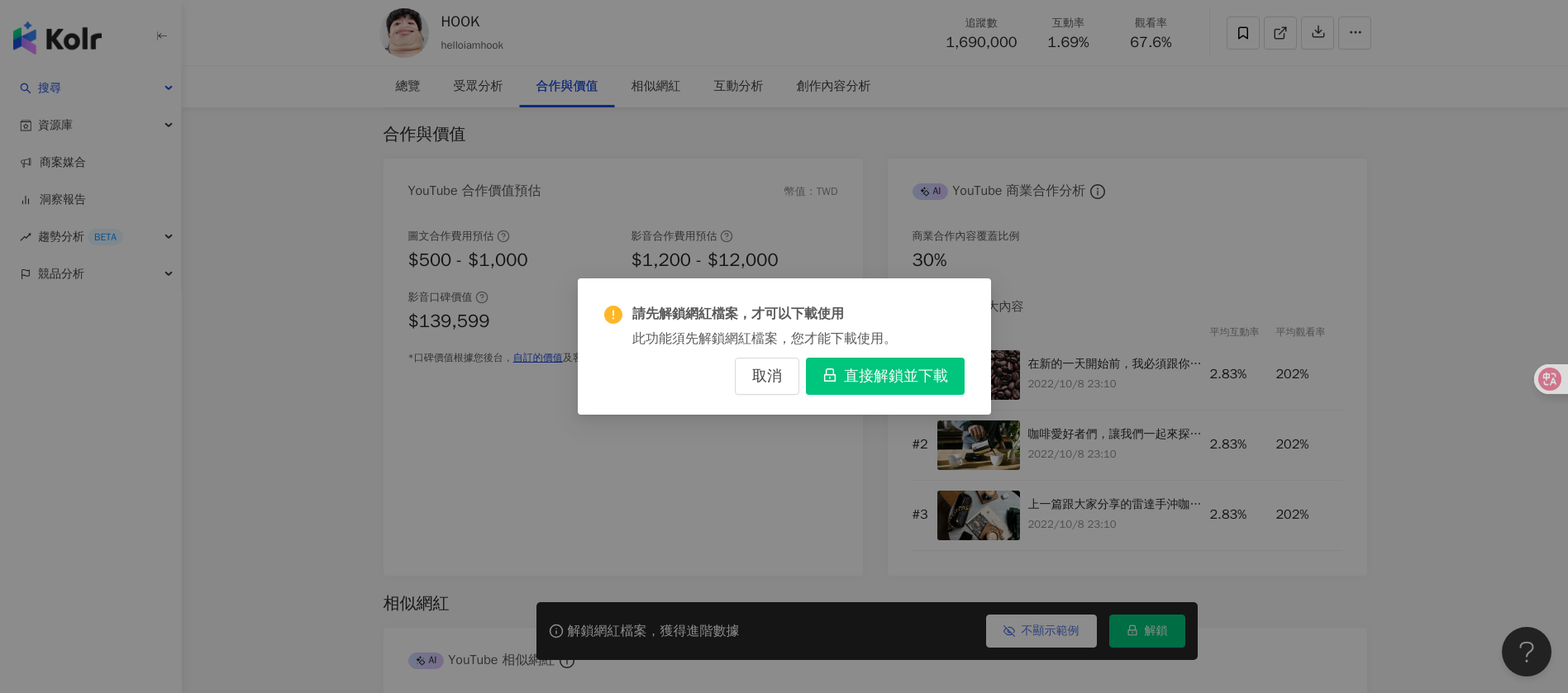 click on "直接解鎖並下載" at bounding box center (896, 377) 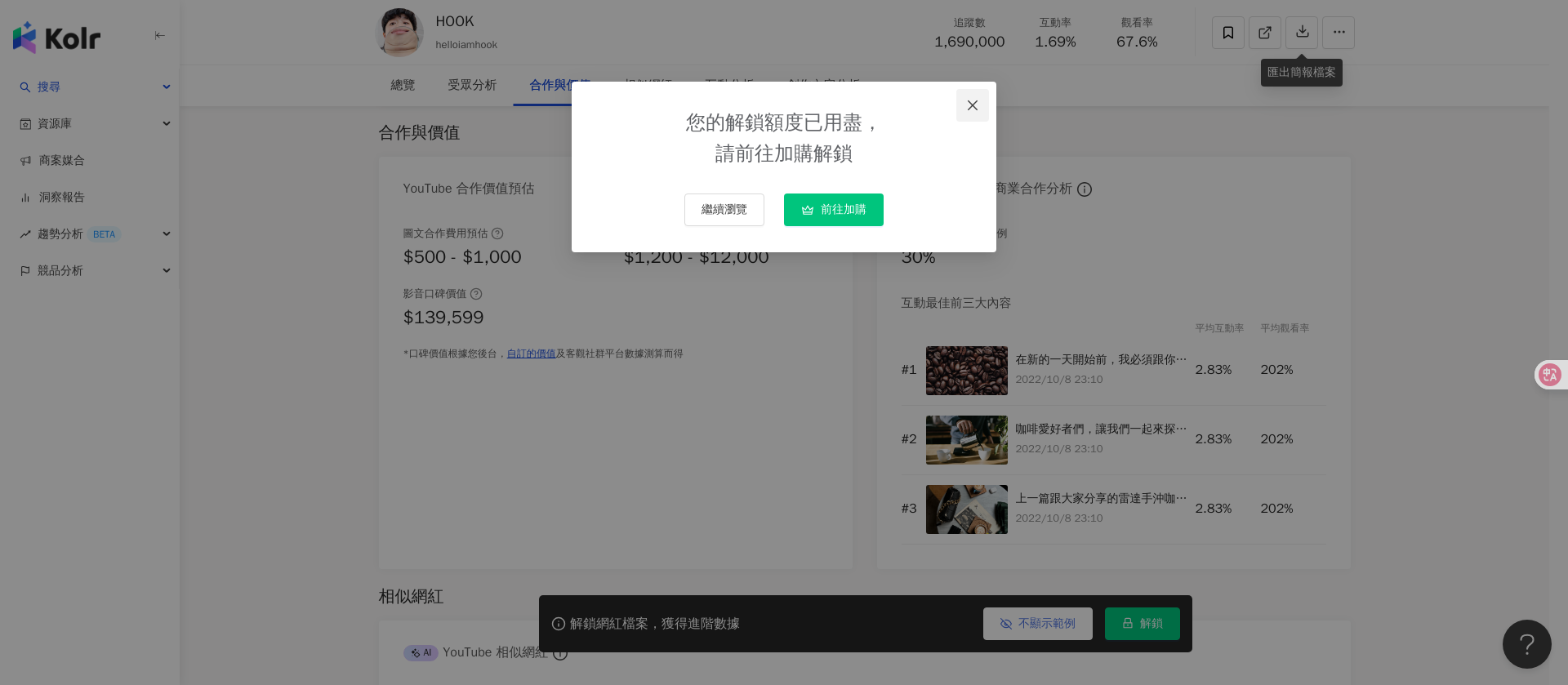 click 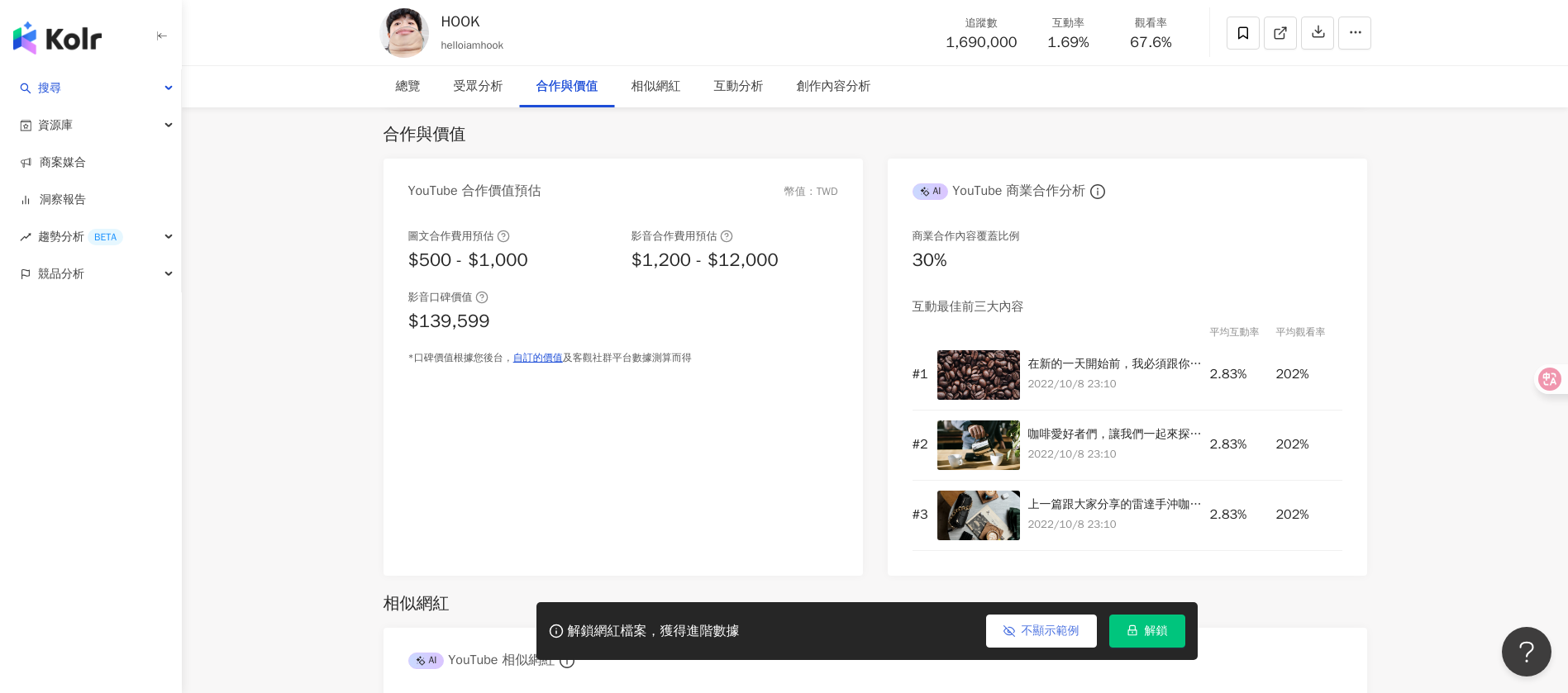 drag, startPoint x: 1422, startPoint y: 409, endPoint x: 1413, endPoint y: 406, distance: 9.486833 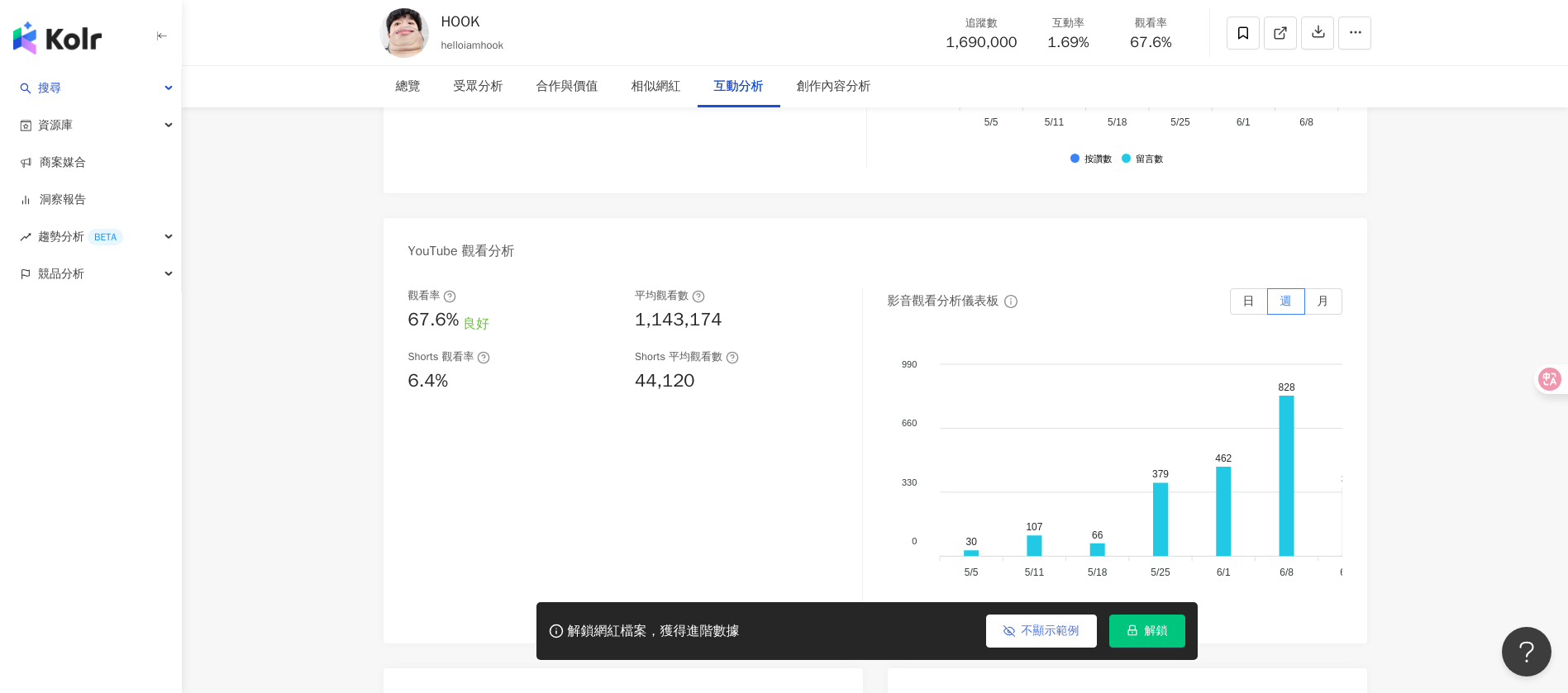 scroll, scrollTop: 3173, scrollLeft: 0, axis: vertical 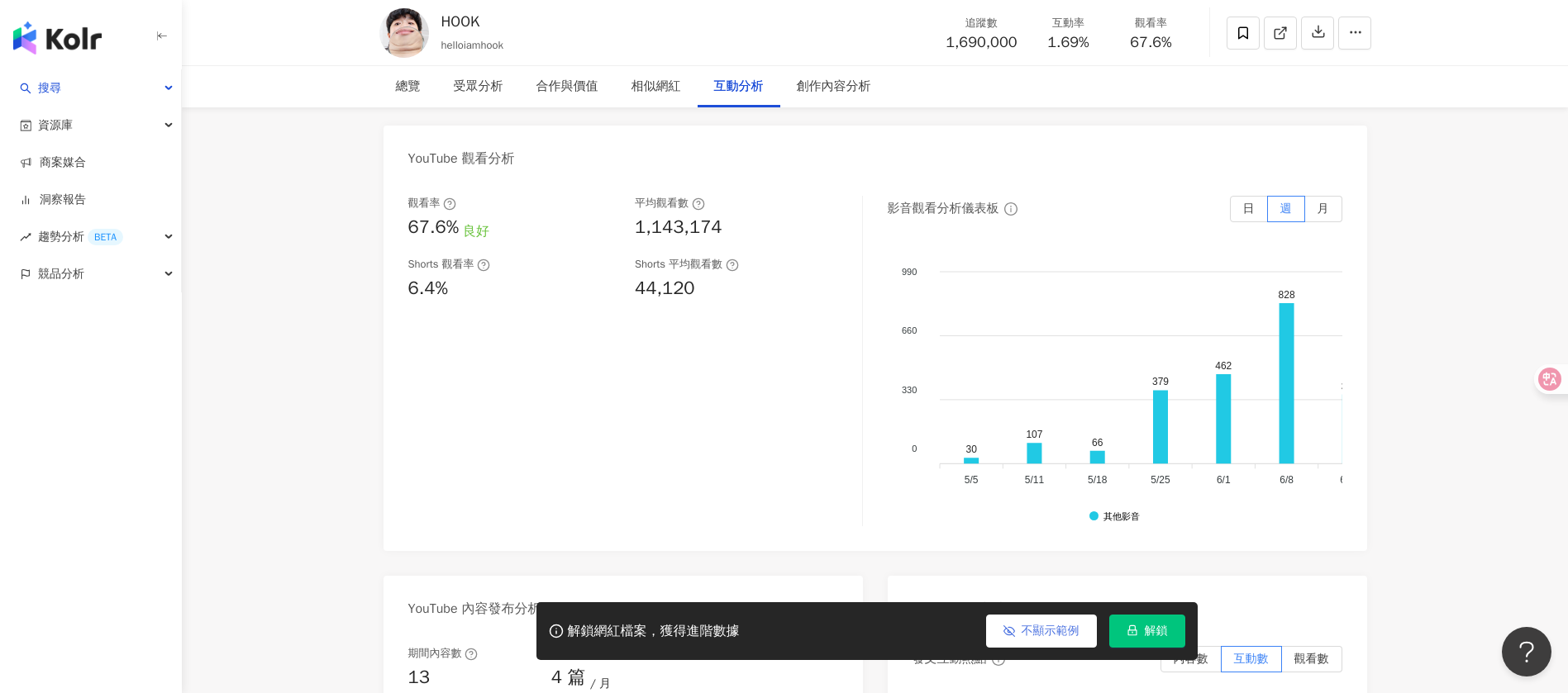 click on "61.6萬 53.4萬 169萬 HOOK helloiamhook 追蹤數 1,690,000 互動率 1.69% 觀看率 67.6% 總覽 受眾分析 合作與價值 相似網紅 互動分析 創作內容分析 總覽 最後更新日期：2025/8/5 近三個月 YouTube 網紅基本資料 性別   女 主要語言   繁體中文 92.3% 網紅類型 保養 · 日常話題 · 美食 · 遊戲 · 醫療與健康 · 運動 · 旅遊 社群簡介 HOOK | @helloiamhook | UCbIJeyl_va8MG2xx0q4Uobg https://www.youtube.com/channel/UCbIJeyl_va8MG2xx0q4Uobg 「HOOK」是一種音樂術語，代表你歌寫得很好，一聽就中；
而我取名叫「HOOK」，則是希望我的影片能讓你一看就中。
實驗型 ｜歷史型｜媽媽比我好笑型 YouTuber
合作邀約請洽：互可工作室
Email：info@hookuniverse.com.tw
（沒有私人帳號也沒有玩交友軟體）
（只有YouTube, Facebook, instagram）
看更多 YouTube 數據總覽 95 K-Score :   優良 近期一到三個月積極發文，且漲粉率與互動率高。 查看說明" at bounding box center [875, -615] 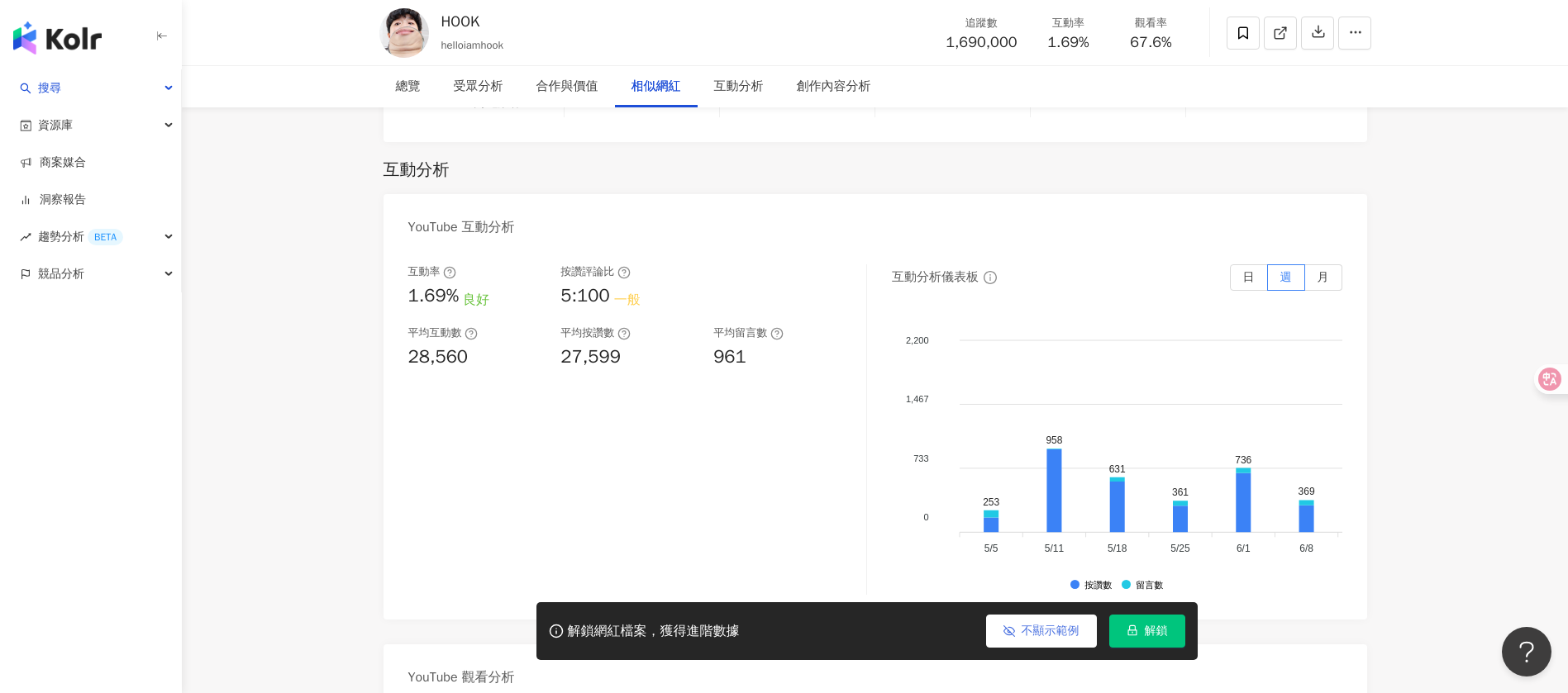 scroll, scrollTop: 2925, scrollLeft: 0, axis: vertical 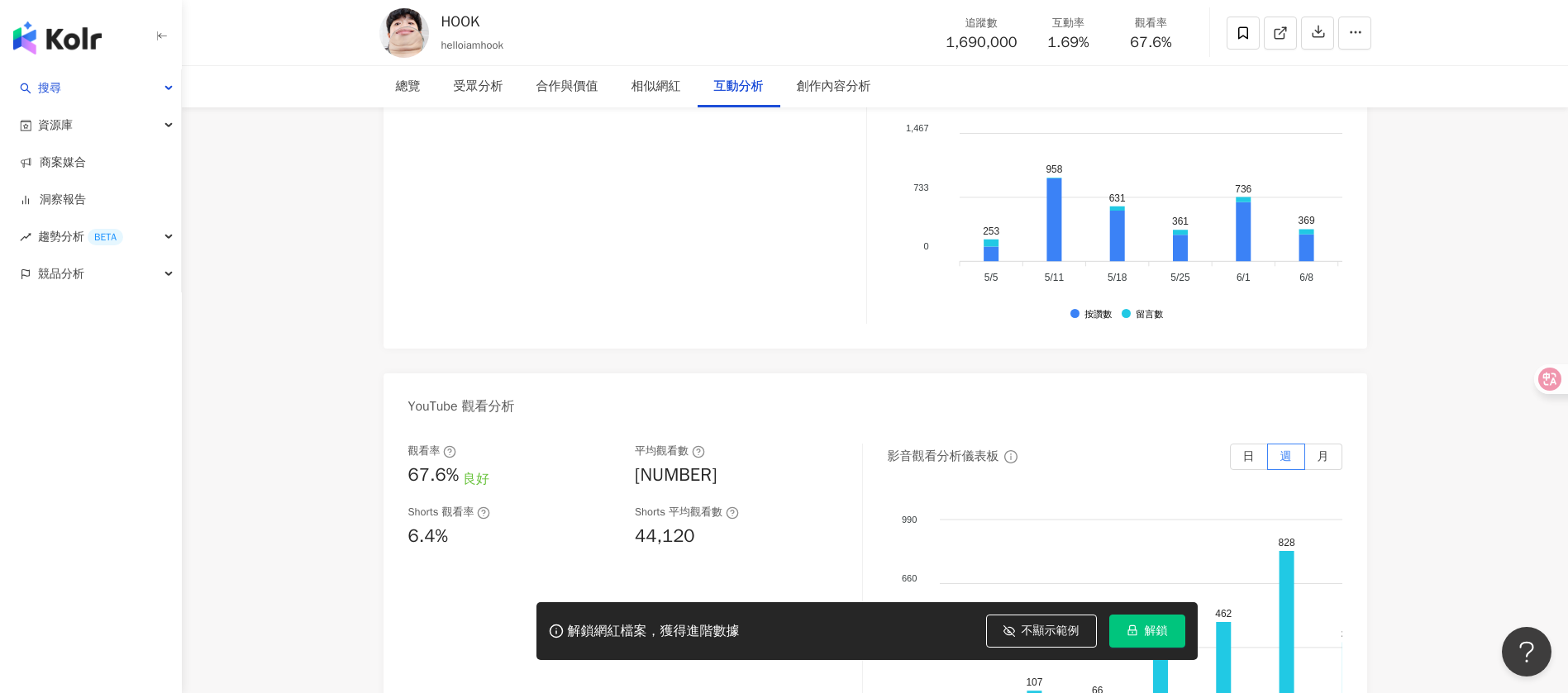 click on "61.6萬 53.4萬 169萬 HOOK helloiamhook 追蹤數 1,690,000 互動率 1.69% 觀看率 67.6% 總覽 受眾分析 合作與價值 相似網紅 互動分析 創作內容分析 總覽 最後更新日期：2025/8/5 近三個月 YouTube 網紅基本資料 性別   女 主要語言   繁體中文 92.3% 網紅類型 保養 · 日常話題 · 美食 · 遊戲 · 醫療與健康 · 運動 · 旅遊 社群簡介 HOOK | @helloiamhook | UCbIJeyl_va8MG2xx0q4Uobg https://www.youtube.com/channel/UCbIJeyl_va8MG2xx0q4Uobg 「HOOK」是一種音樂術語，代表你歌寫得很好，一聽就中；
而我取名叫「HOOK」，則是希望我的影片能讓你一看就中。
實驗型 ｜歷史型｜媽媽比我好笑型 YouTuber
合作邀約請洽：互可工作室
Email：info@hookuniverse.com.tw
（沒有私人帳號也沒有玩交友軟體）
（只有YouTube, Facebook, instagram）
看更多 YouTube 數據總覽 95 K-Score :   優良 近期一到三個月積極發文，且漲粉率與互動率高。 查看說明" at bounding box center (875, -355) 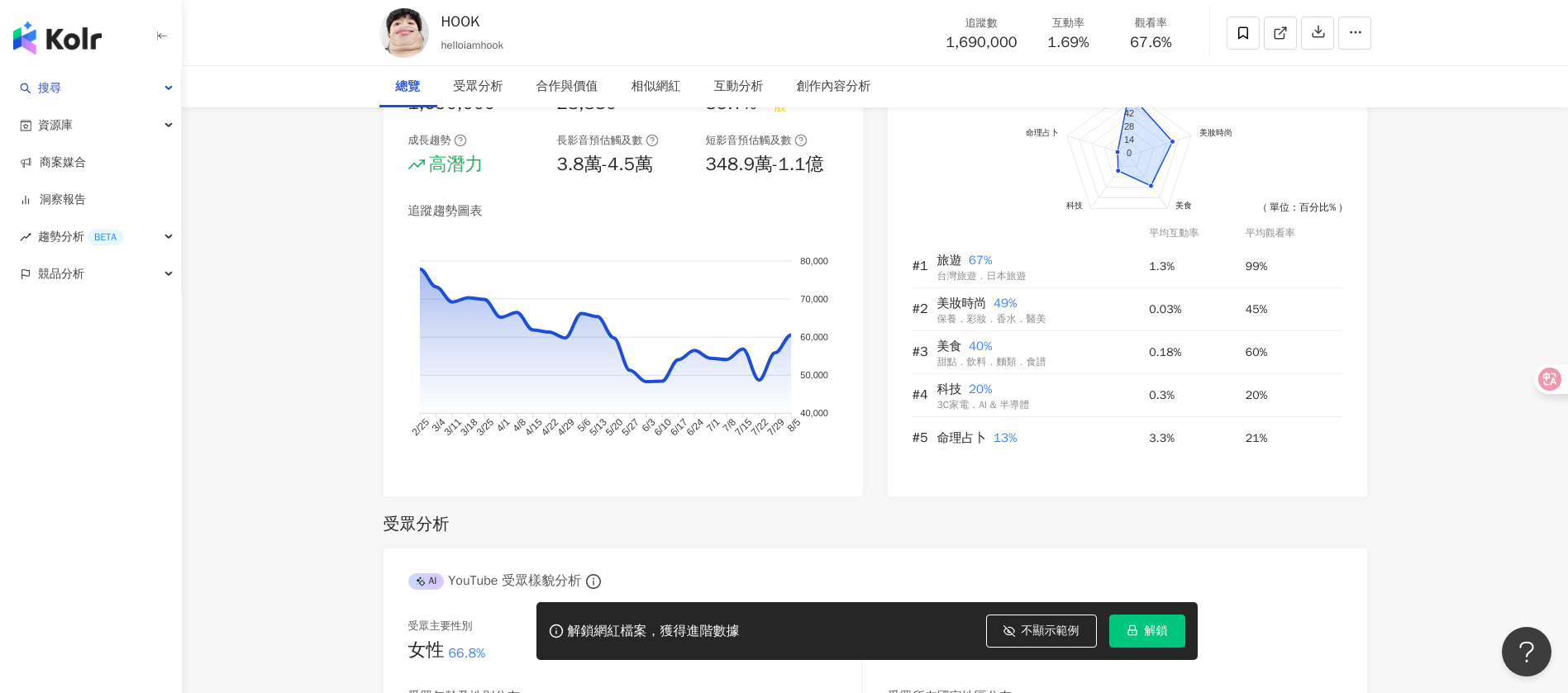 scroll, scrollTop: 0, scrollLeft: 0, axis: both 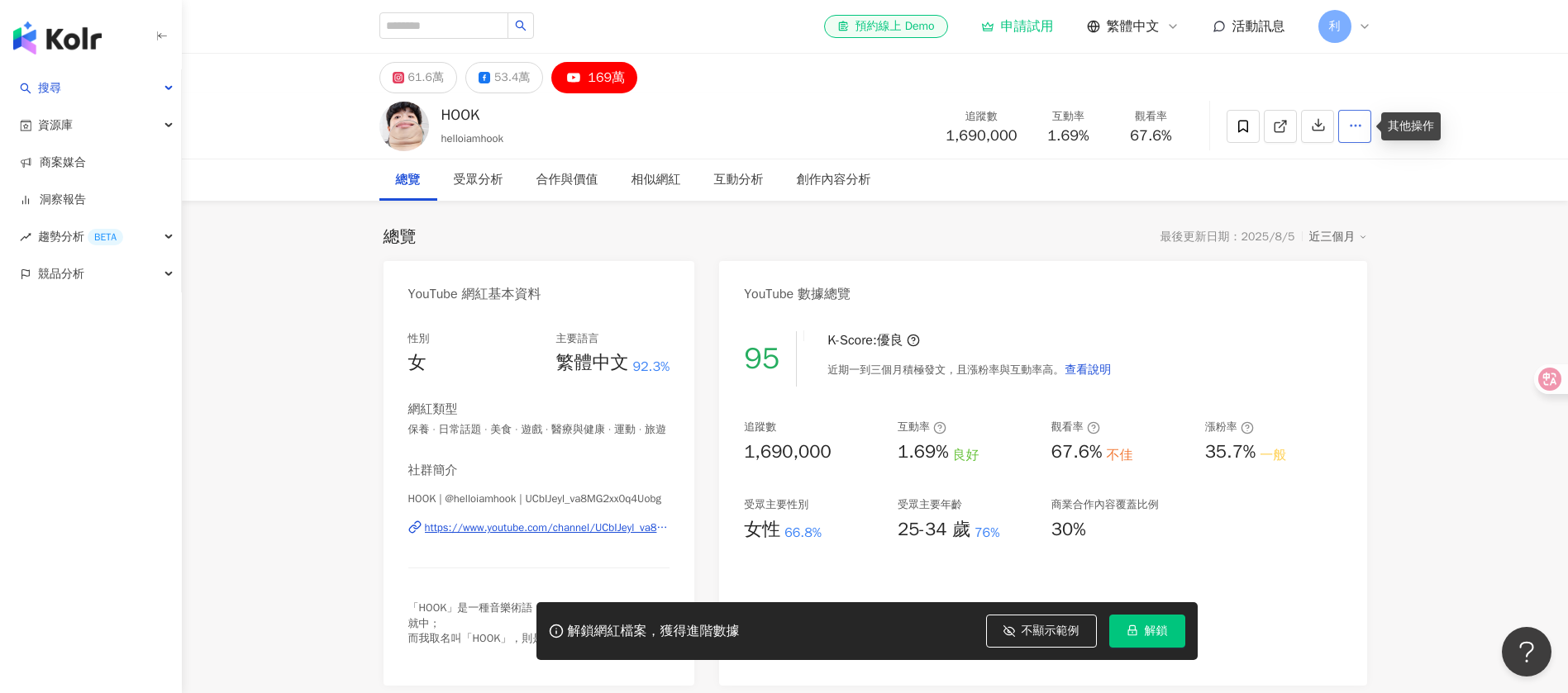 click at bounding box center (1356, 126) 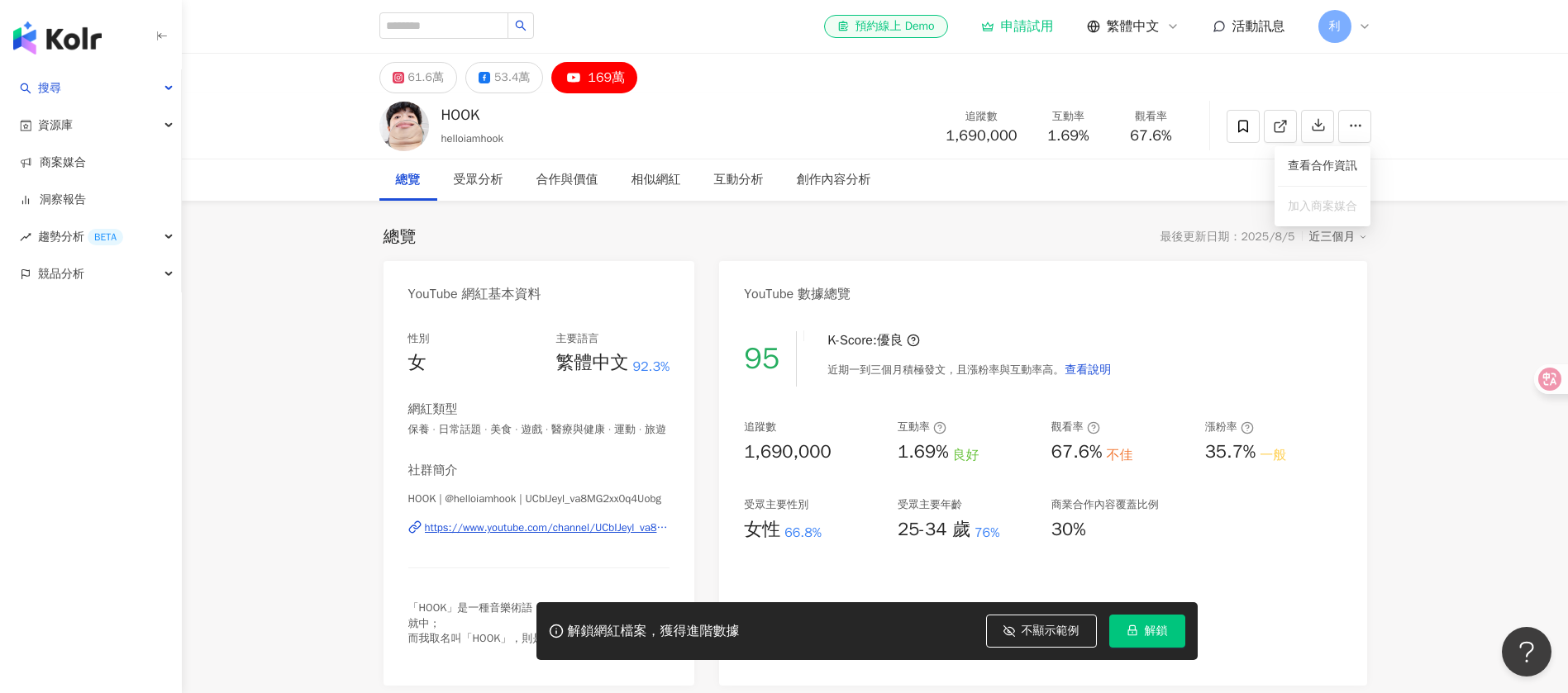 click on "總覽 最後更新日期：2025/8/5 近三個月 YouTube 網紅基本資料 性別   女 主要語言   繁體中文 92.3% 網紅類型 保養 · 日常話題 · 美食 · 遊戲 · 醫療與健康 · 運動 · 旅遊 社群簡介 HOOK | @helloiamhook | UCbIJeyl_va8MG2xx0q4Uobg https://www.youtube.com/channel/UCbIJeyl_va8MG2xx0q4Uobg 「HOOK」是一種音樂術語，代表你歌寫得很好，一聽就中；
而我取名叫「HOOK」，則是希望我的影片能讓你一看就中。
實驗型 ｜歷史型｜媽媽比我好笑型 YouTuber
合作邀約請洽：互可工作室
Email：info@hookuniverse.com.tw
（沒有私人帳號也沒有玩交友軟體）
（只有YouTube, Facebook, instagram）
看更多 YouTube 數據總覽 95 K-Score :   優良 近期一到三個月積極發文，且漲粉率與互動率高。 查看說明 追蹤數   1,690,000 互動率   1.69% 良好 觀看率   67.6% 不佳 漲粉率   35.7% 一般 受眾主要性別   女性 66.8% 受眾主要年齡   25-34 歲 76%   30% AI 1.69%" at bounding box center [875, 2643] 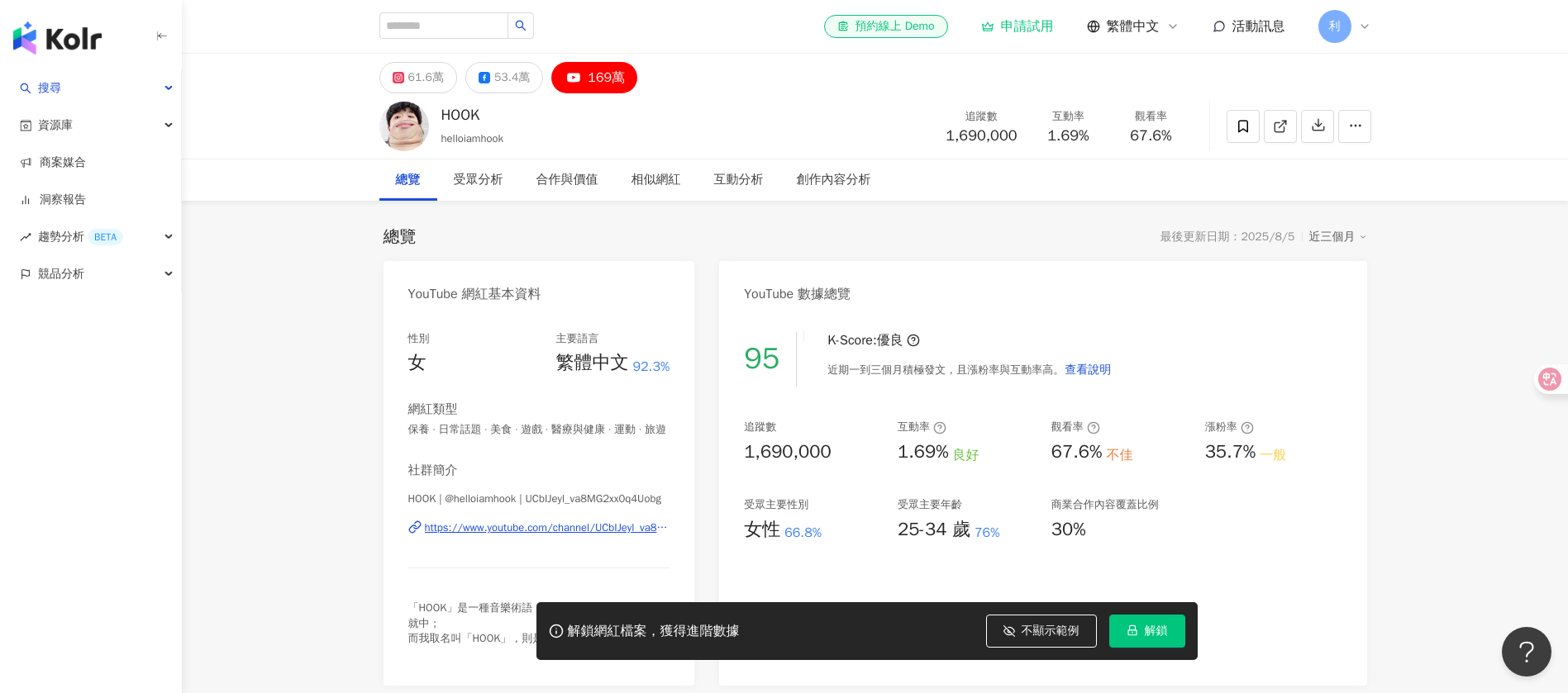 click on "利" at bounding box center [1345, 26] 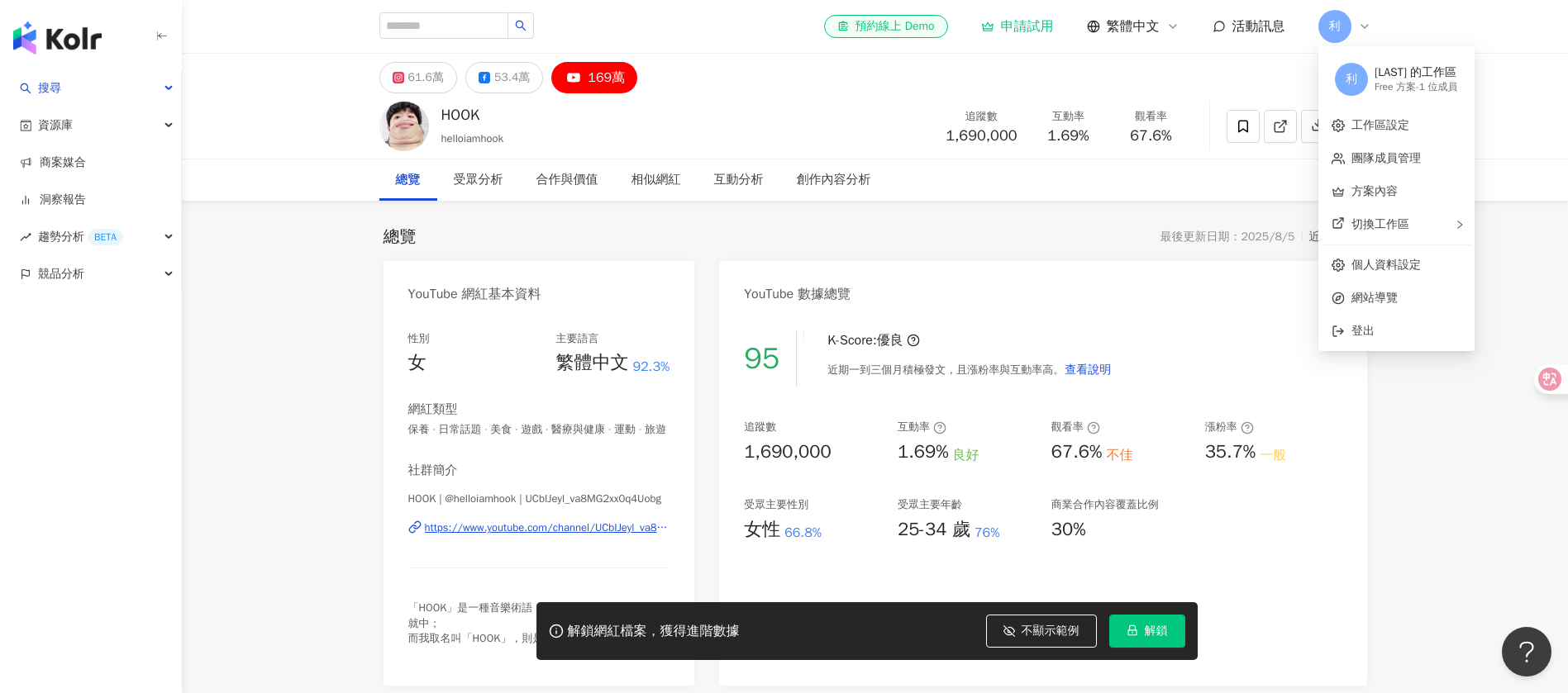 click on "61.6萬 53.4萬 169萬 HOOK helloiamhook 追蹤數 1,690,000 互動率 1.69% 觀看率 67.6% 總覽 受眾分析 合作與價值 相似網紅 互動分析 創作內容分析 總覽 最後更新日期：2025/8/5 近三個月 YouTube 網紅基本資料 性別   女 主要語言   繁體中文 92.3% 網紅類型 保養 · 日常話題 · 美食 · 遊戲 · 醫療與健康 · 運動 · 旅遊 社群簡介 HOOK | @helloiamhook | UCbIJeyl_va8MG2xx0q4Uobg https://www.youtube.com/channel/UCbIJeyl_va8MG2xx0q4Uobg 「HOOK」是一種音樂術語，代表你歌寫得很好，一聽就中；
而我取名叫「HOOK」，則是希望我的影片能讓你一看就中。
實驗型 ｜歷史型｜媽媽比我好笑型 YouTuber
合作邀約請洽：互可工作室
Email：info@hookuniverse.com.tw
（沒有私人帳號也沒有玩交友軟體）
（只有YouTube, Facebook, instagram）
看更多 YouTube 數據總覽 95 K-Score :   優良 近期一到三個月積極發文，且漲粉率與互動率高。 查看說明" at bounding box center (875, 2570) 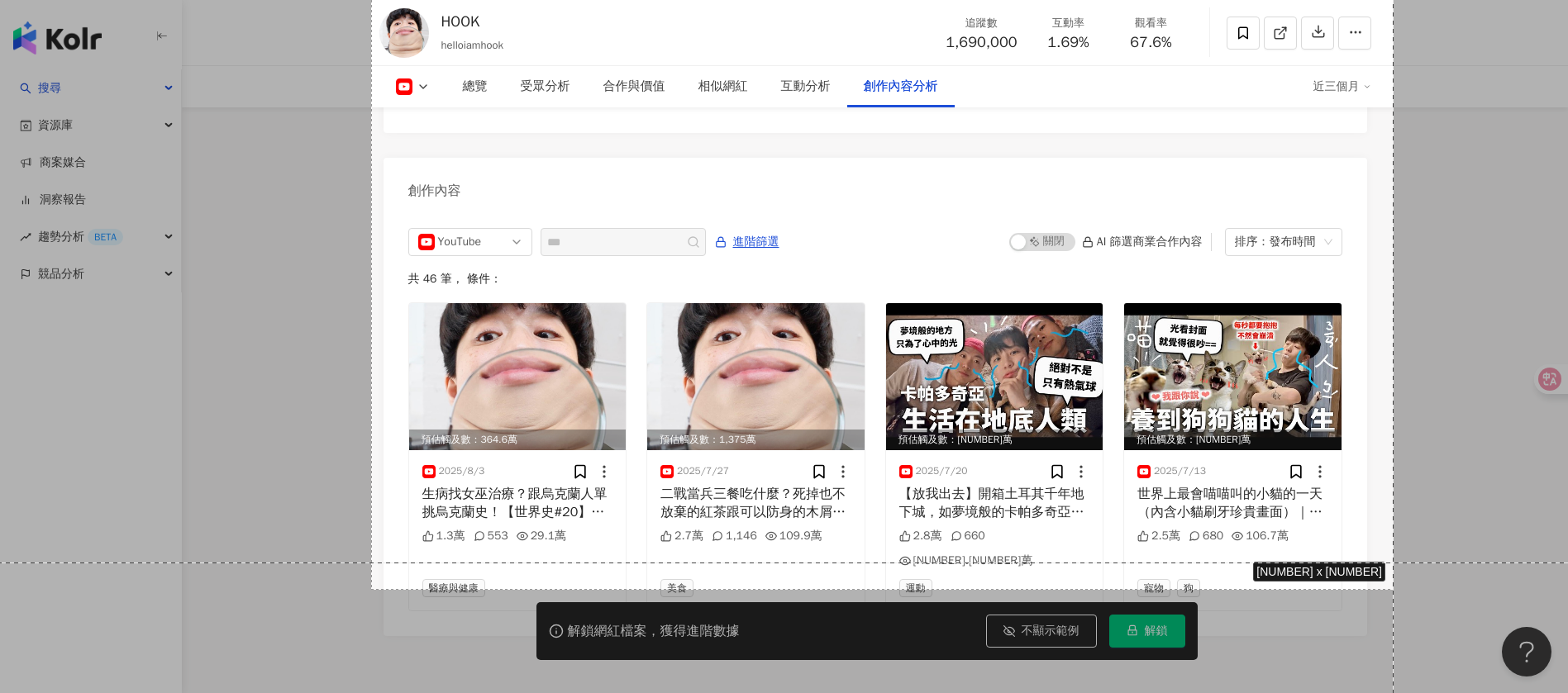 scroll, scrollTop: 4477, scrollLeft: 0, axis: vertical 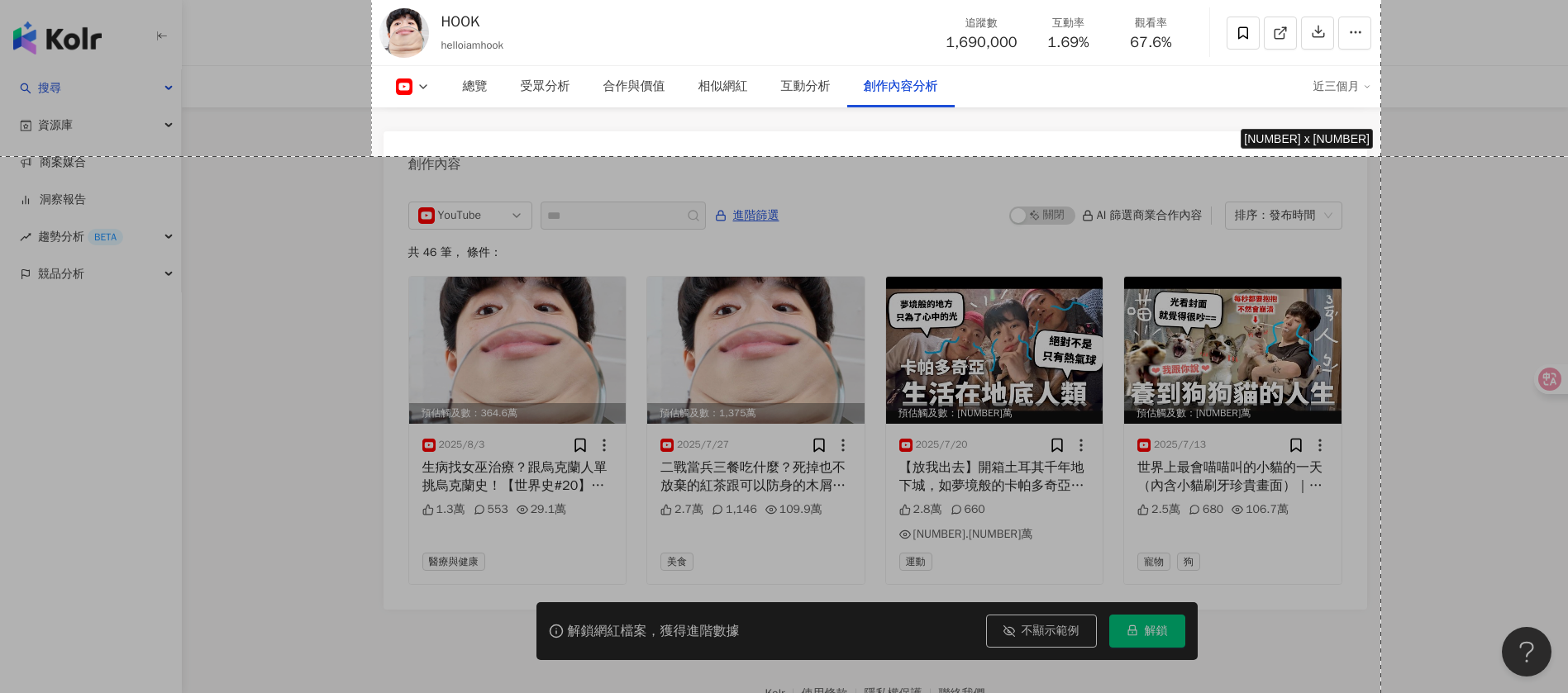 drag, startPoint x: 371, startPoint y: 55, endPoint x: 1381, endPoint y: 156, distance: 1015.0374 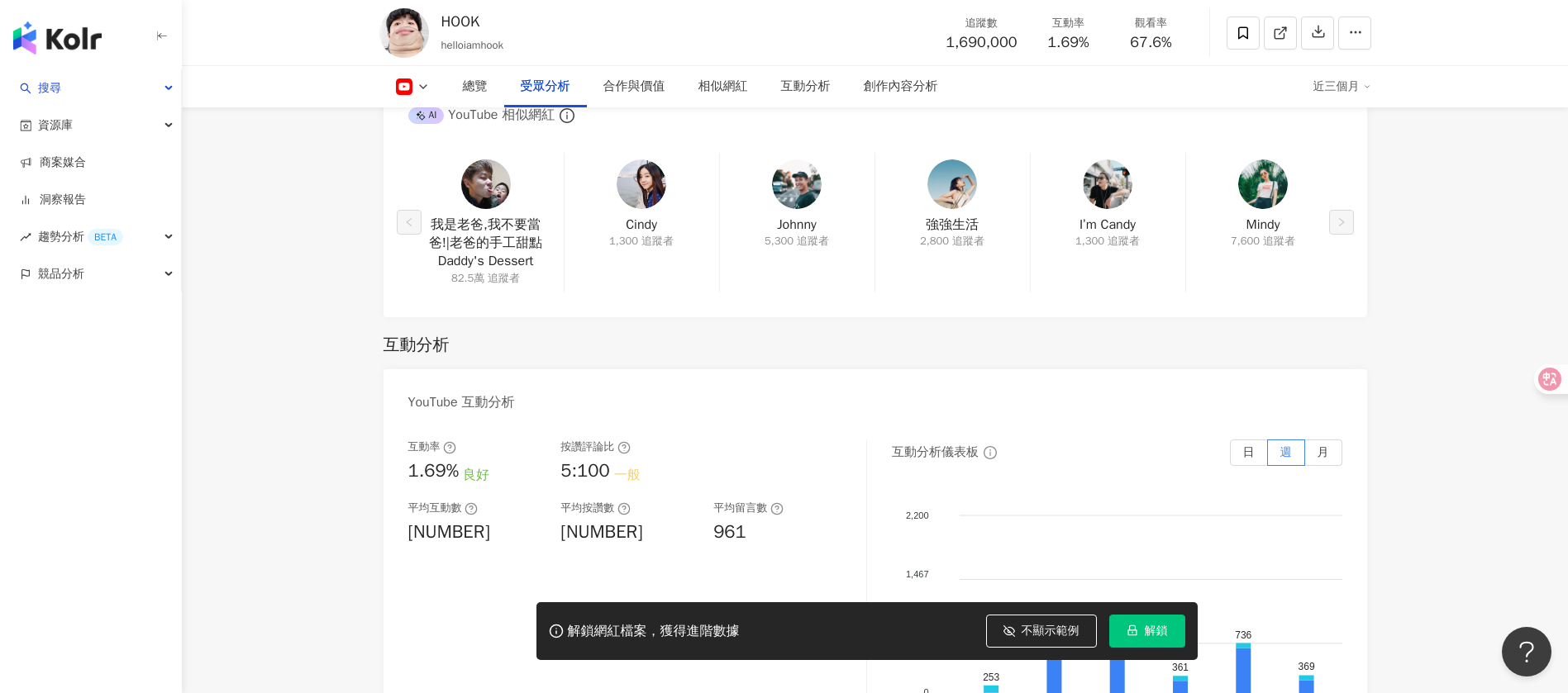 scroll, scrollTop: 1735, scrollLeft: 0, axis: vertical 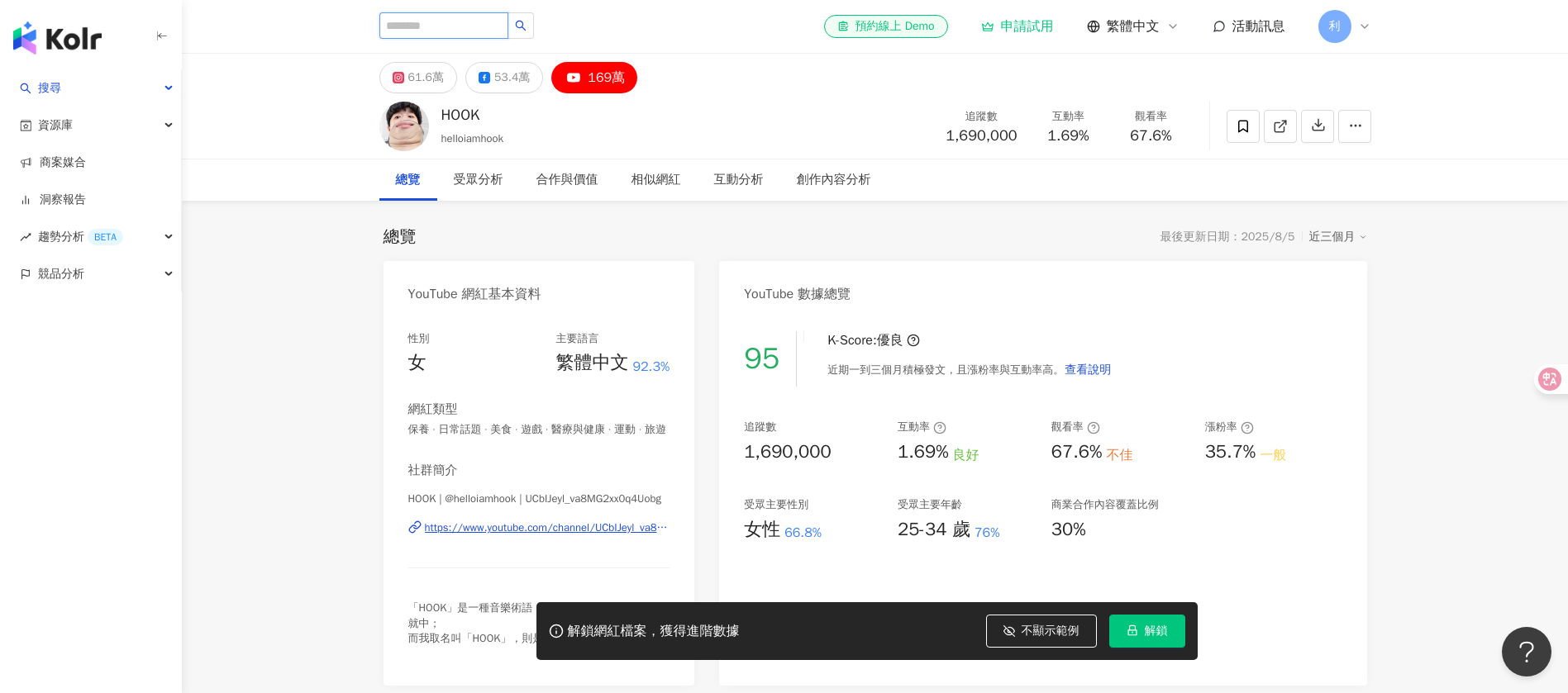 click at bounding box center (444, 26) 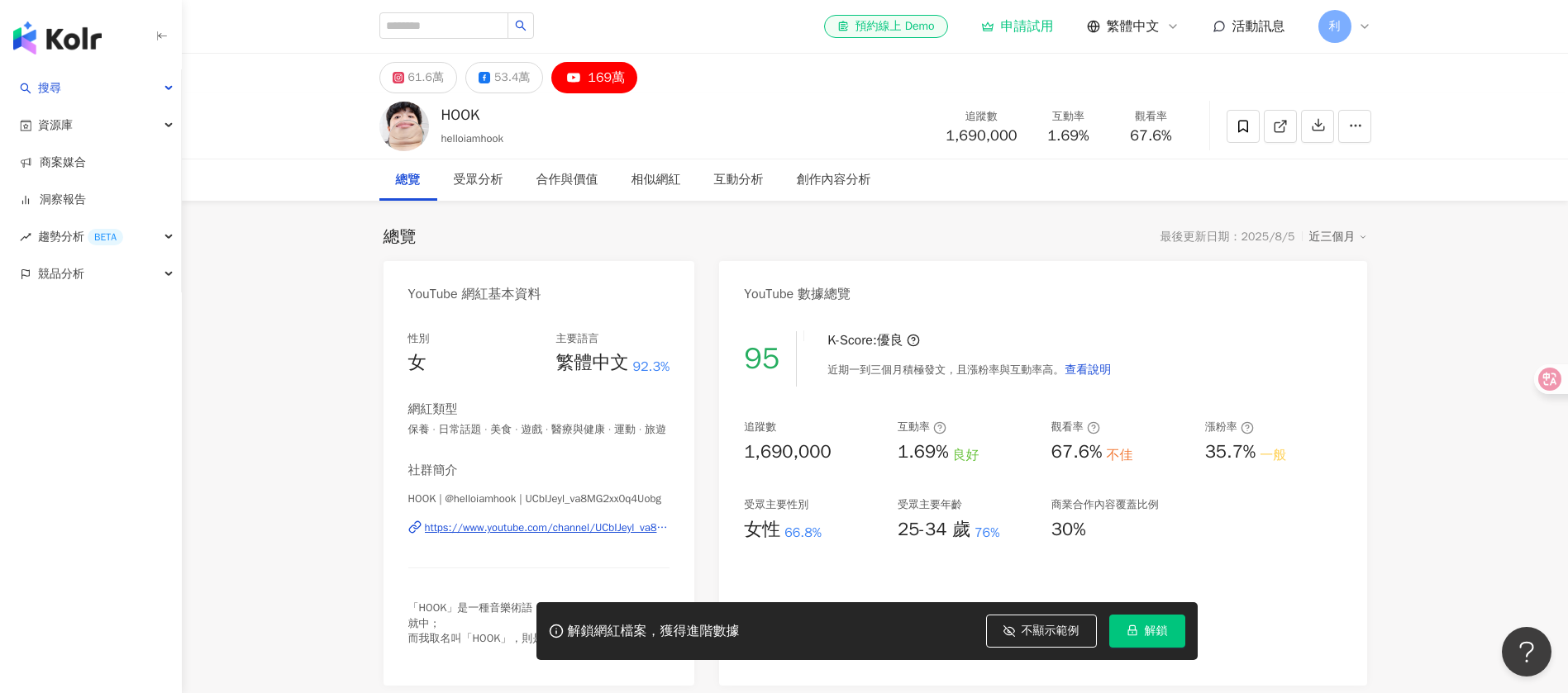 drag, startPoint x: 1408, startPoint y: 342, endPoint x: 1199, endPoint y: 328, distance: 209.46837 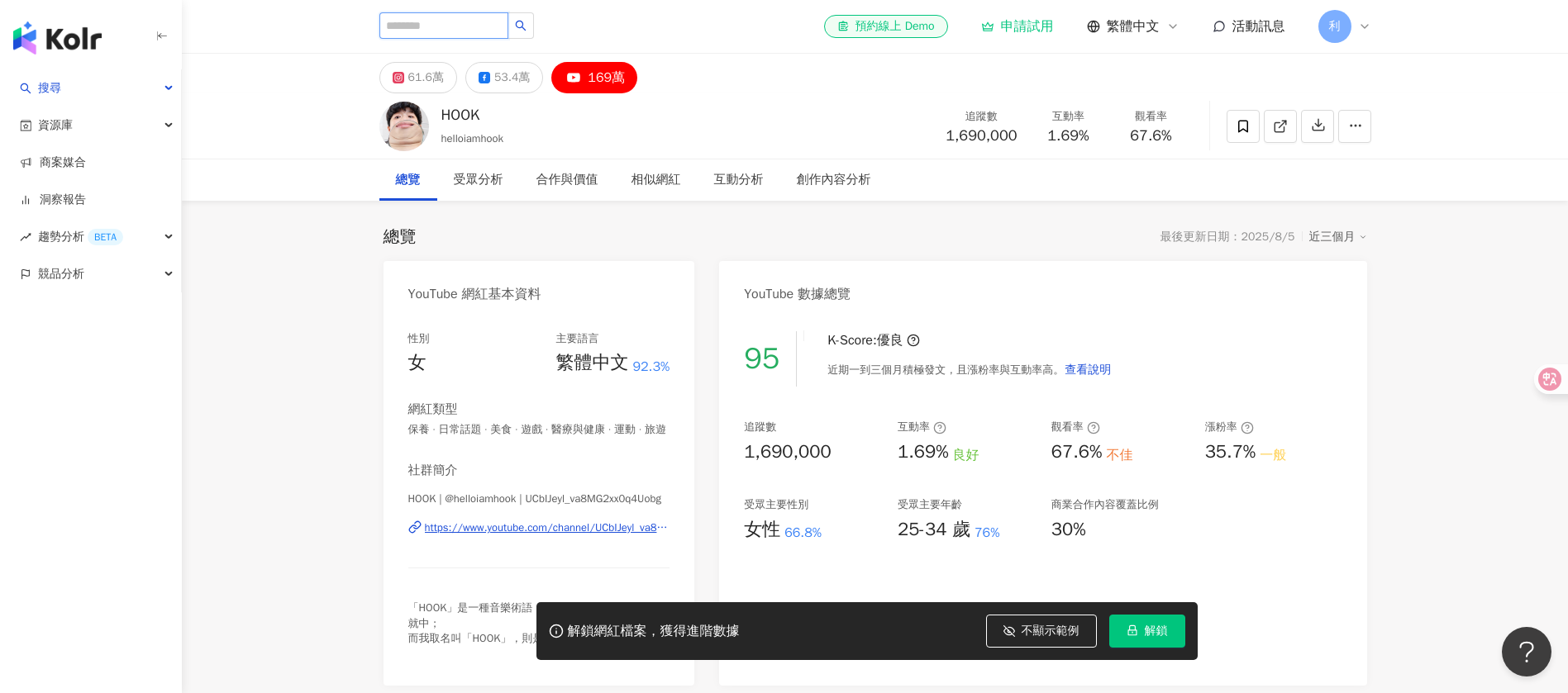 click at bounding box center (444, 26) 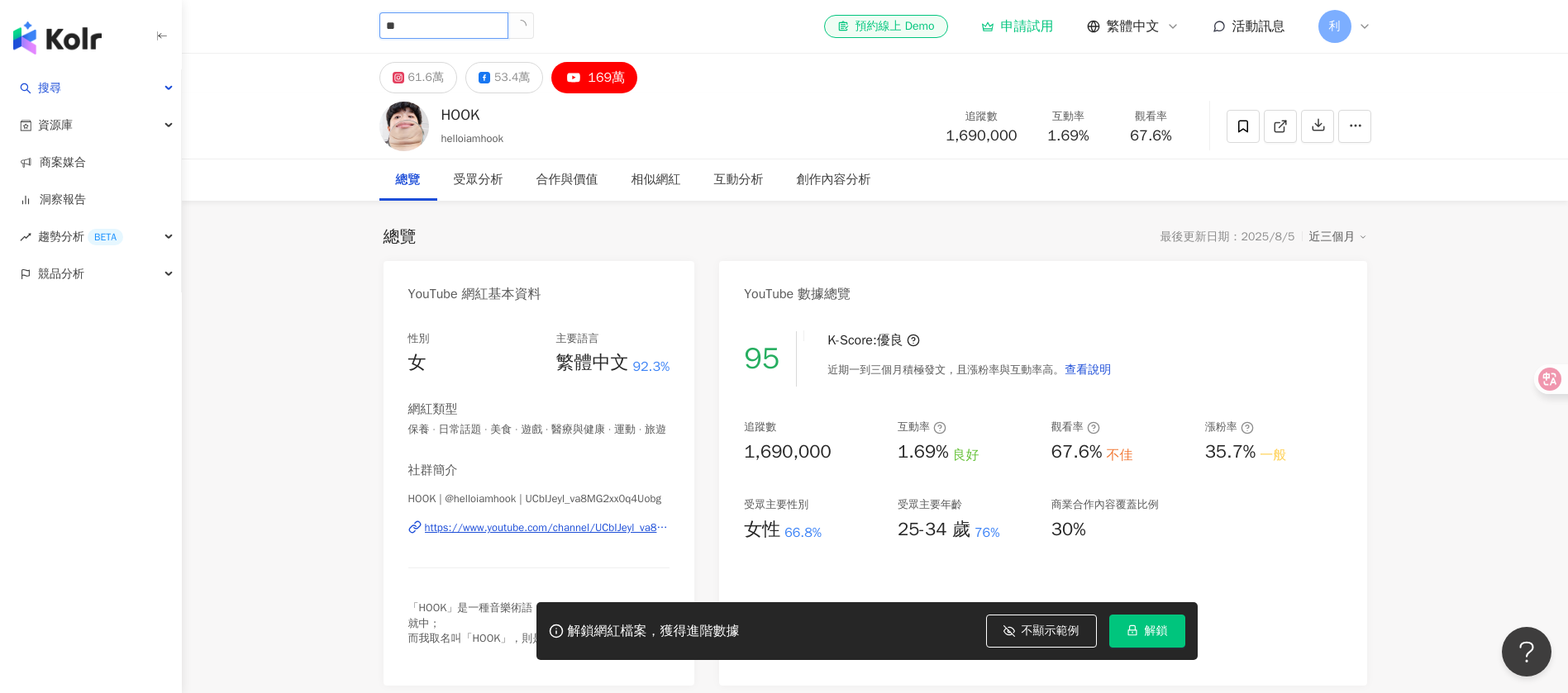 type on "*" 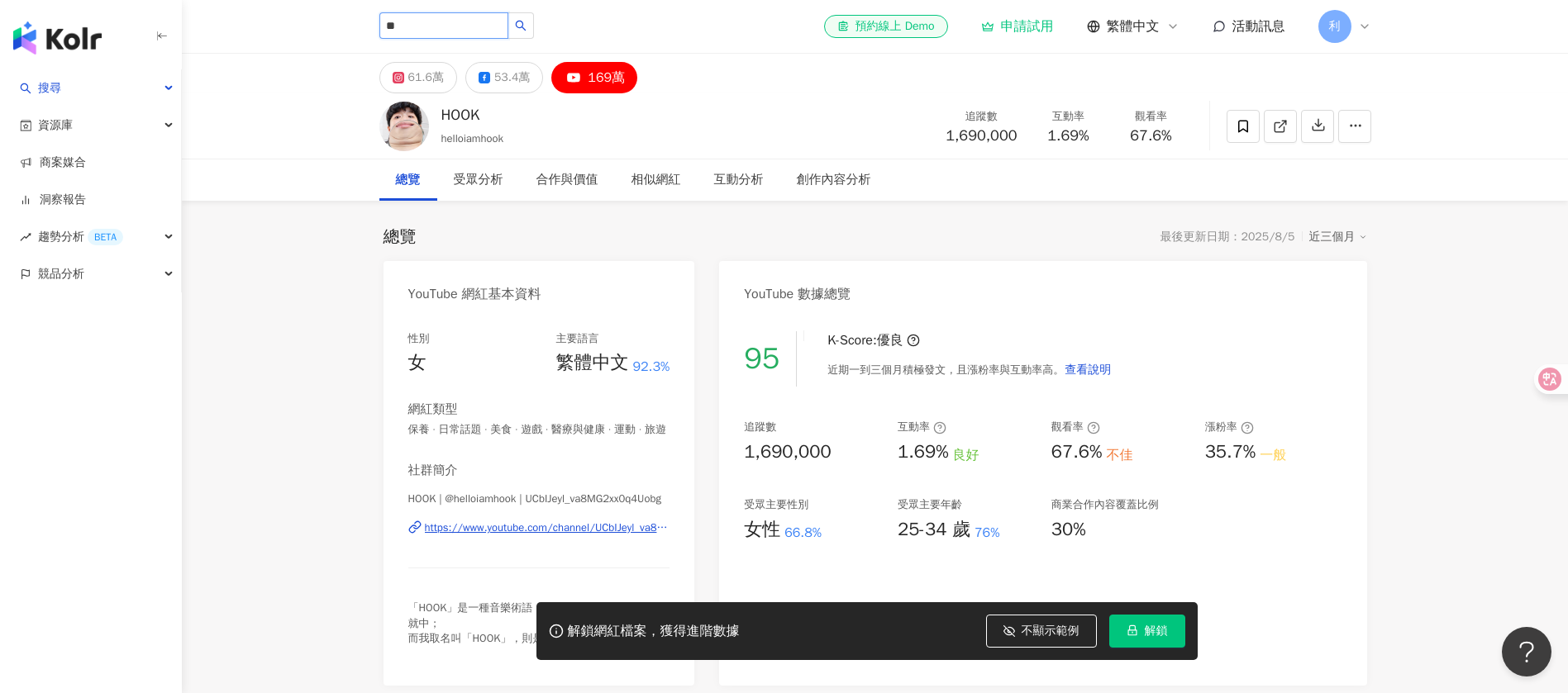 type on "**" 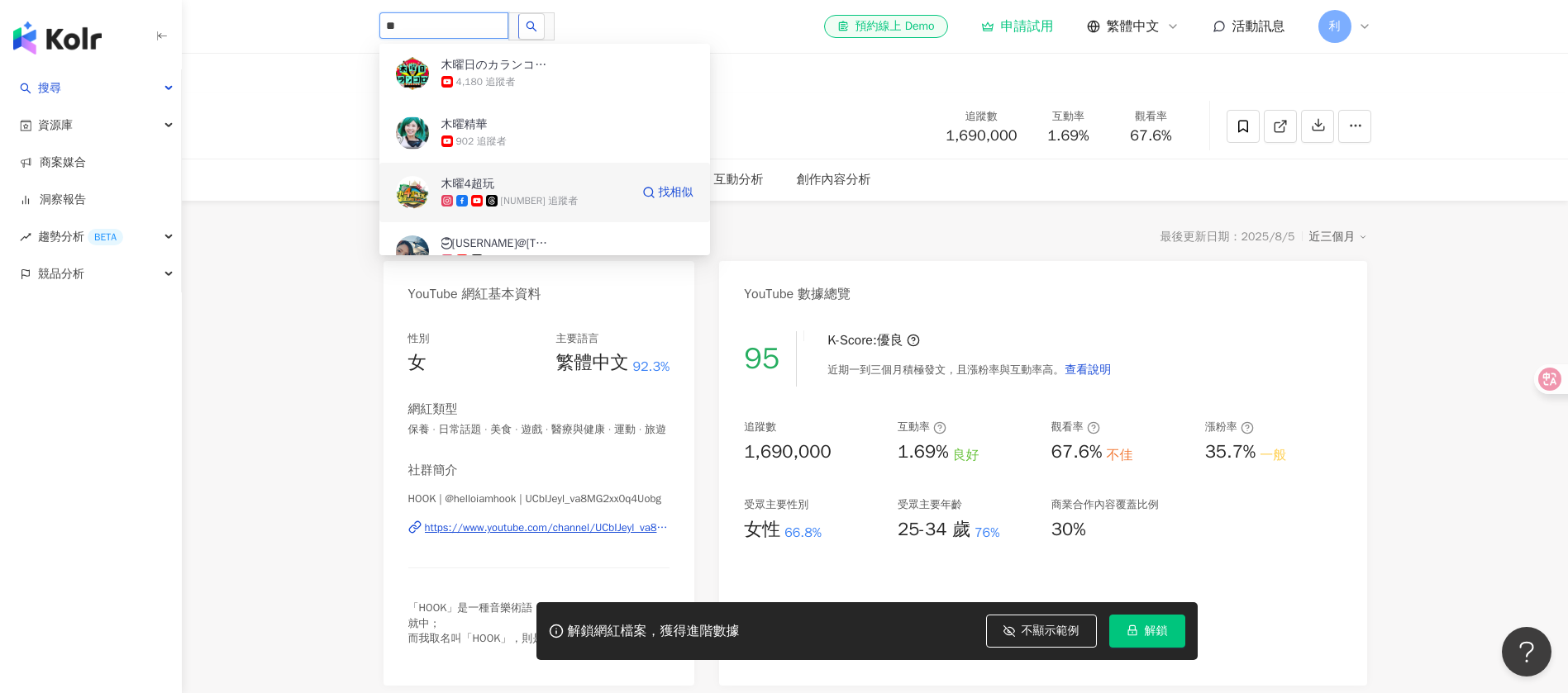 click on "3,389,868   追蹤者" at bounding box center (540, 201) 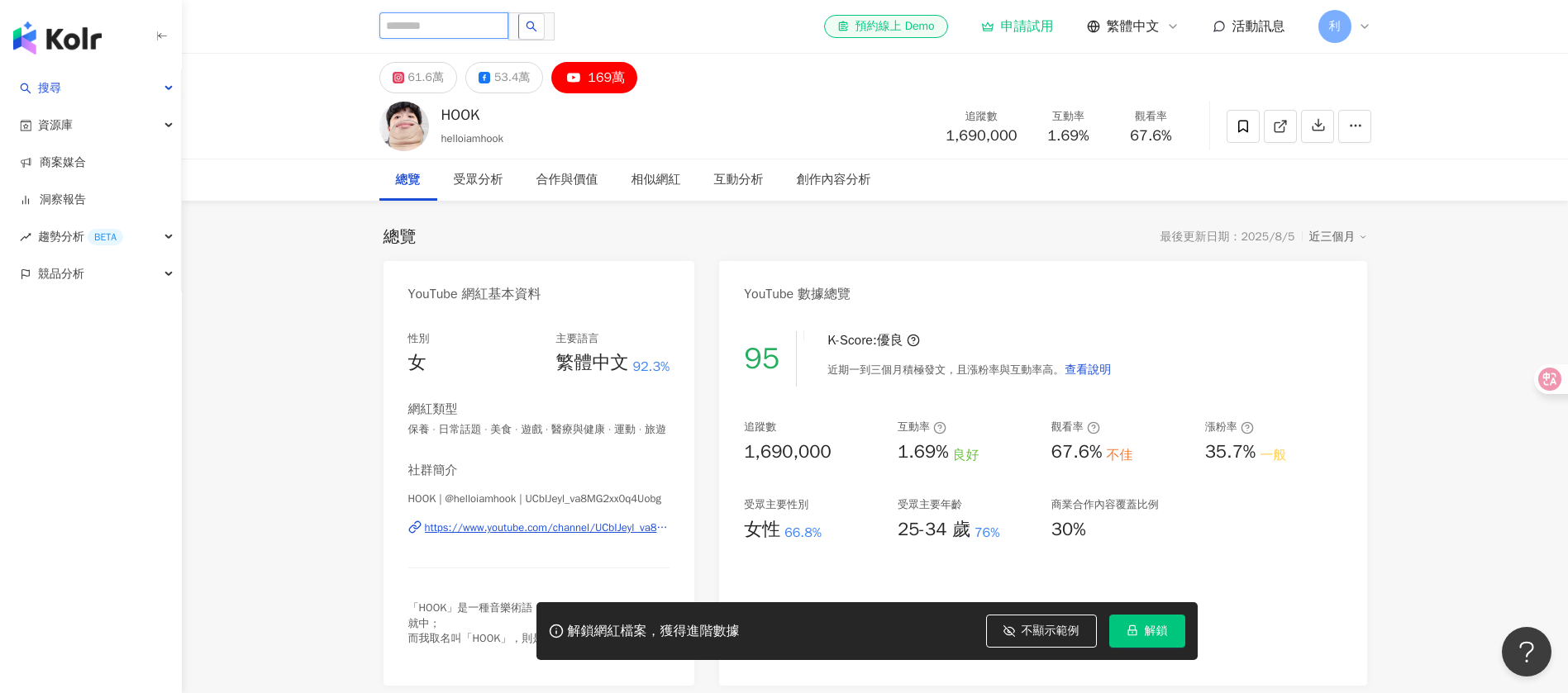 click at bounding box center (444, 26) 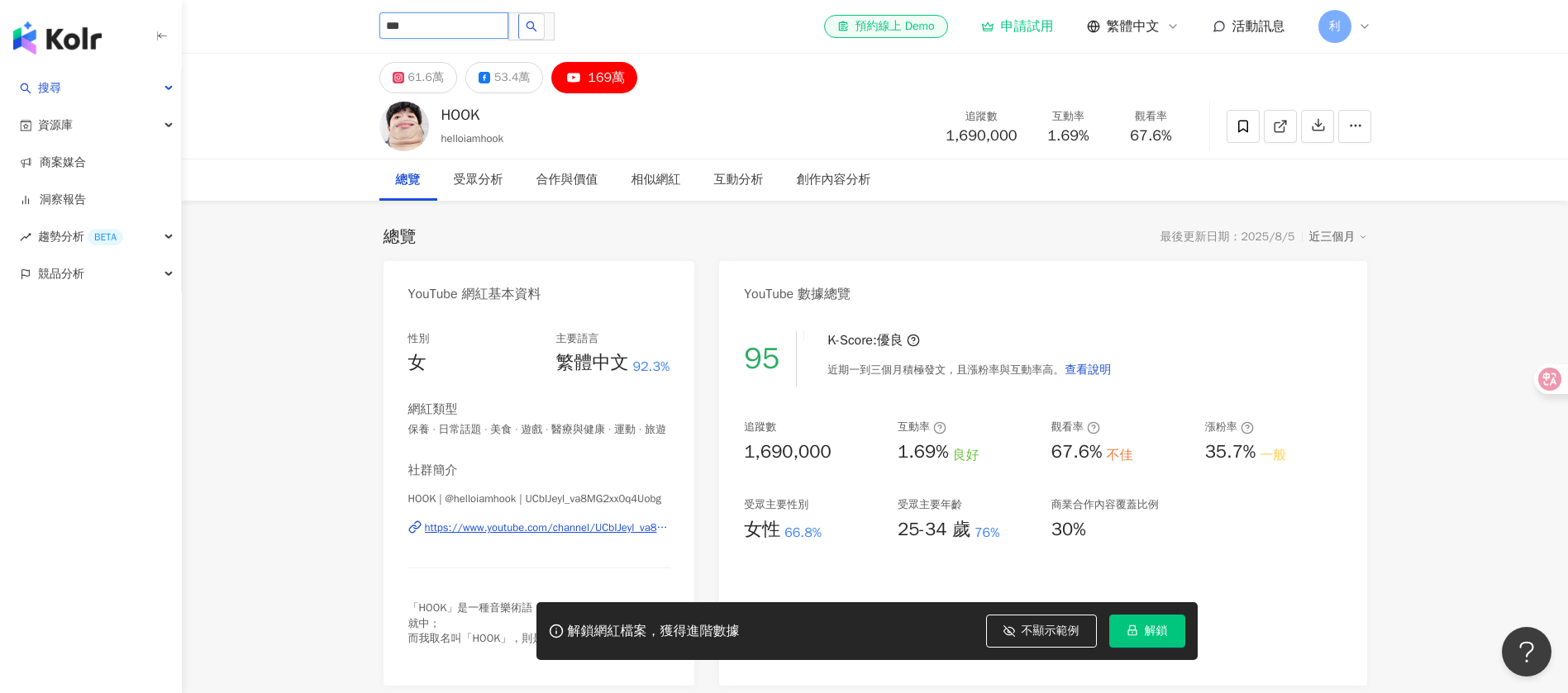 type on "***" 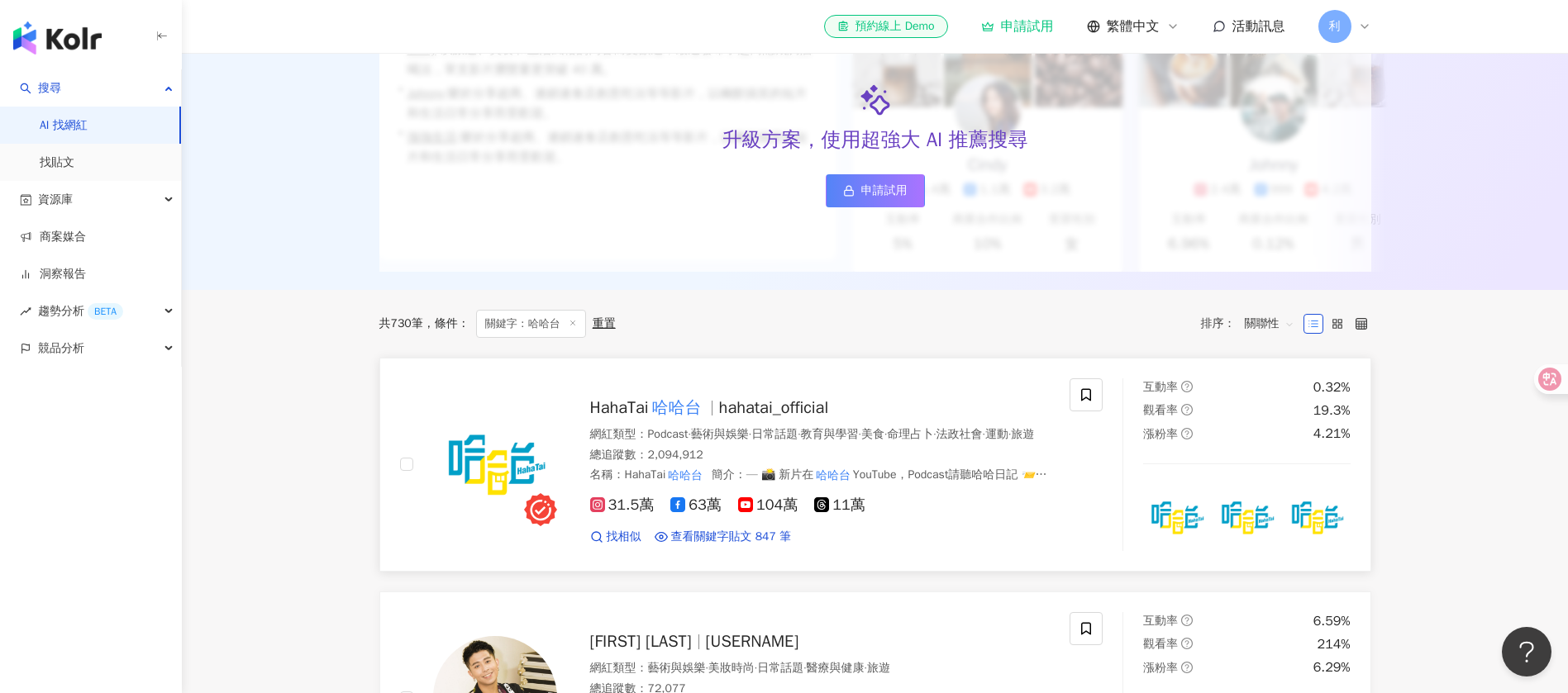 scroll, scrollTop: 372, scrollLeft: 0, axis: vertical 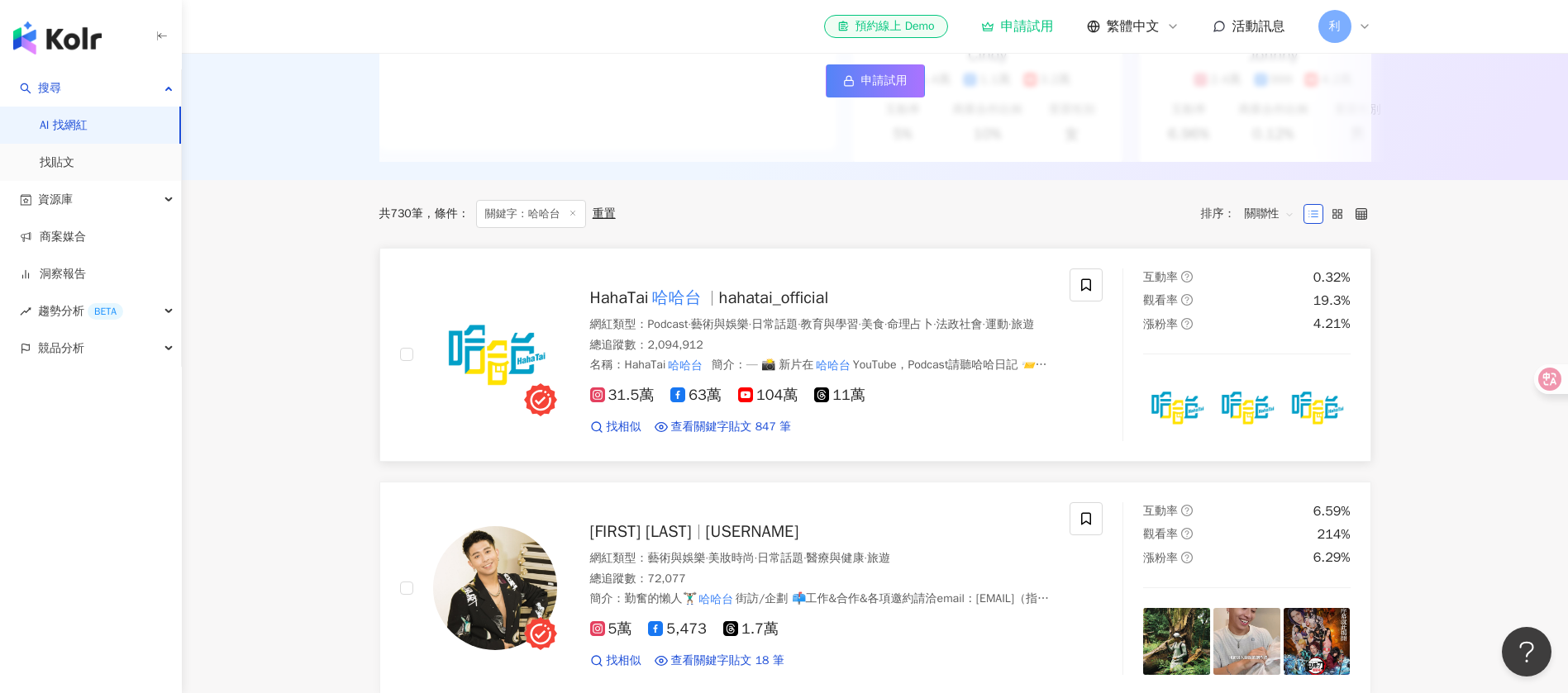click at bounding box center [495, 354] 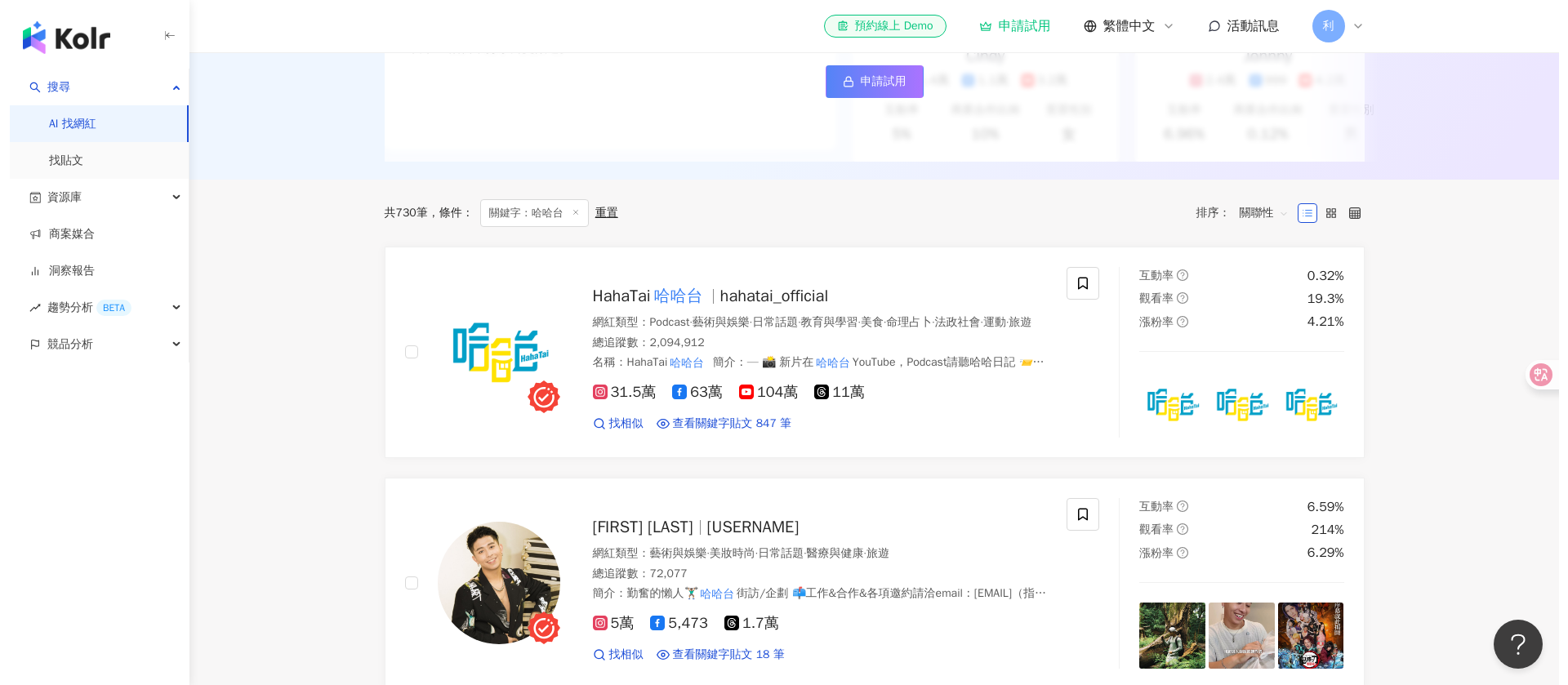 scroll, scrollTop: 122, scrollLeft: 0, axis: vertical 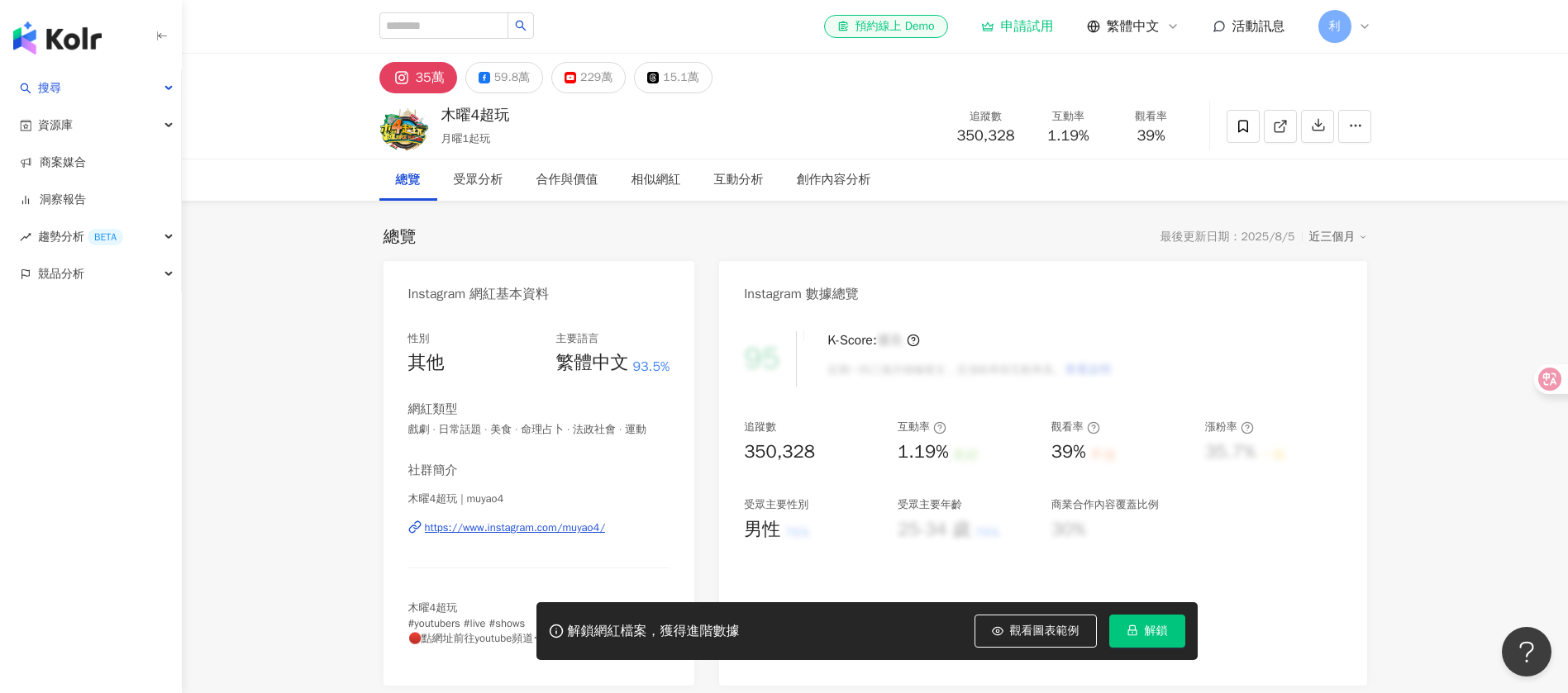 click on "[NUMBER]萬 [NUMBER]萬 [NUMBER]萬 [NUMBER]萬 木曜4超玩 月曜1起玩 追蹤數 [NUMBER] 互動率 [NUMBER]% 觀看率 [NUMBER]% 總覽 受眾分析 合作與價值 相似網紅 互動分析 創作內容分析 總覽 最後更新日期：[DATE] 近三個月 Instagram 網紅基本資料 性別   其他 主要語言   繁體中文 93.5% 網紅類型 戲劇 · 日常話題 · 美食 · 命理占卜 · 法政社會 · 運動 社群簡介 木曜4超玩 | muyao4 https://www.instagram.com/muyao4/ 木曜4超玩
#youtubers #live #shows
🔴點網址前往youtube頻道
👇🏻👇🏻👇🏻 看更多 Instagram 數據總覽 95 K-Score :   優良 近期一到三個月積極發文，且漲粉率與互動率高。 查看說明 追蹤數   [NUMBER] 互動率   [NUMBER]% 良好 觀看率   [NUMBER]% 不佳 漲粉率   [NUMBER]% 一般 受眾主要性別   男性 76% 受眾主要年齡   25-34 歲 76% 商業合作內容覆蓋比例   30% AI Instagram 成效等級三大指標 互動率 [NUMBER]% 良好 同等級網紅的互動率中位數為  [NUMBER]% 觀看率 [NUMBER]%" at bounding box center (875, 2849) 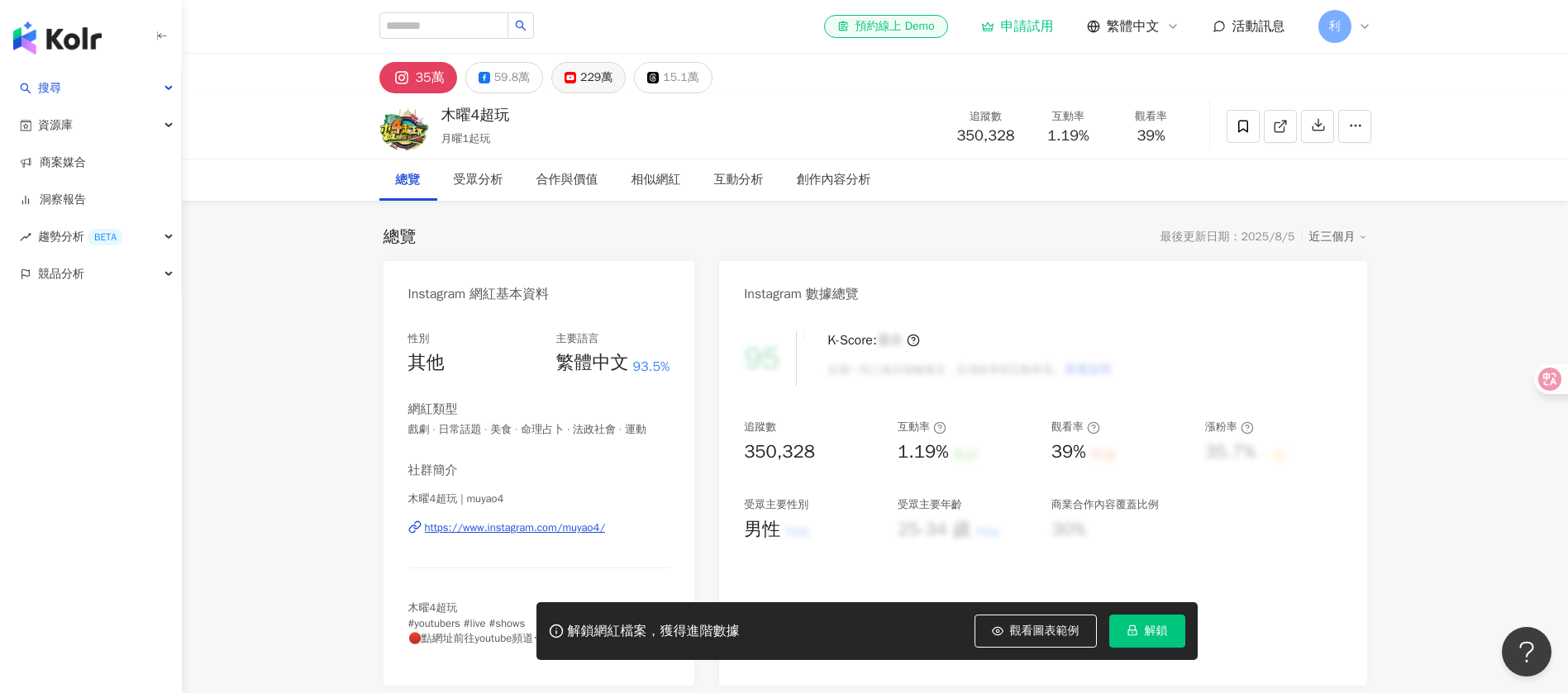 click on "229萬" at bounding box center [596, 78] 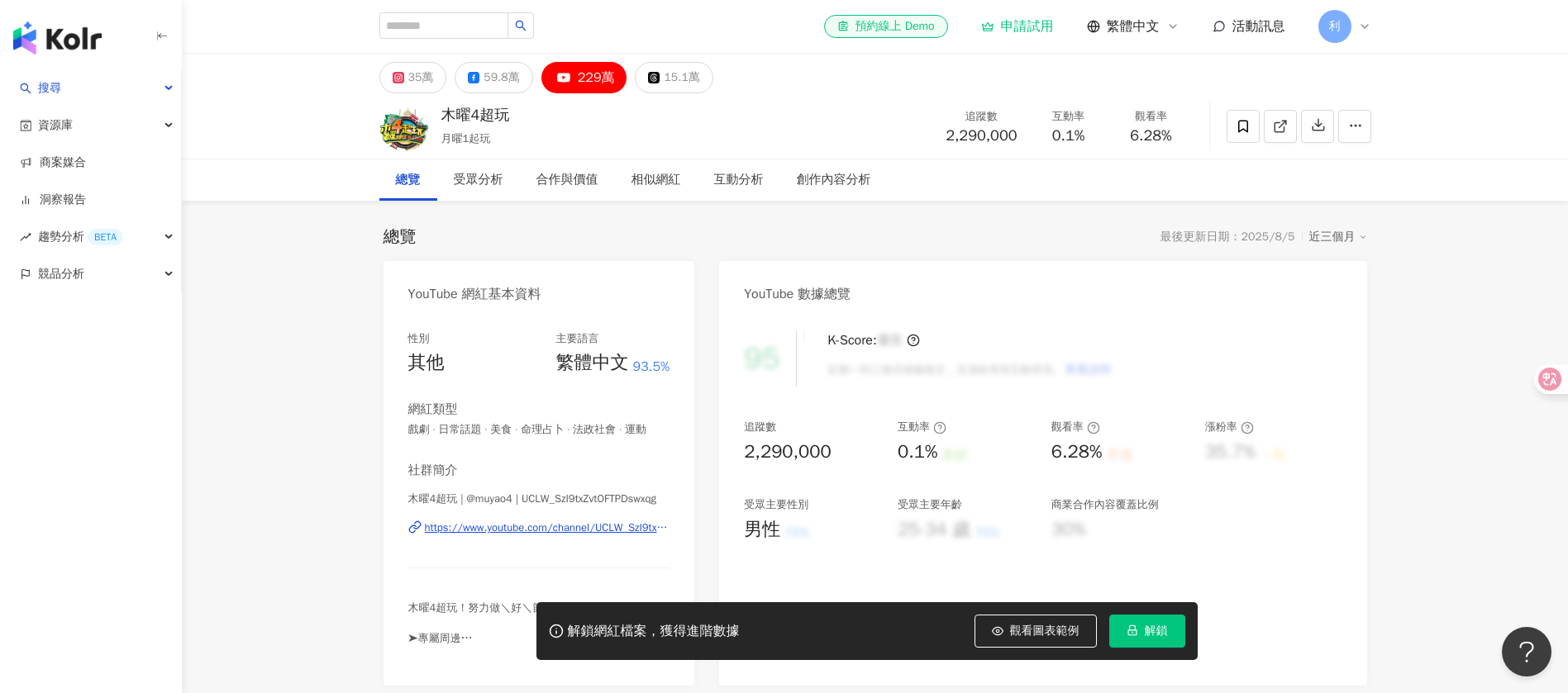 click on "觀看圖表範例" at bounding box center [1036, 631] 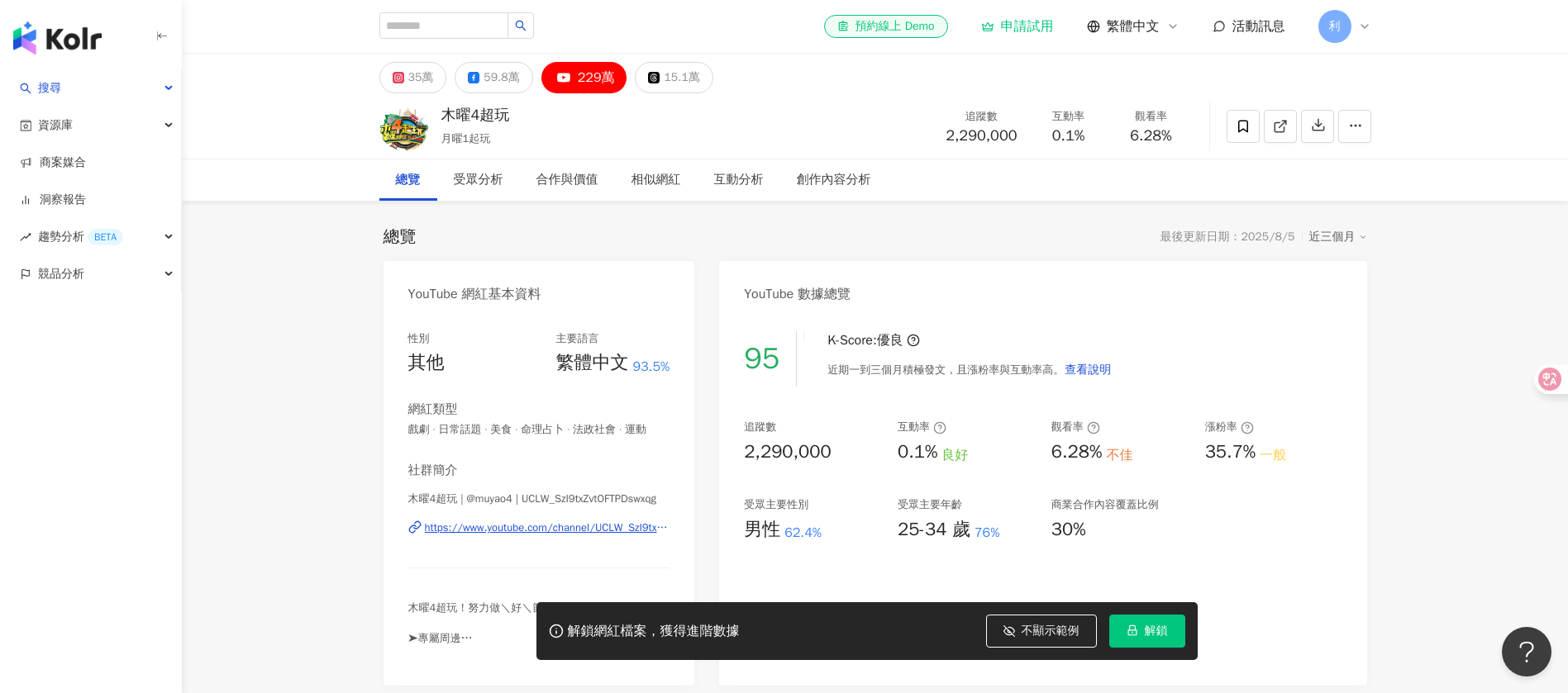 type 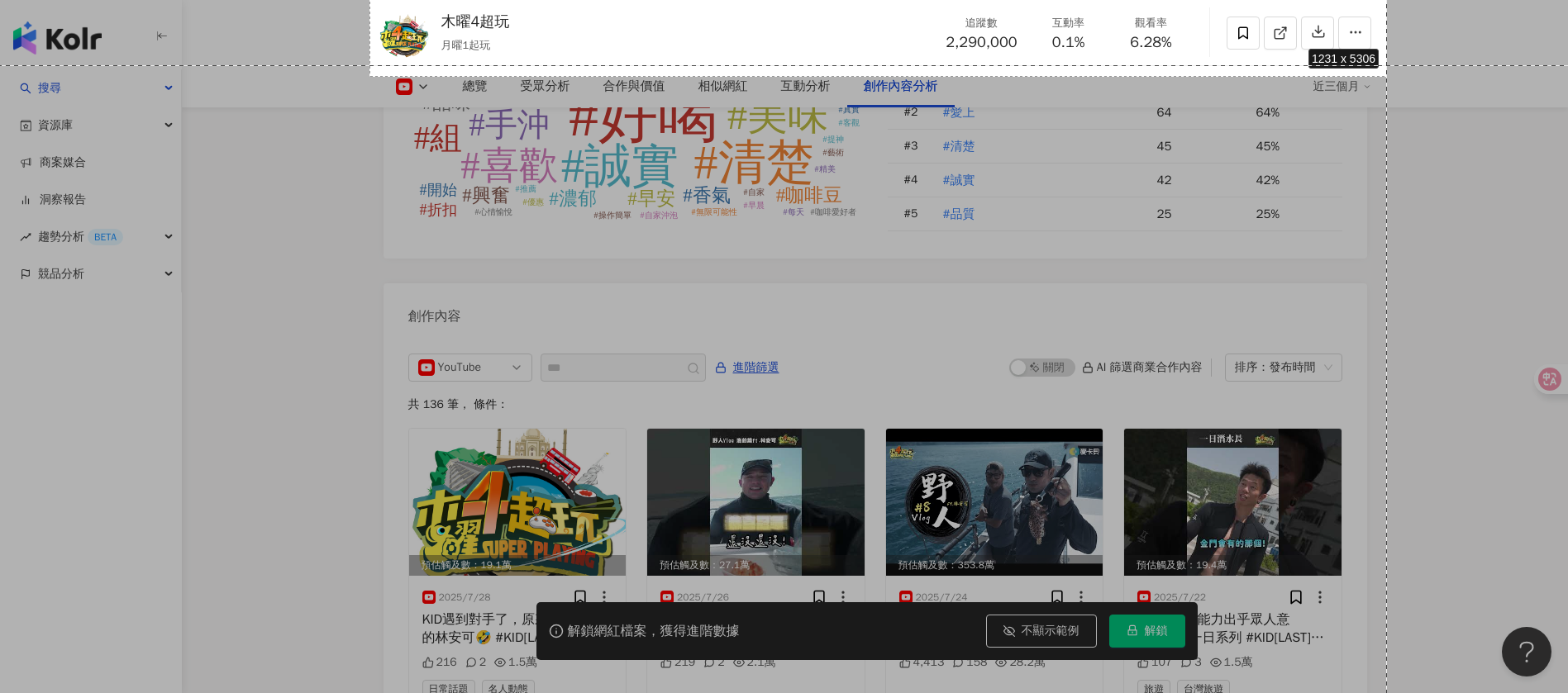 scroll, scrollTop: 4355, scrollLeft: 0, axis: vertical 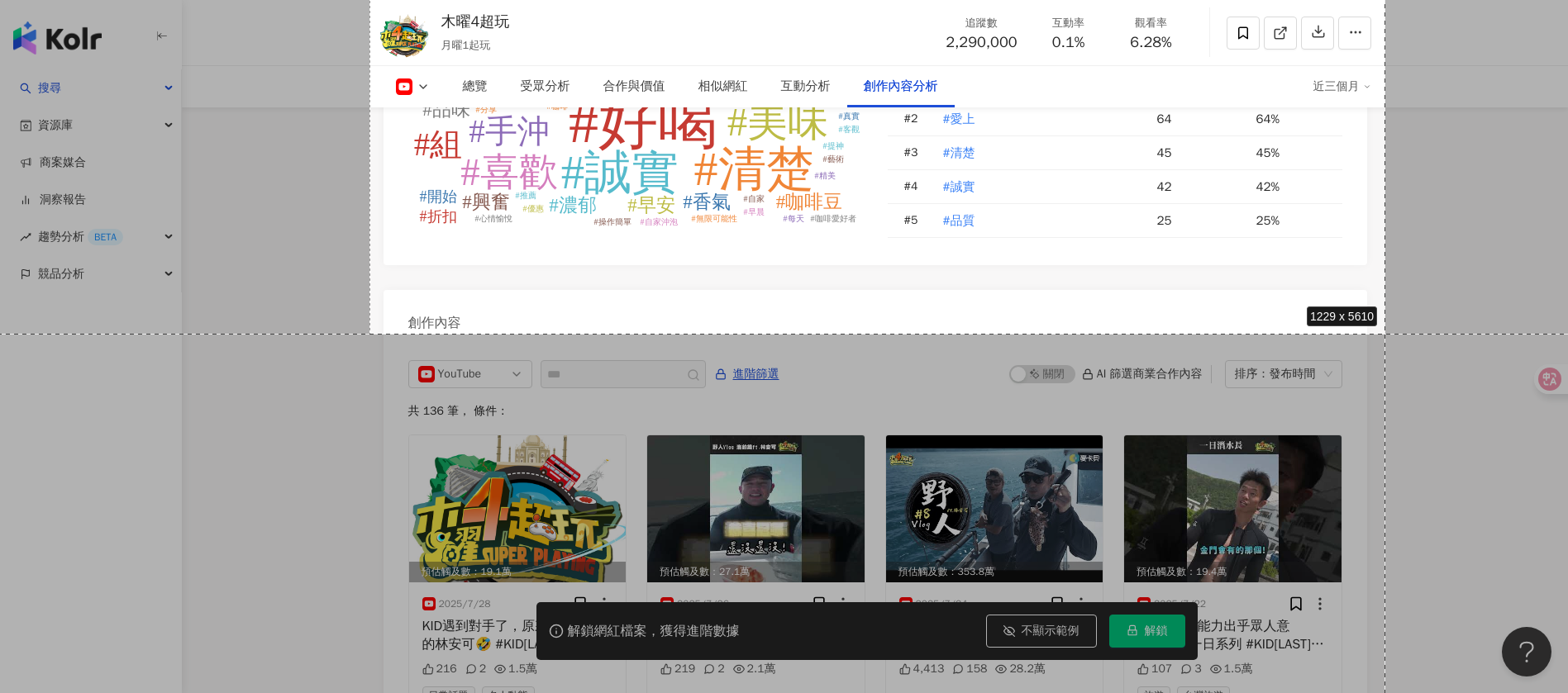 drag, startPoint x: 370, startPoint y: 56, endPoint x: 1385, endPoint y: 334, distance: 1052.3825 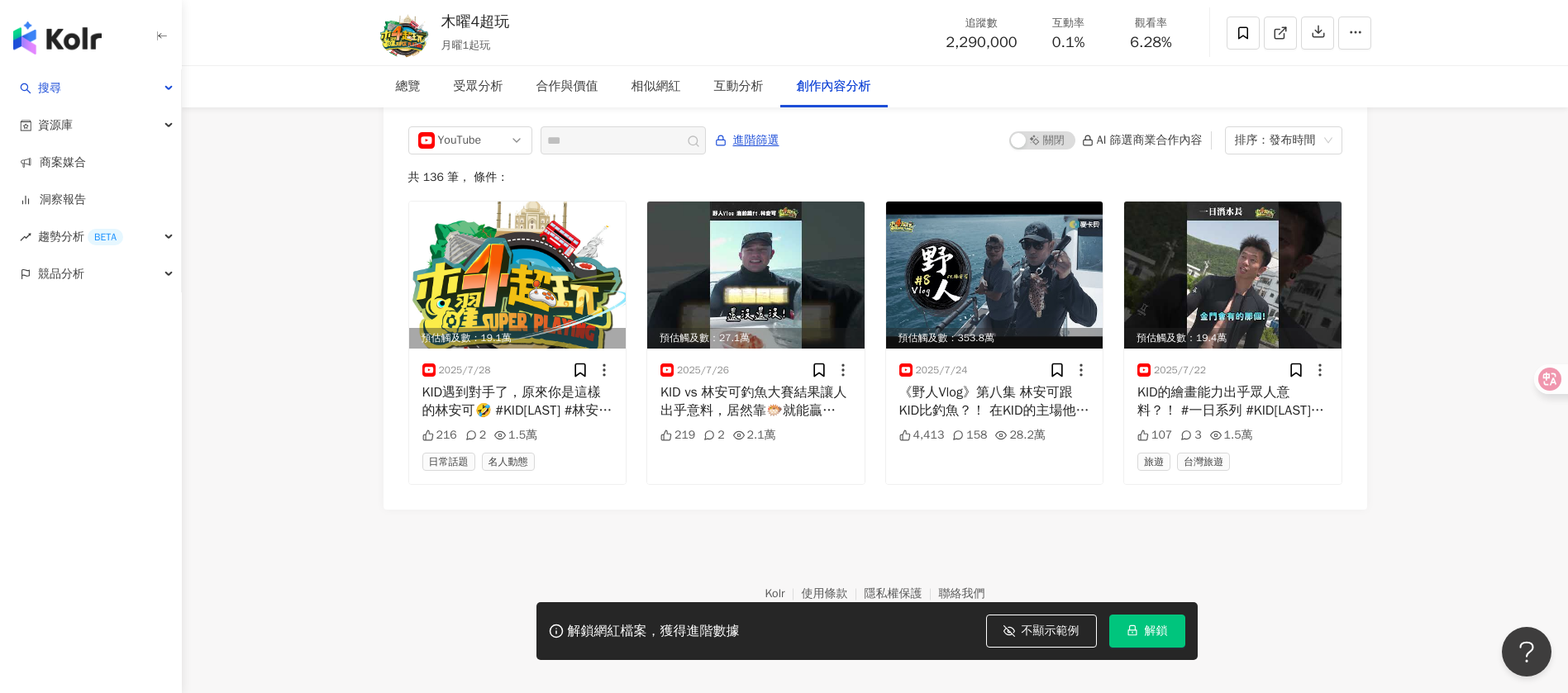 scroll, scrollTop: 0, scrollLeft: 0, axis: both 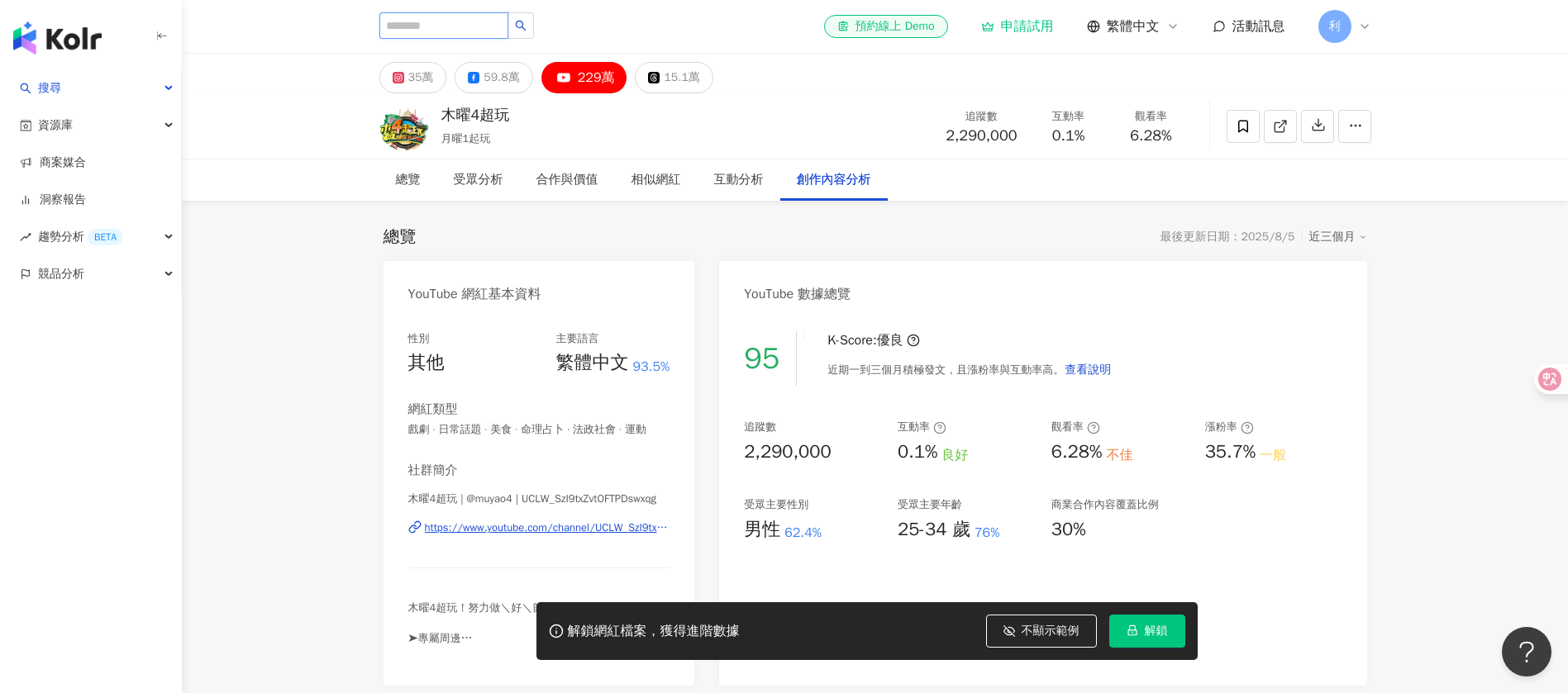 click at bounding box center [444, 26] 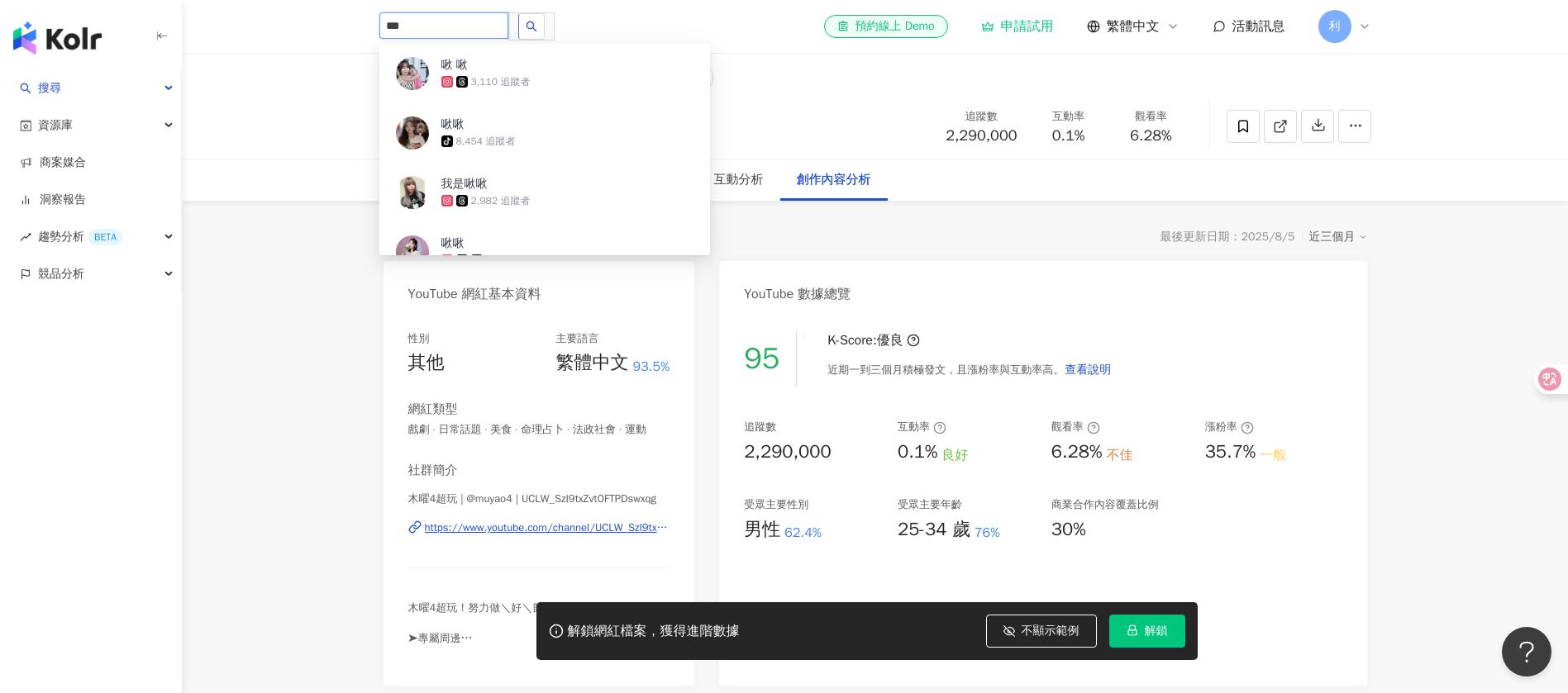 type on "***" 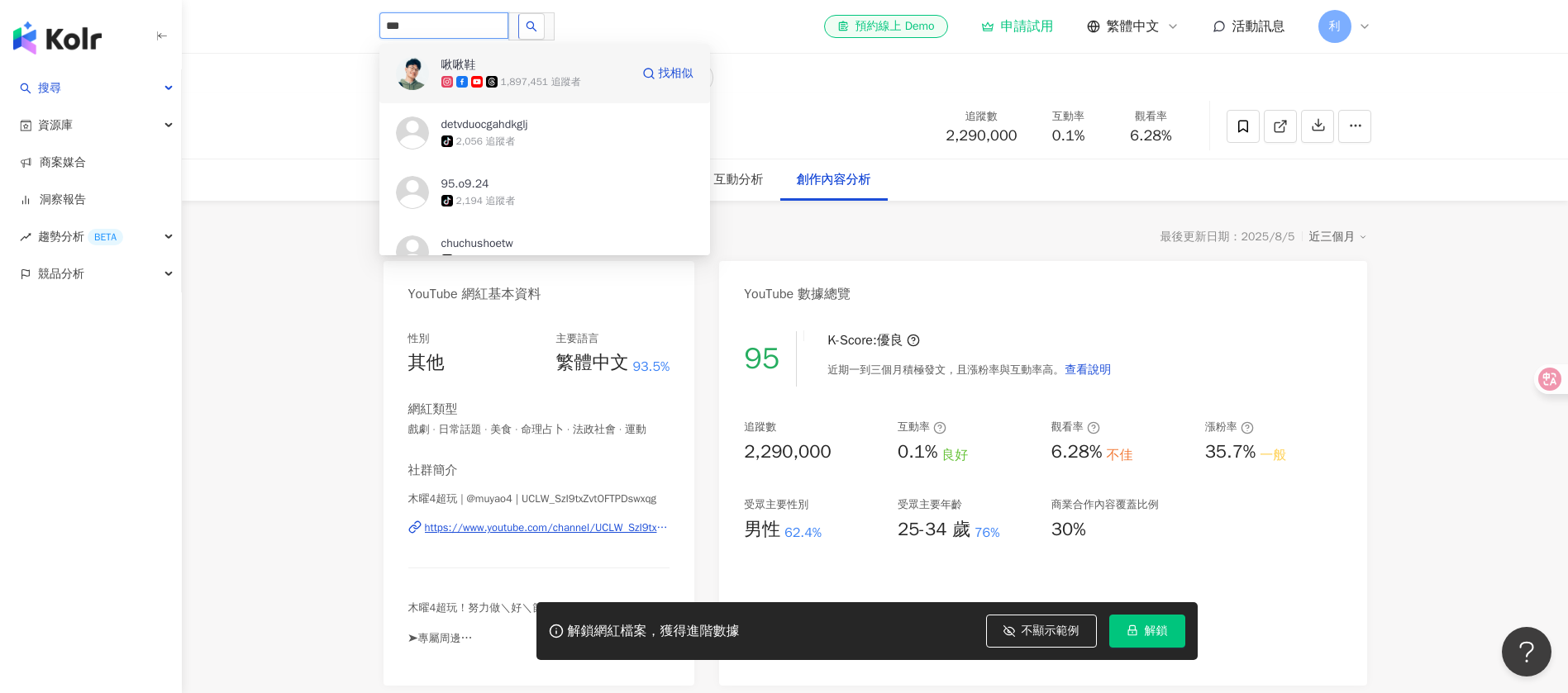 click on "1,897,451   追蹤者" at bounding box center [541, 82] 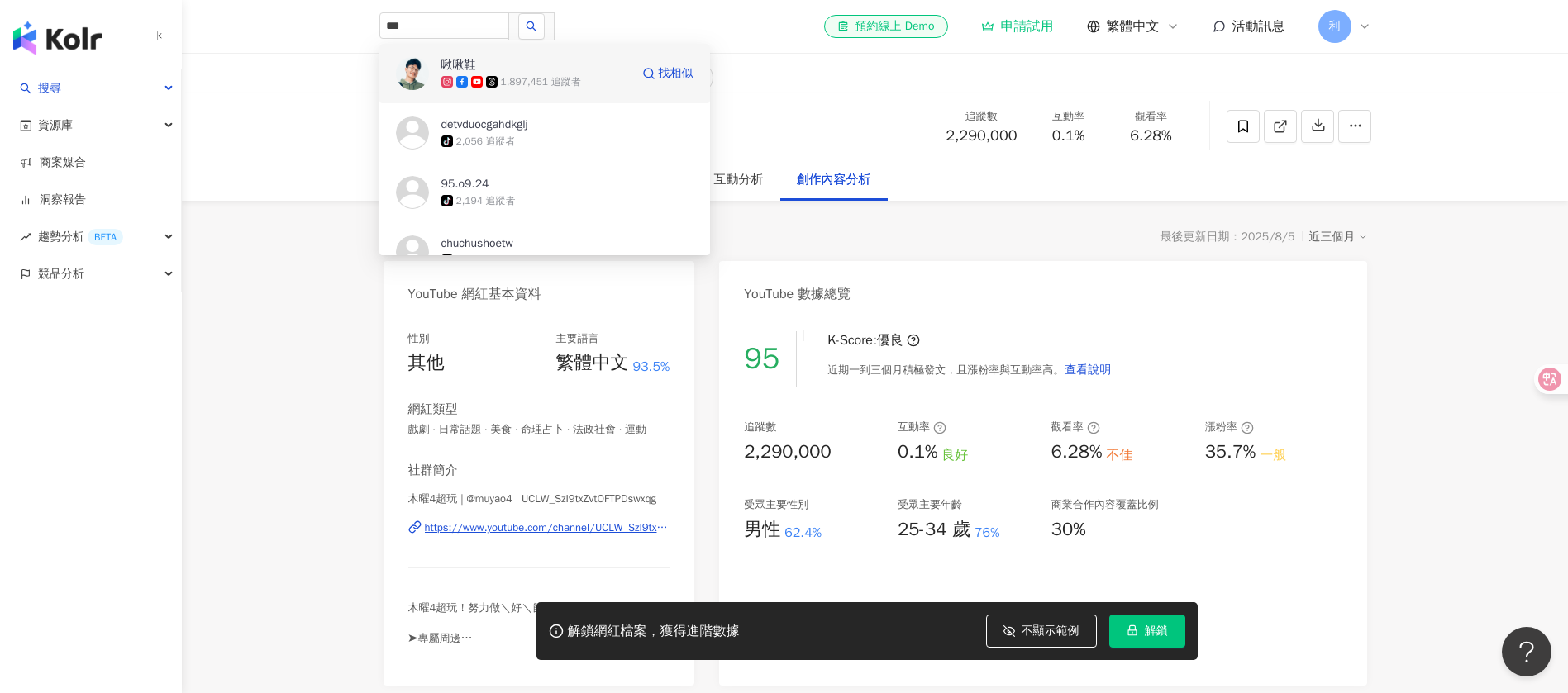 type 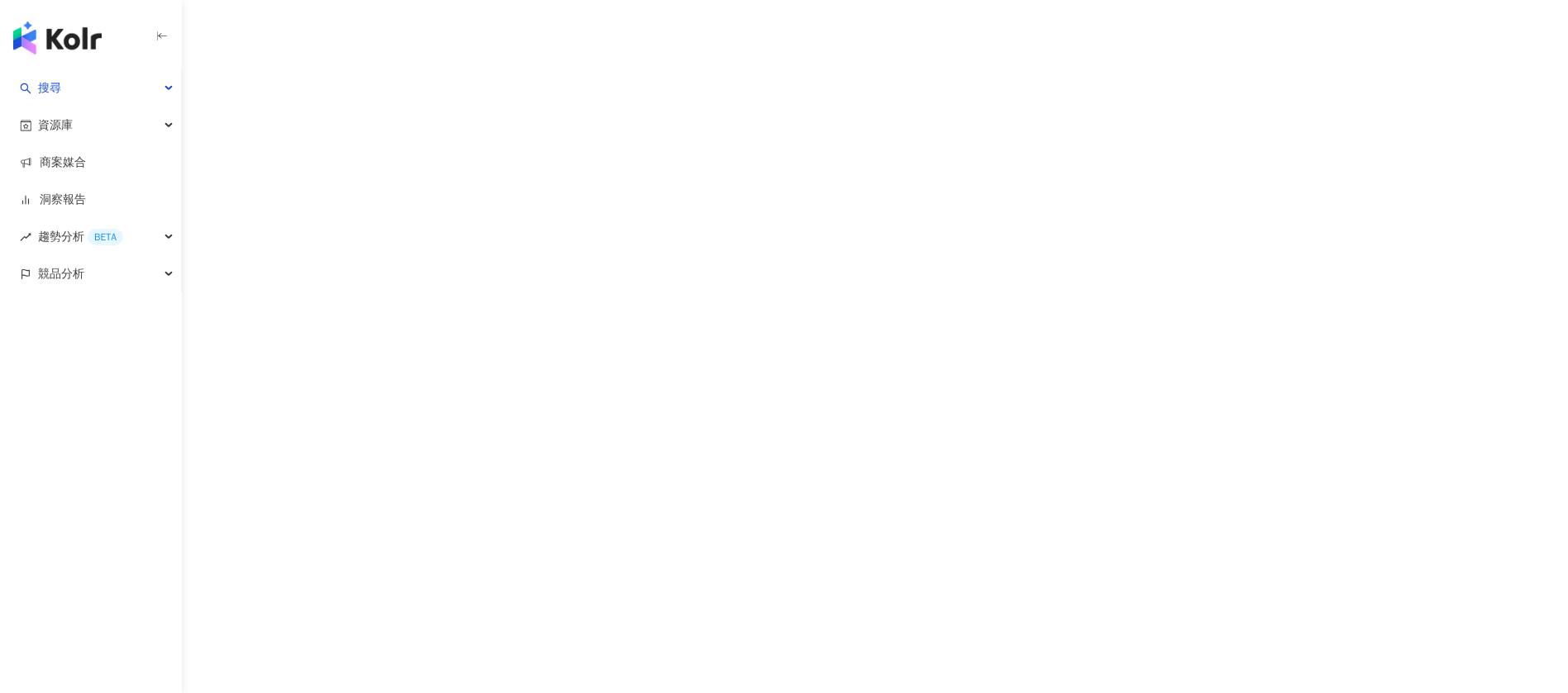 scroll, scrollTop: 0, scrollLeft: 0, axis: both 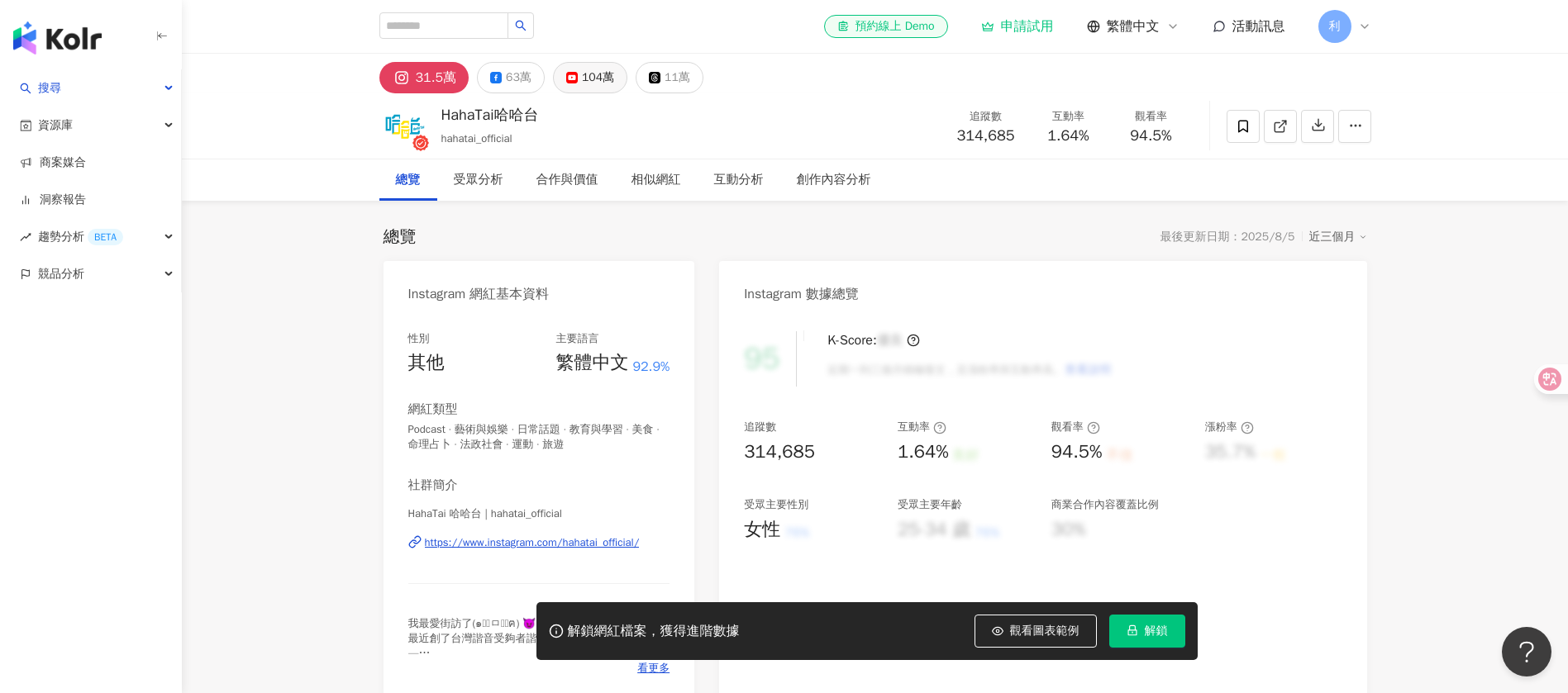click on "104萬" at bounding box center [598, 78] 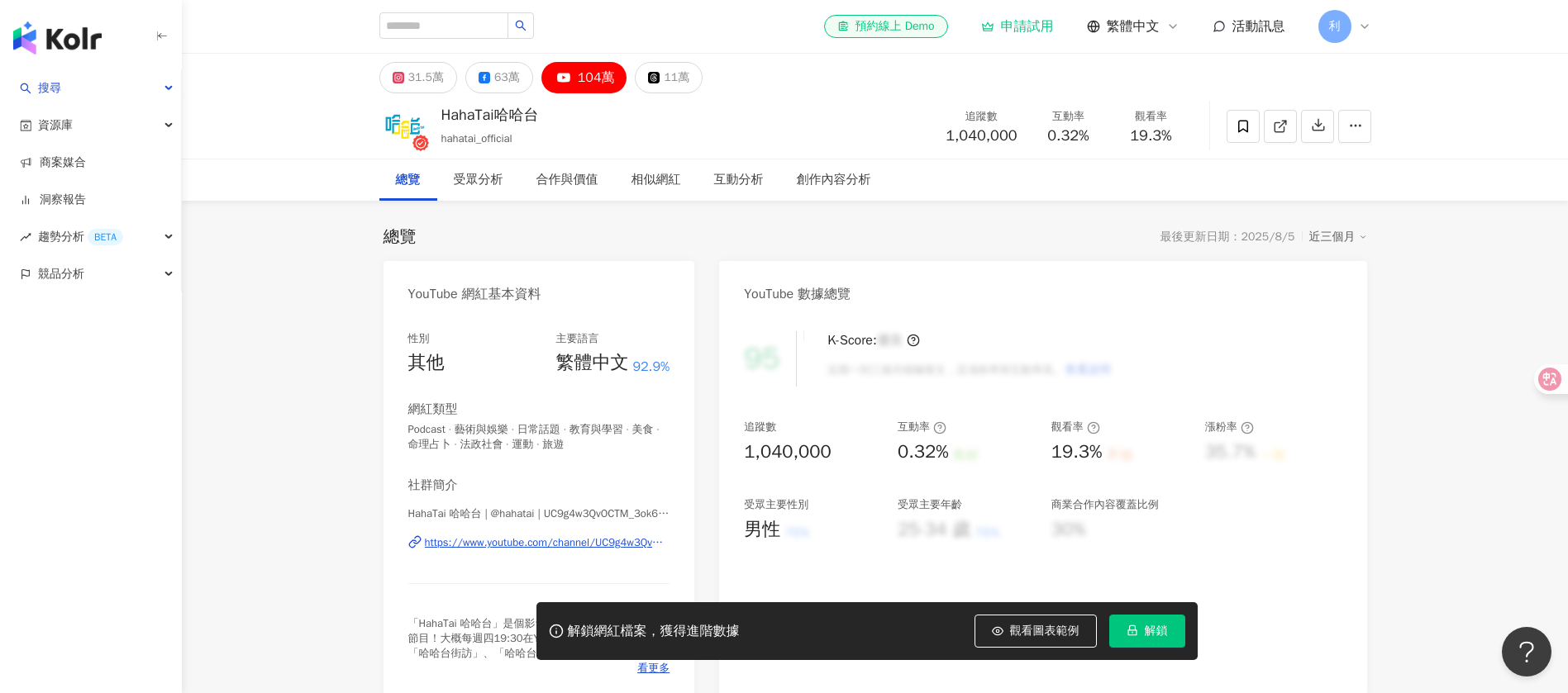 click on "觀看圖表範例" at bounding box center (1045, 631) 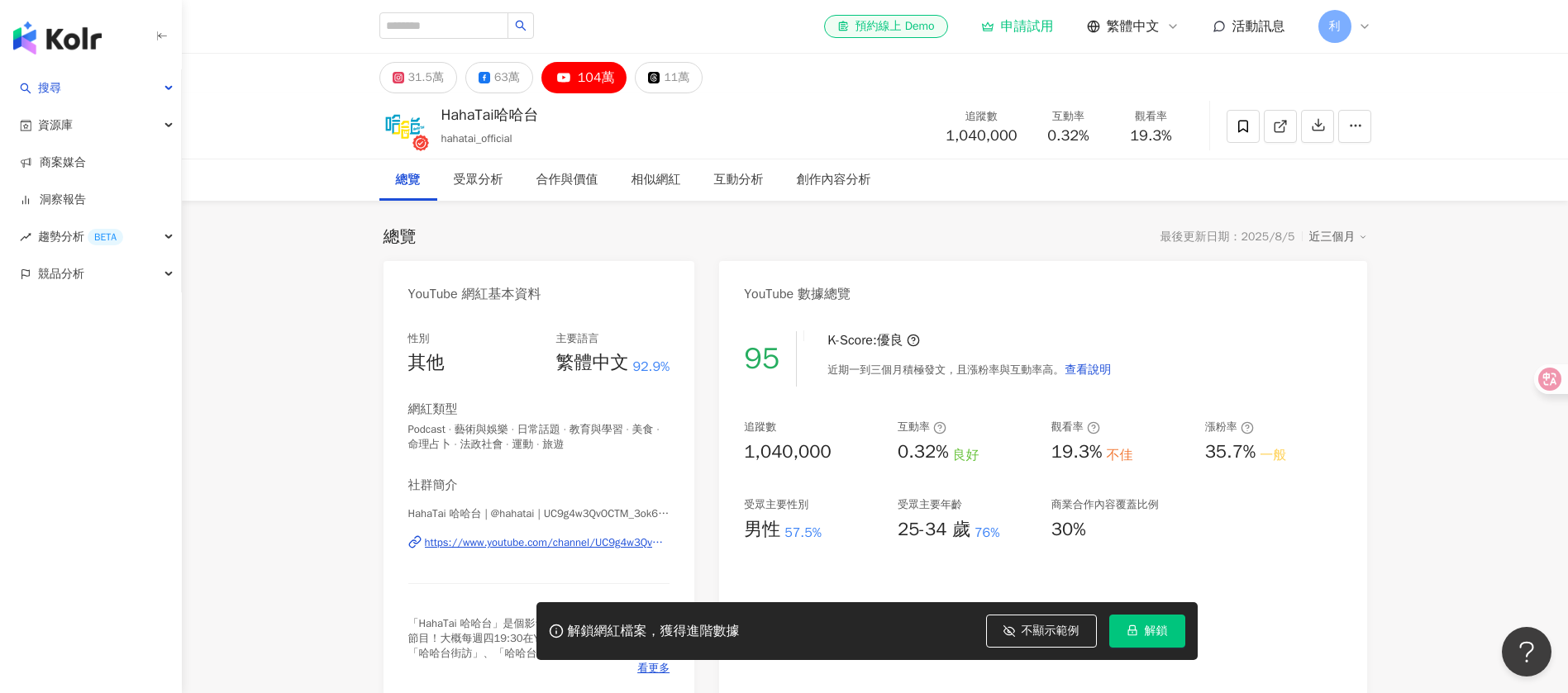 type 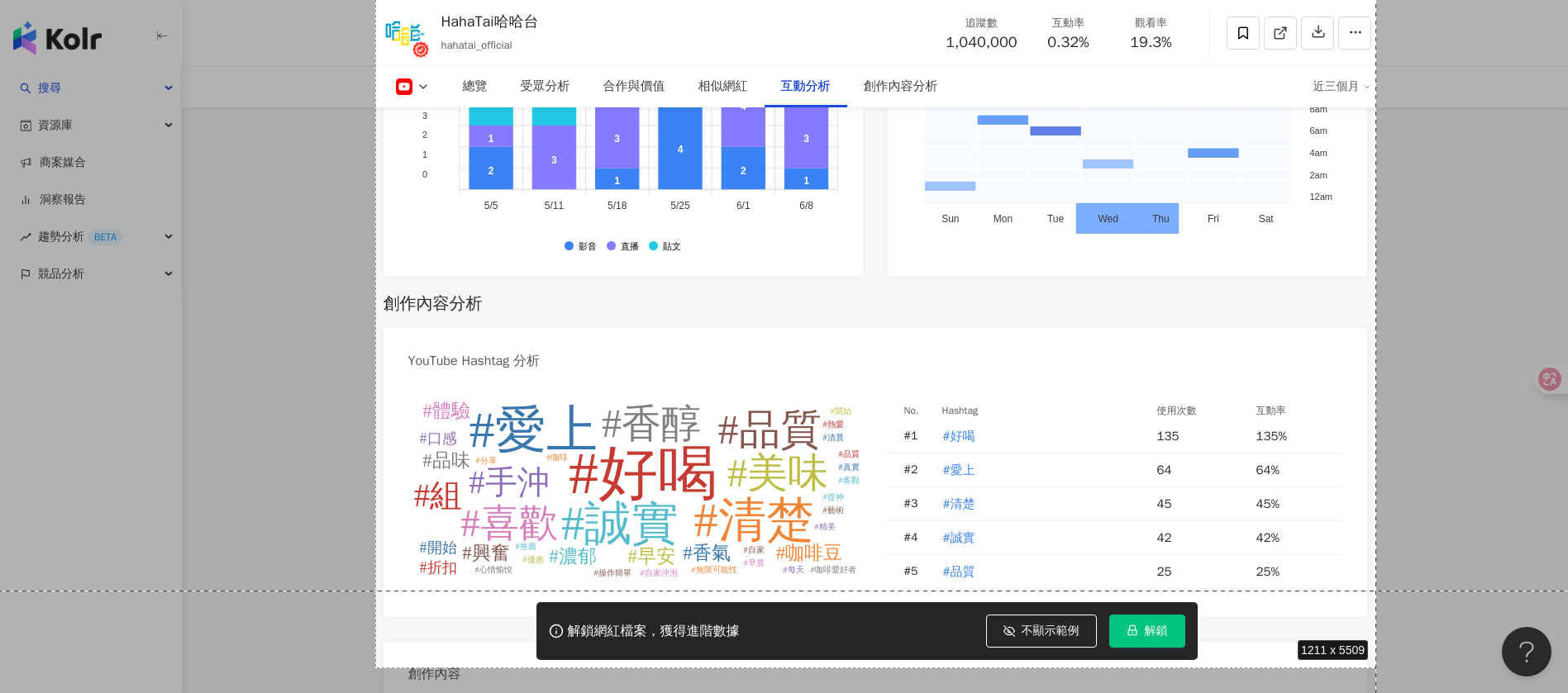 scroll, scrollTop: 4058, scrollLeft: 0, axis: vertical 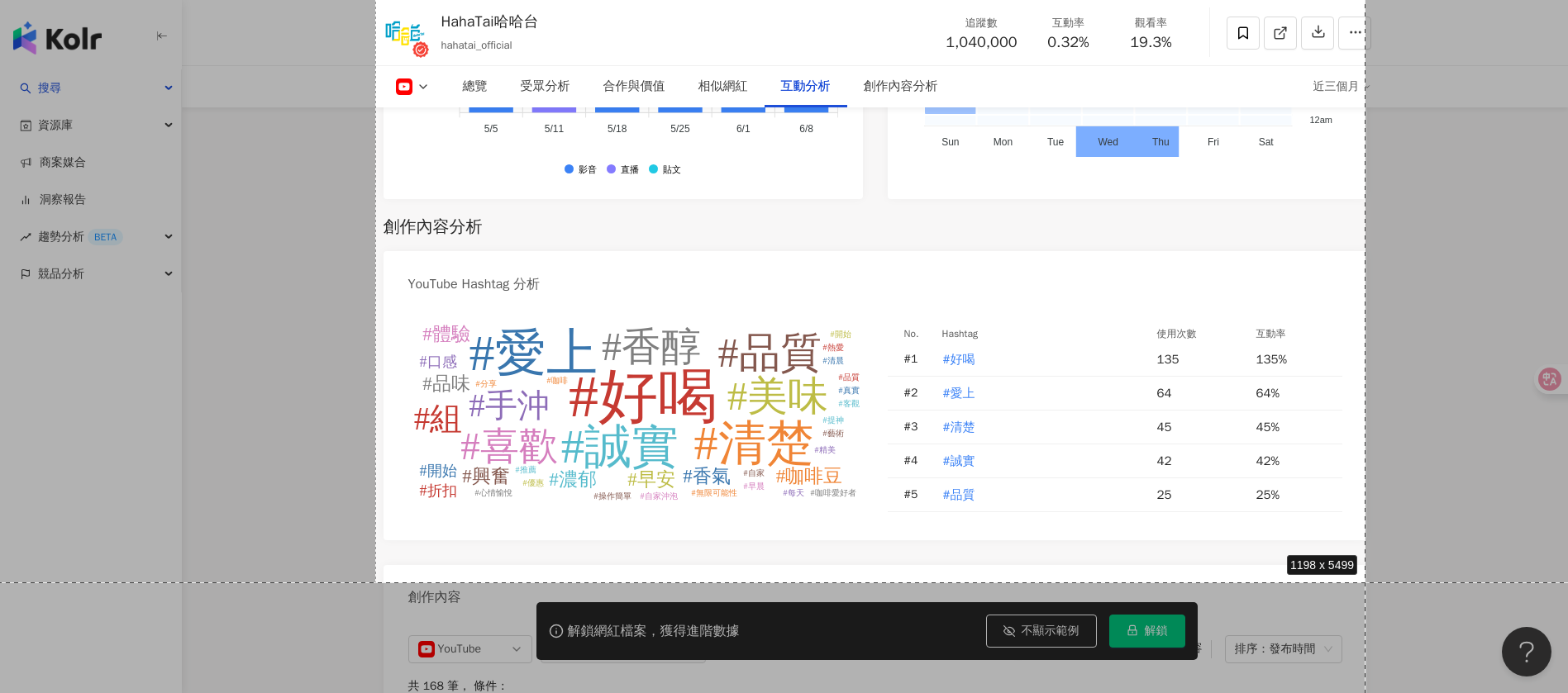 drag, startPoint x: 375, startPoint y: 99, endPoint x: 1365, endPoint y: 582, distance: 1101.5394 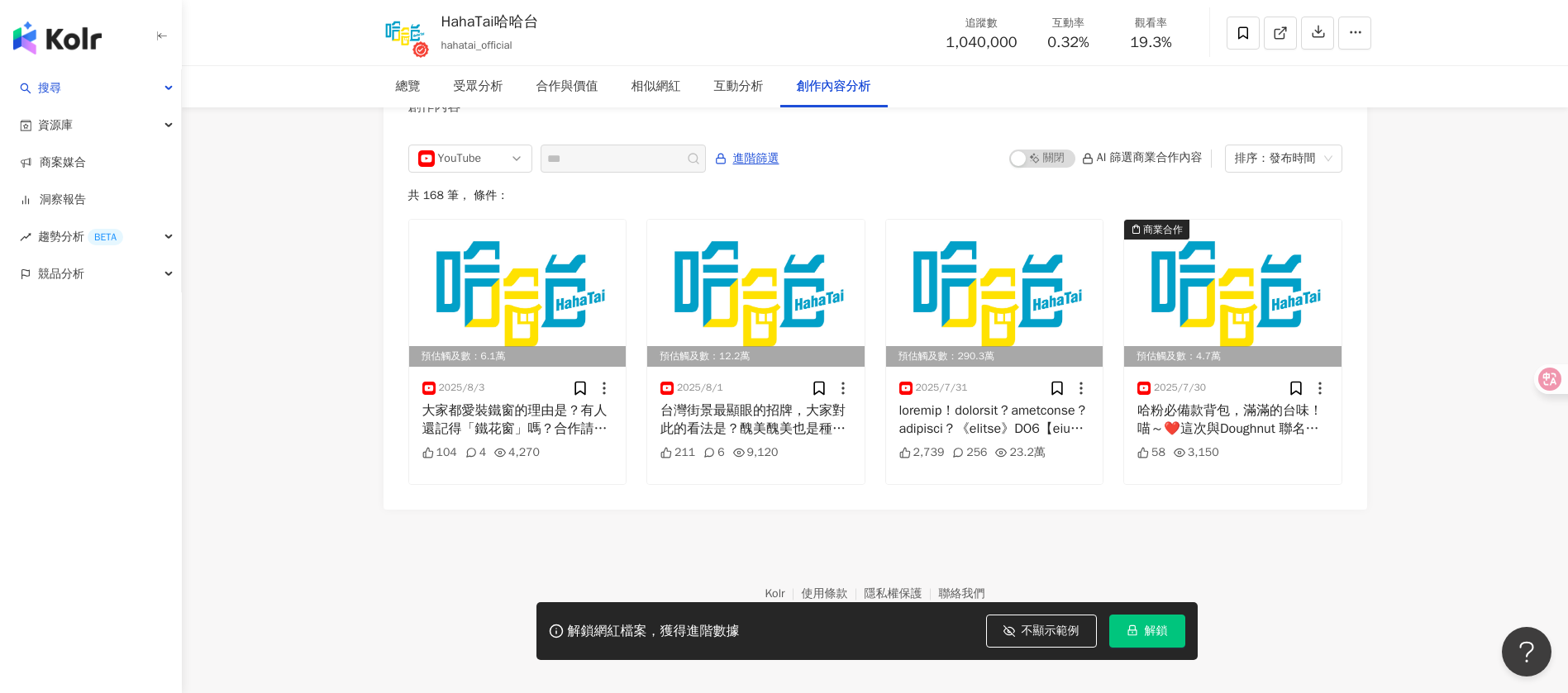 scroll, scrollTop: 0, scrollLeft: 0, axis: both 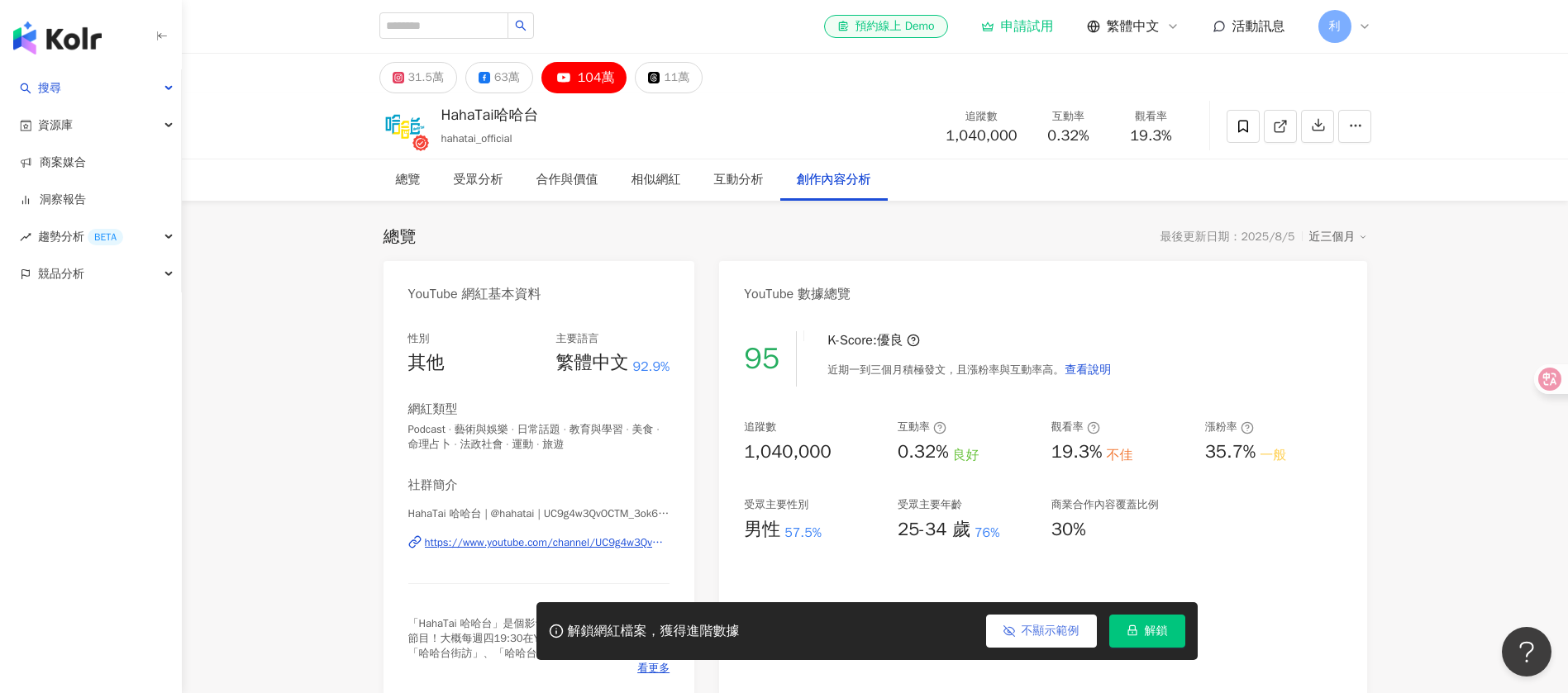 click on "不顯示範例" at bounding box center (1051, 631) 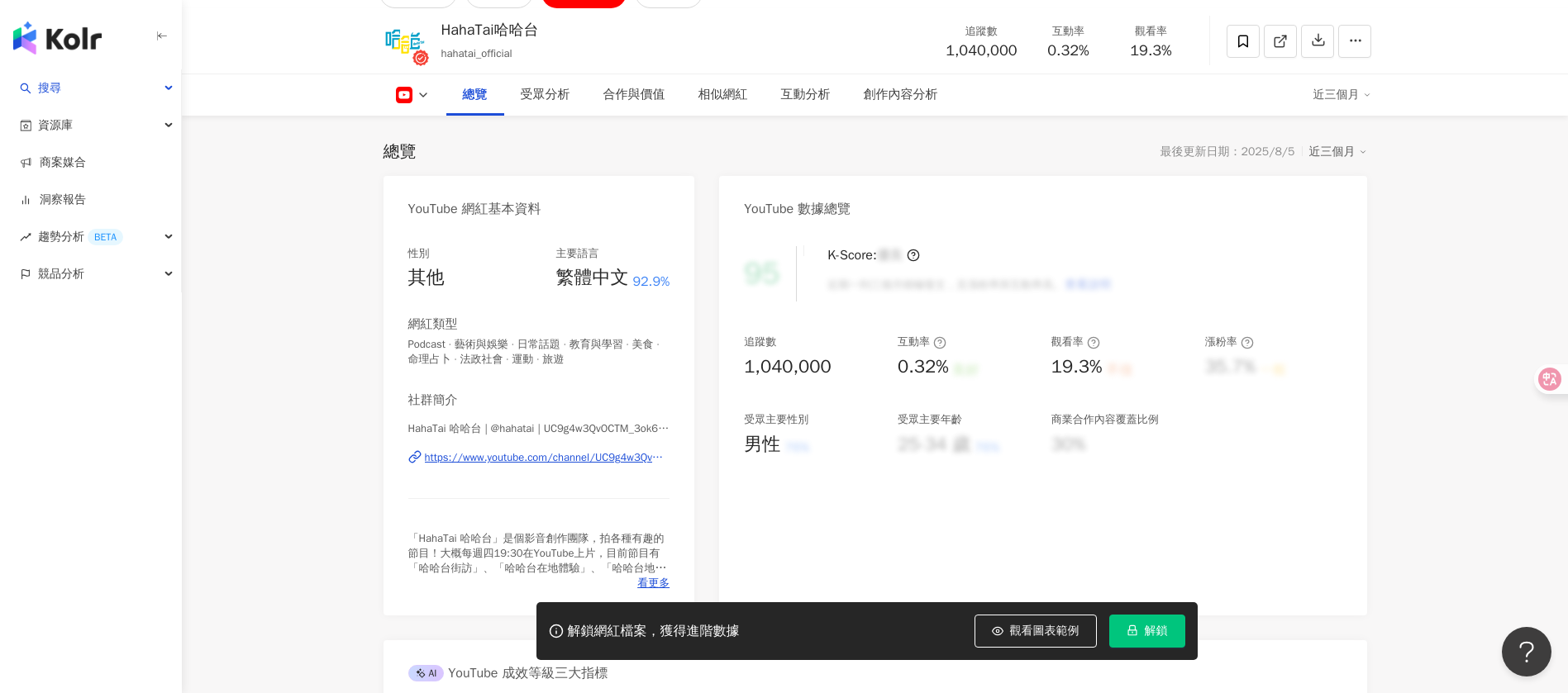 scroll, scrollTop: 124, scrollLeft: 0, axis: vertical 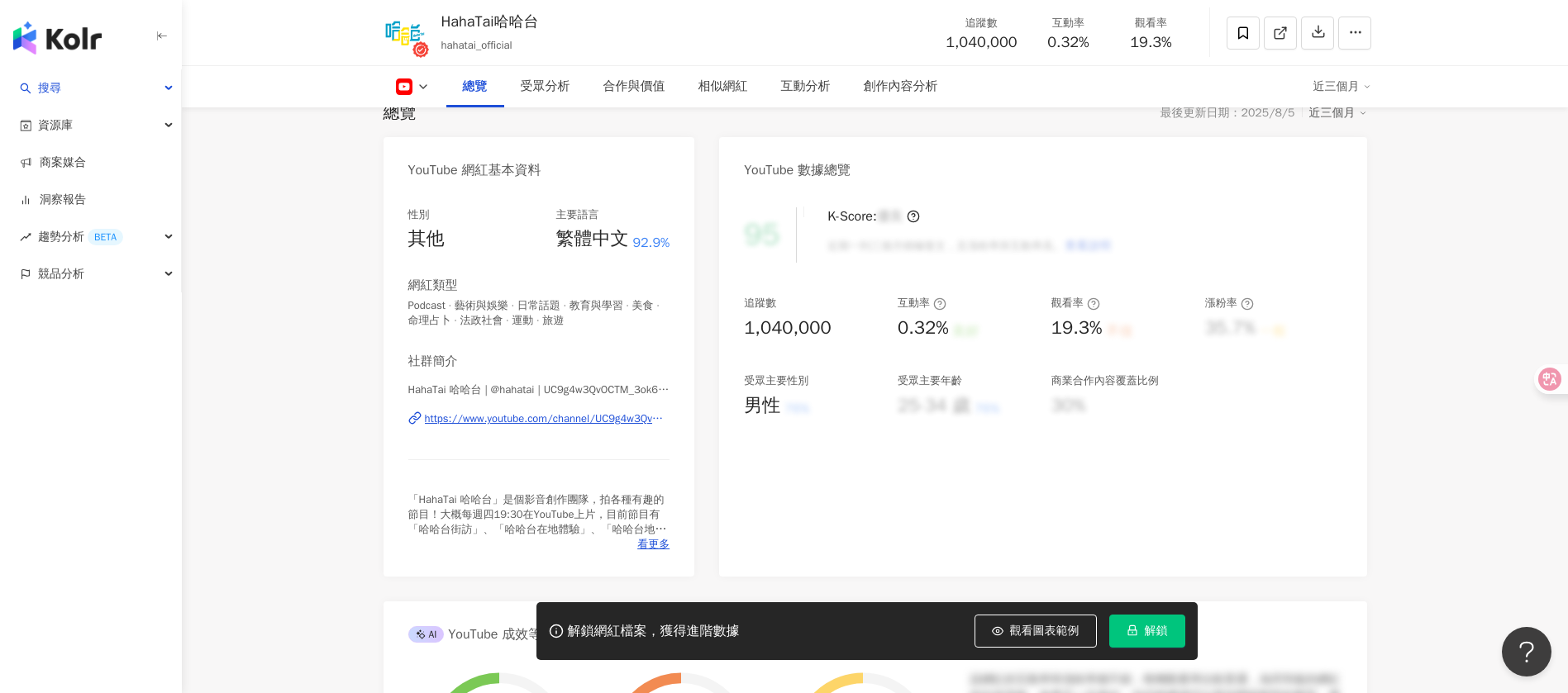 click on "31.5萬 63萬 104萬 11萬 HahaTai哈哈台 hahatai_official 追蹤數 1,040,000 互動率 0.32% 觀看率 19.3% 總覽 受眾分析 合作與價值 相似網紅 互動分析 創作內容分析 近三個月 總覽 最後更新日期：2025/8/5 近三個月 YouTube 網紅基本資料 性別   其他 主要語言   繁體中文 92.9% 網紅類型 Podcast · 藝術與娛樂 · 日常話題 · 教育與學習 · 美食 · 命理占卜 · 法政社會 · 運動 · 旅遊 社群簡介 HahaTai 哈哈台 | @hahatai | UC9g4w3QvOCTM_3ok6WlH43Q https://www.youtube.com/channel/UC9g4w3QvOCTM_3ok6WlH43Q 看更多 YouTube 數據總覽 95 K-Score :   優良 近期一到三個月積極發文，且漲粉率與互動率高。 查看說明 追蹤數   1,040,000 互動率   0.32% 良好 觀看率   19.3% 不佳 漲粉率   35.7% 一般 受眾主要性別   男性 76% 受眾主要年齡   25-34 歲 76% 商業合作內容覆蓋比例   30% AI YouTube 成效等級三大指標 互動率 0.32% 良好 0.19% 觀看率 19.3% 不佳 35.5%" at bounding box center [875, 2432] 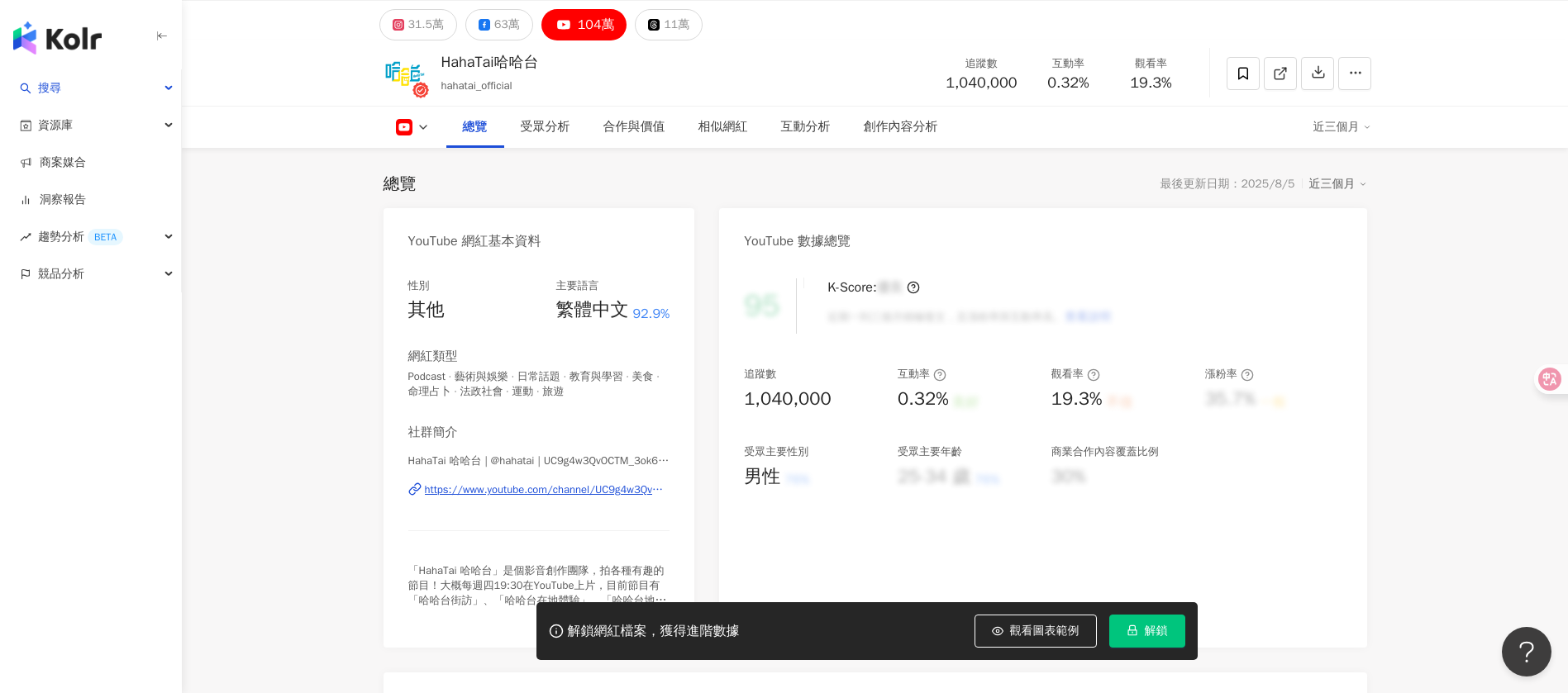 scroll, scrollTop: 0, scrollLeft: 0, axis: both 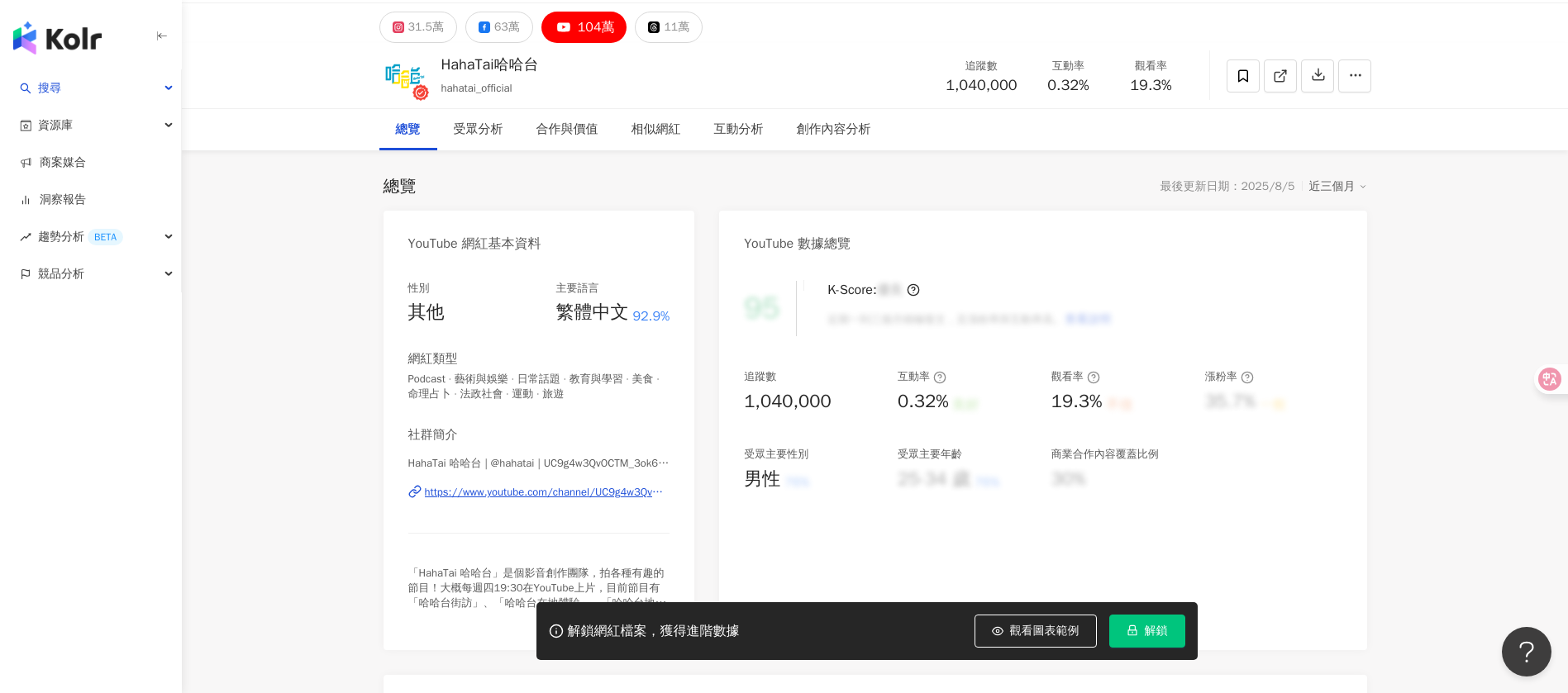 click on "31.5萬 63萬 104萬 11萬 HahaTai哈哈台 hahatai_official 追蹤數 1,040,000 互動率 0.32% 觀看率 19.3% 總覽 受眾分析 合作與價值 相似網紅 互動分析 創作內容分析 總覽 最後更新日期：2025/8/5 近三個月 YouTube 網紅基本資料 性別   其他 主要語言   繁體中文 92.9% 網紅類型 Podcast · 藝術與娛樂 · 日常話題 · 教育與學習 · 美食 · 命理占卜 · 法政社會 · 運動 · 旅遊 社群簡介 HahaTai 哈哈台 | @hahatai | UC9g4w3QvOCTM_3ok6WlH43Q https://www.youtube.com/channel/UC9g4w3QvOCTM_3ok6WlH43Q 看更多 YouTube 數據總覽 95 K-Score :   優良 近期一到三個月積極發文，且漲粉率與互動率高。 查看說明 追蹤數   1,040,000 互動率   0.32% 良好 觀看率   19.3% 不佳 漲粉率   35.7% 一般 受眾主要性別   男性 76% 受眾主要年齡   25-34 歲 76% 商業合作內容覆蓋比例   30% AI YouTube 成效等級三大指標 互動率 0.32% 良好 同等級網紅的互動率中位數為  0.19%" at bounding box center (875, 2505) 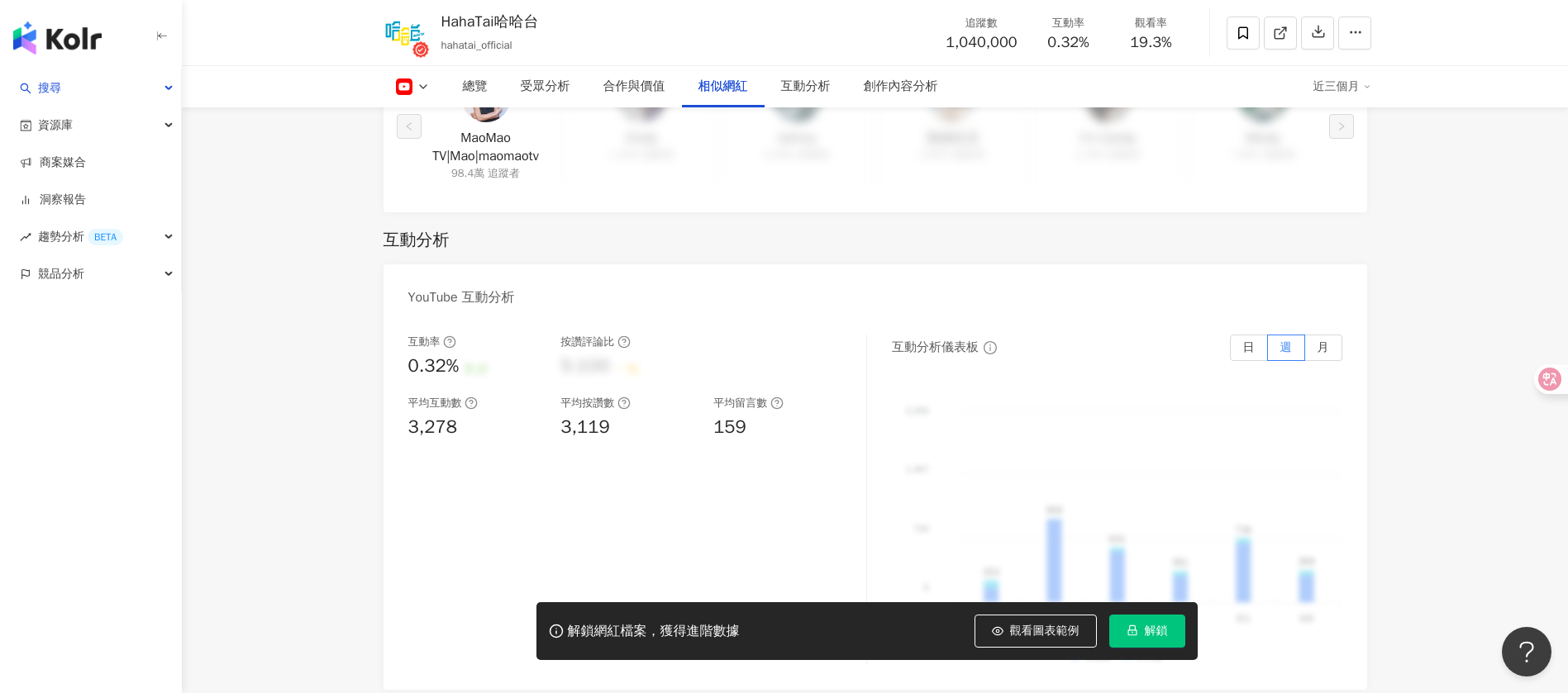 scroll, scrollTop: 2652, scrollLeft: 0, axis: vertical 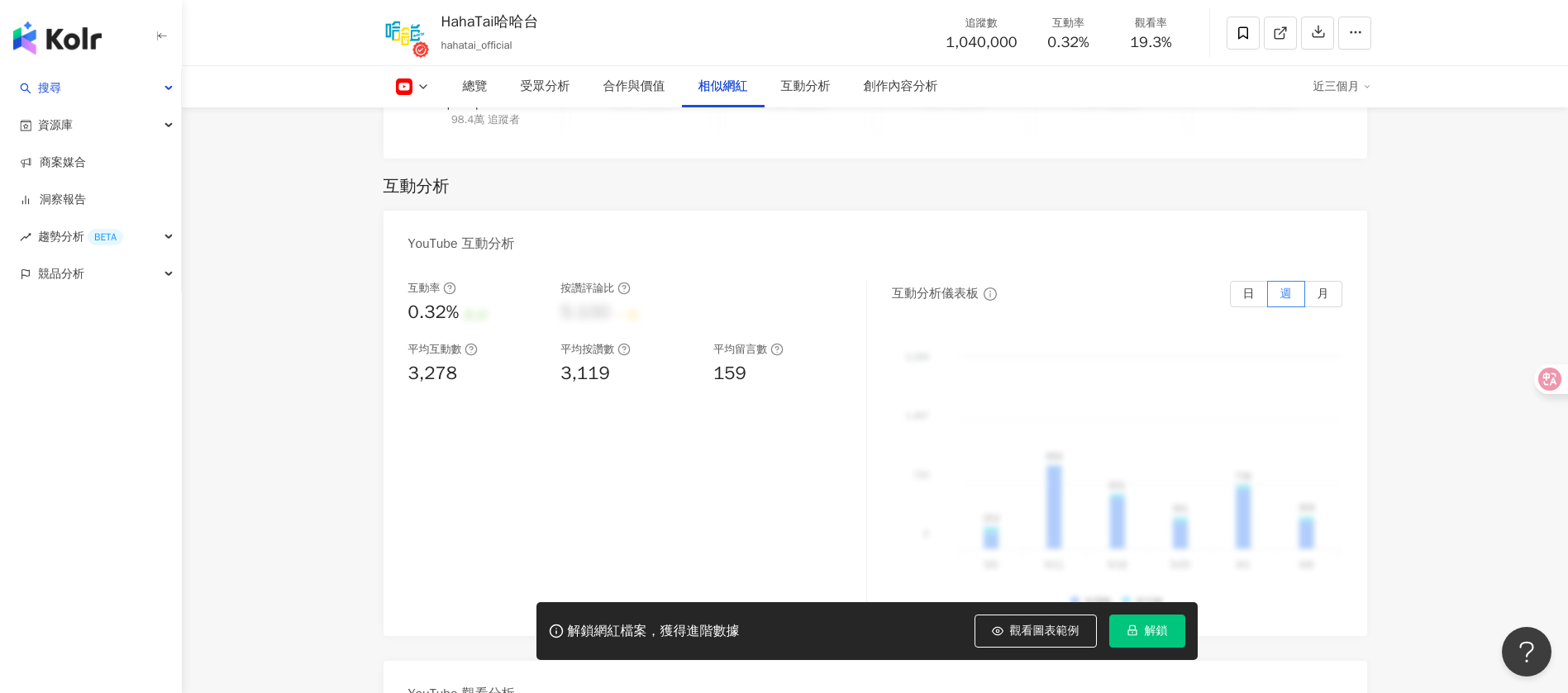 click on "31.5萬 63萬 104萬 11萬 HahaTai哈哈台 hahatai_official 追蹤數 1,040,000 互動率 0.32% 觀看率 19.3% 總覽 受眾分析 合作與價值 相似網紅 互動分析 創作內容分析 近三個月 總覽 最後更新日期：2025/8/5 近三個月 YouTube 網紅基本資料 性別   其他 主要語言   繁體中文 92.9% 網紅類型 Podcast · 藝術與娛樂 · 日常話題 · 教育與學習 · 美食 · 命理占卜 · 法政社會 · 運動 · 旅遊 社群簡介 HahaTai 哈哈台 | @hahatai | UC9g4w3QvOCTM_3ok6WlH43Q https://www.youtube.com/channel/UC9g4w3QvOCTM_3ok6WlH43Q 看更多 YouTube 數據總覽 95 K-Score :   優良 近期一到三個月積極發文，且漲粉率與互動率高。 查看說明 追蹤數   1,040,000 互動率   0.32% 良好 觀看率   19.3% 不佳 漲粉率   35.7% 一般 受眾主要性別   男性 76% 受眾主要年齡   25-34 歲 76% 商業合作內容覆蓋比例   30% AI YouTube 成效等級三大指標 互動率 0.32% 良好 0.19% 觀看率 19.3% 不佳 35.5%" at bounding box center (875, -97) 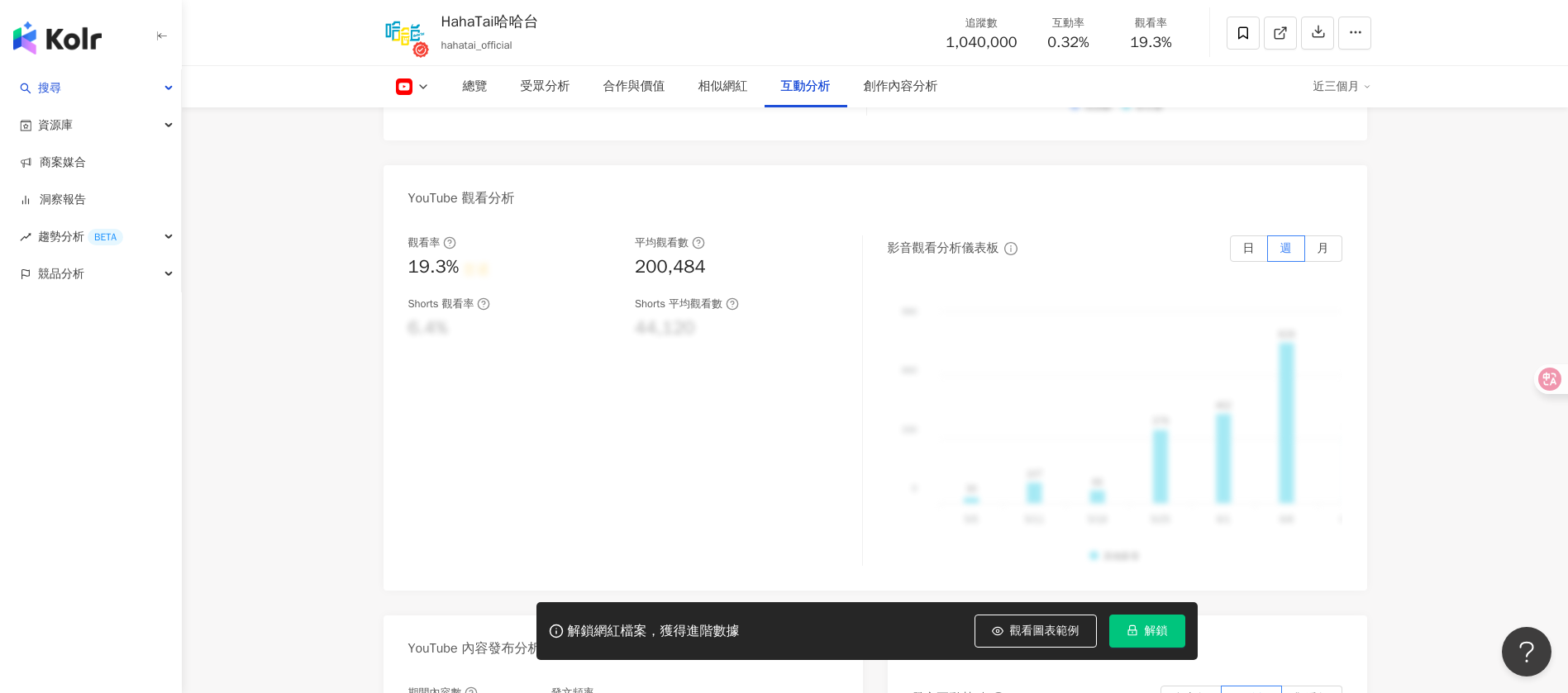 click on "31.5萬 63萬 104萬 11萬 HahaTai哈哈台 hahatai_official 追蹤數 1,040,000 互動率 0.32% 觀看率 19.3% 總覽 受眾分析 合作與價值 相似網紅 互動分析 創作內容分析 近三個月 總覽 最後更新日期：2025/8/5 近三個月 YouTube 網紅基本資料 性別   其他 主要語言   繁體中文 92.9% 網紅類型 Podcast · 藝術與娛樂 · 日常話題 · 教育與學習 · 美食 · 命理占卜 · 法政社會 · 運動 · 旅遊 社群簡介 HahaTai 哈哈台 | @hahatai | UC9g4w3QvOCTM_3ok6WlH43Q https://www.youtube.com/channel/UC9g4w3QvOCTM_3ok6WlH43Q 看更多 YouTube 數據總覽 95 K-Score :   優良 近期一到三個月積極發文，且漲粉率與互動率高。 查看說明 追蹤數   1,040,000 互動率   0.32% 良好 觀看率   19.3% 不佳 漲粉率   35.7% 一般 受眾主要性別   男性 76% 受眾主要年齡   25-34 歲 76% 商業合作內容覆蓋比例   30% AI YouTube 成效等級三大指標 互動率 0.32% 良好 0.19% 觀看率 19.3% 不佳 35.5%" at bounding box center (875, -592) 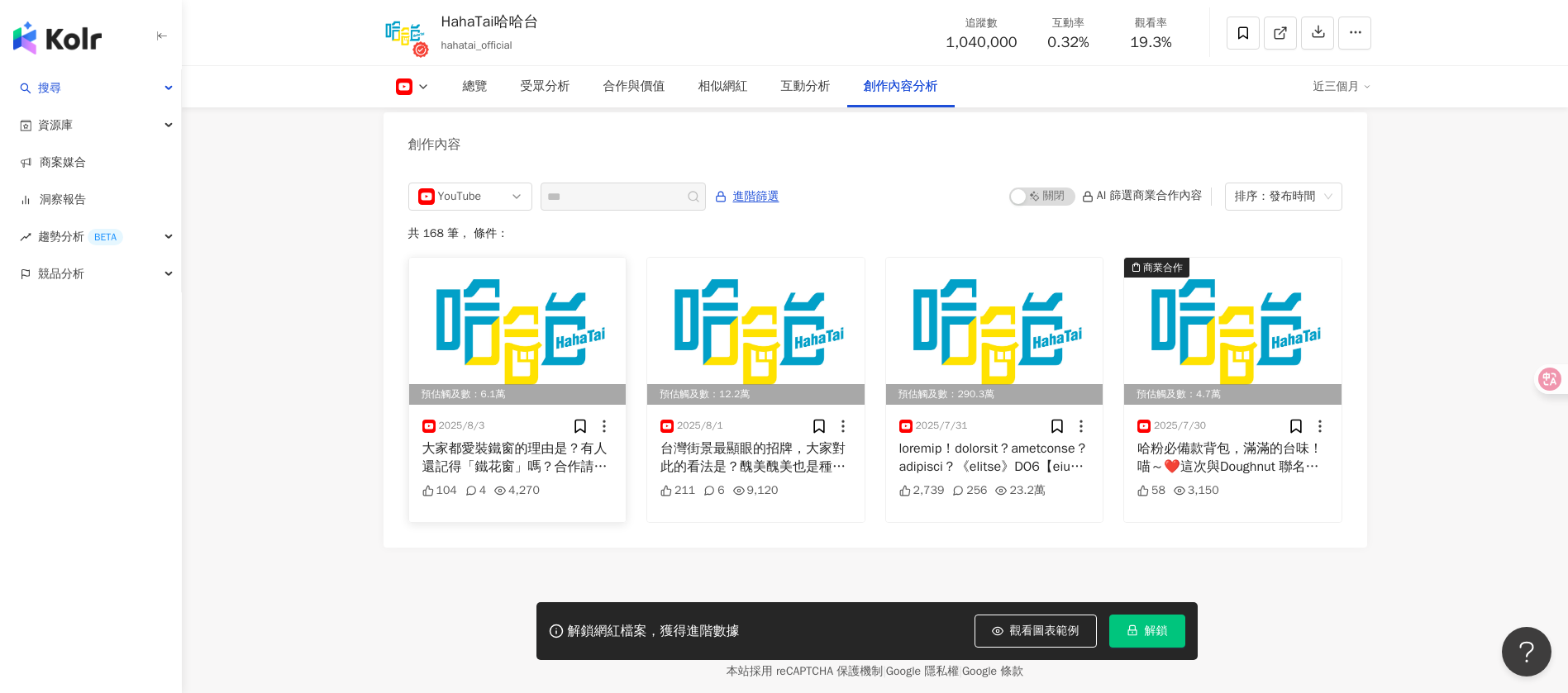 scroll, scrollTop: 4567, scrollLeft: 0, axis: vertical 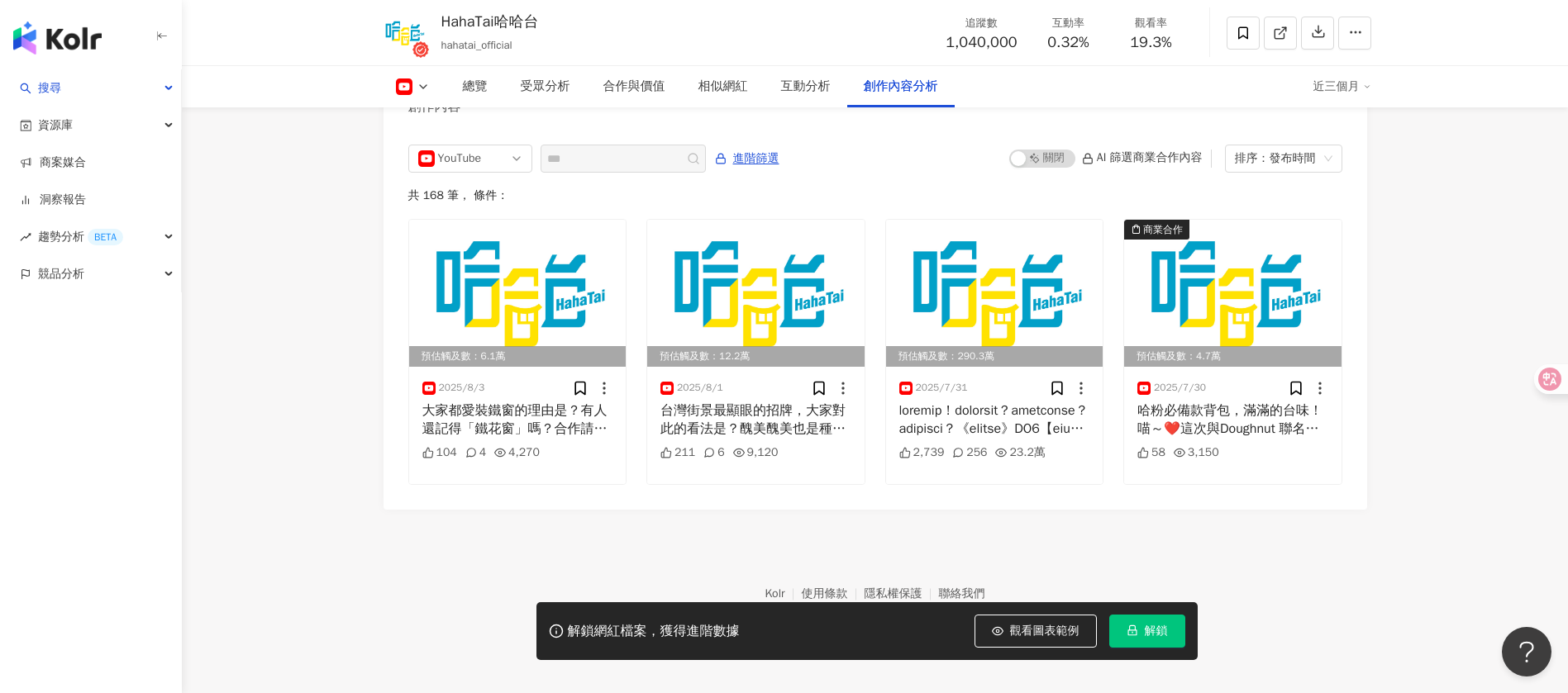 click on "31.5萬 63萬 104萬 11萬 HahaTai哈哈台 hahatai_official 追蹤數 1,040,000 互動率 0.32% 觀看率 19.3% 總覽 受眾分析 合作與價值 相似網紅 互動分析 創作內容分析 近三個月 總覽 最後更新日期：2025/8/5 近三個月 YouTube 網紅基本資料 性別   其他 主要語言   繁體中文 92.9% 網紅類型 Podcast · 藝術與娛樂 · 日常話題 · 教育與學習 · 美食 · 命理占卜 · 法政社會 · 運動 · 旅遊 社群簡介 HahaTai 哈哈台 | @hahatai | UC9g4w3QvOCTM_3ok6WlH43Q https://www.youtube.com/channel/UC9g4w3QvOCTM_3ok6WlH43Q 看更多 YouTube 數據總覽 95 K-Score :   優良 近期一到三個月積極發文，且漲粉率與互動率高。 查看說明 追蹤數   1,040,000 互動率   0.32% 良好 觀看率   19.3% 不佳 漲粉率   35.7% 一般 受眾主要性別   男性 76% 受眾主要年齡   25-34 歲 76% 商業合作內容覆蓋比例   30% AI YouTube 成效等級三大指標 互動率 0.32% 良好 0.19% 觀看率 19.3% 不佳 35.5%" at bounding box center [875, -1993] 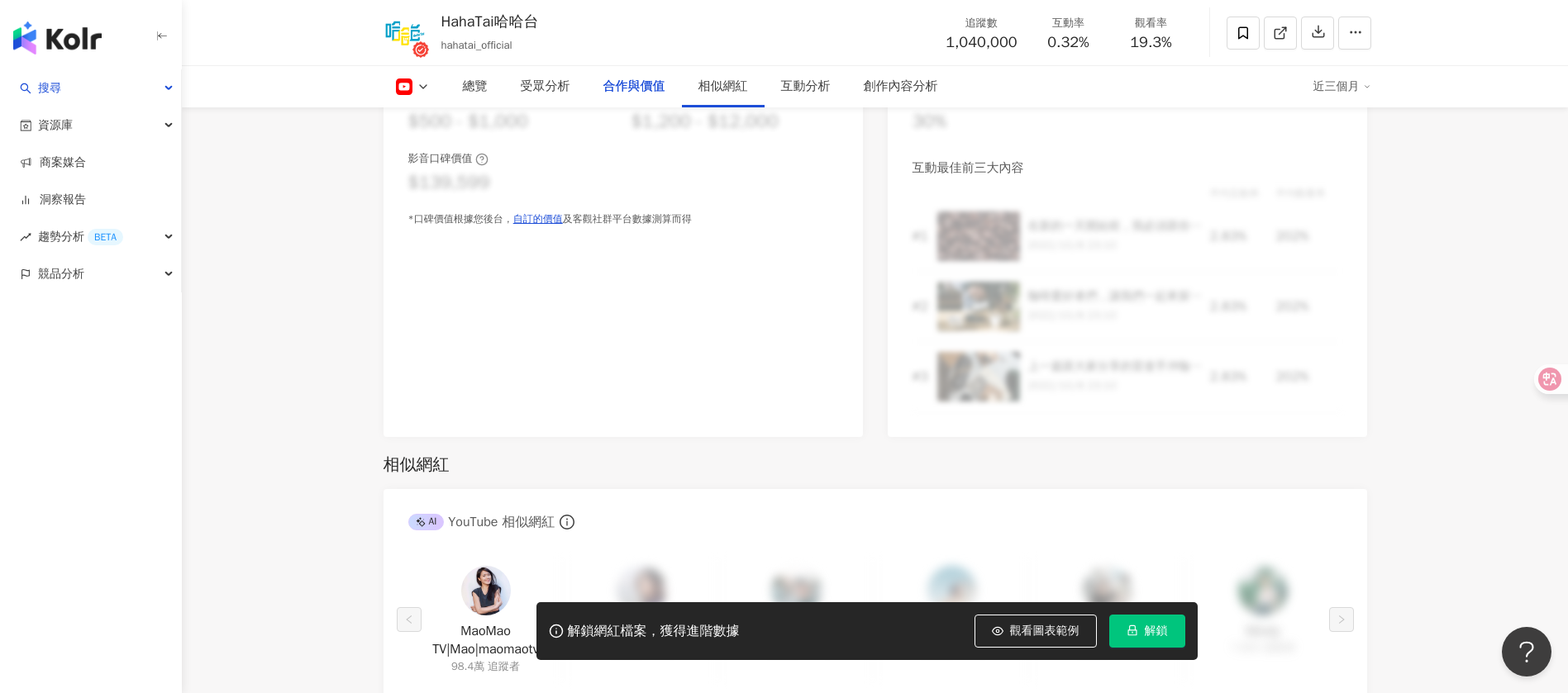 scroll, scrollTop: 99, scrollLeft: 0, axis: vertical 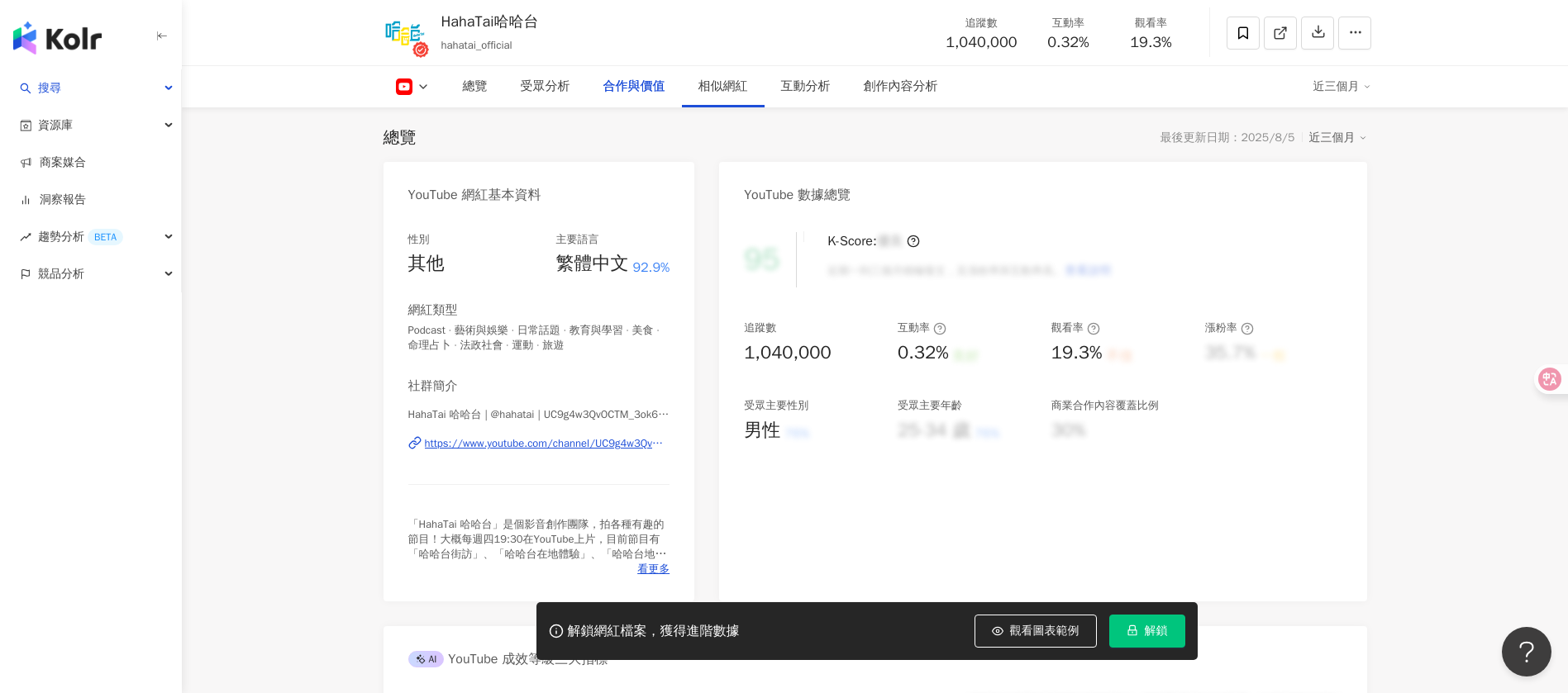 click on "解鎖" at bounding box center [1156, 631] 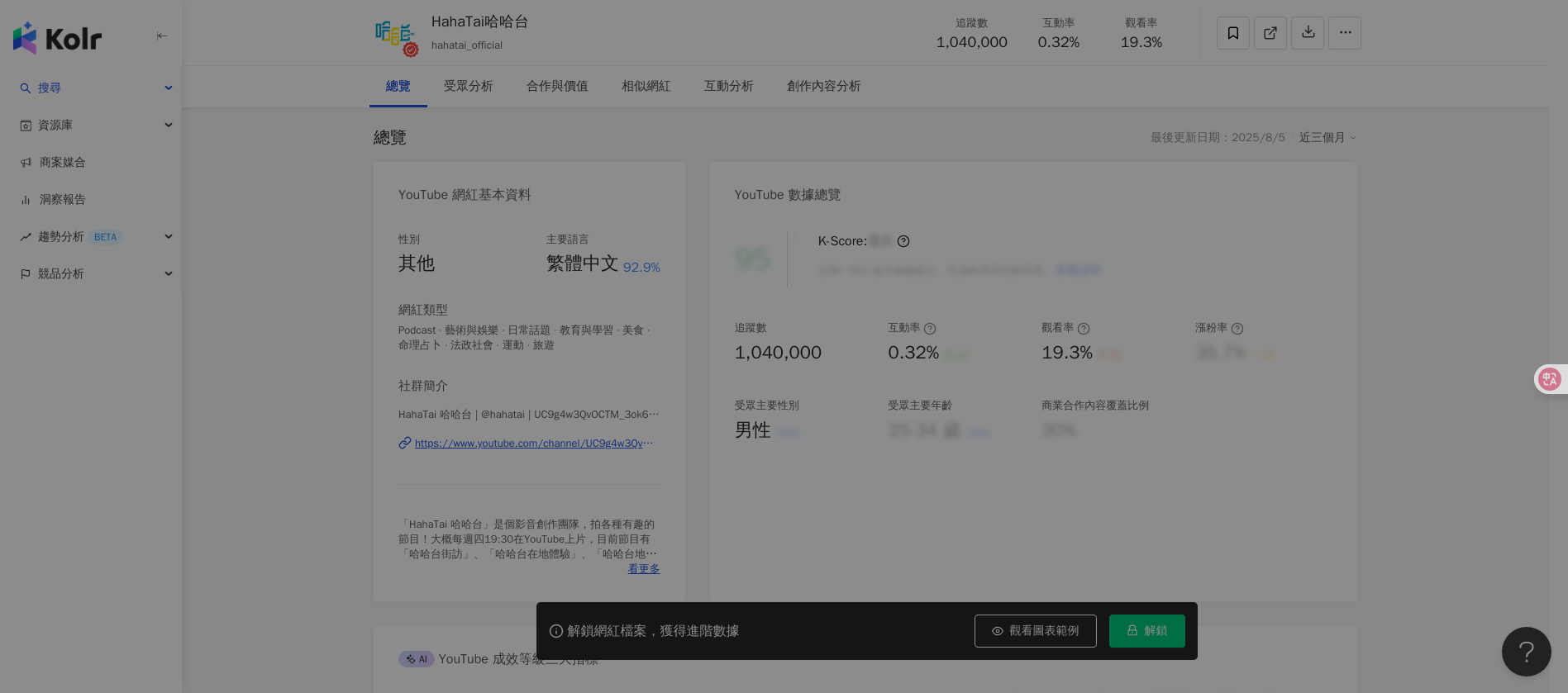 scroll, scrollTop: 0, scrollLeft: 0, axis: both 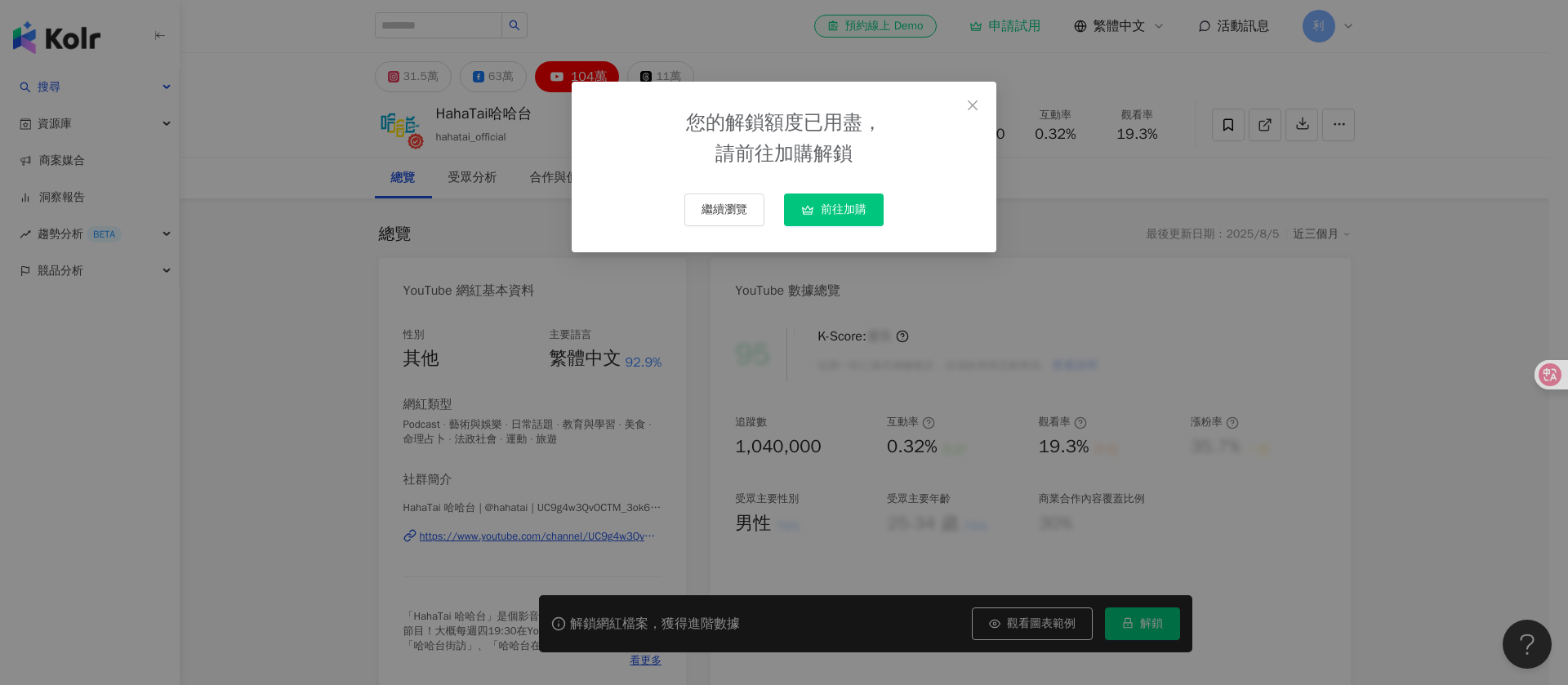 click on "前往加購" at bounding box center (844, 210) 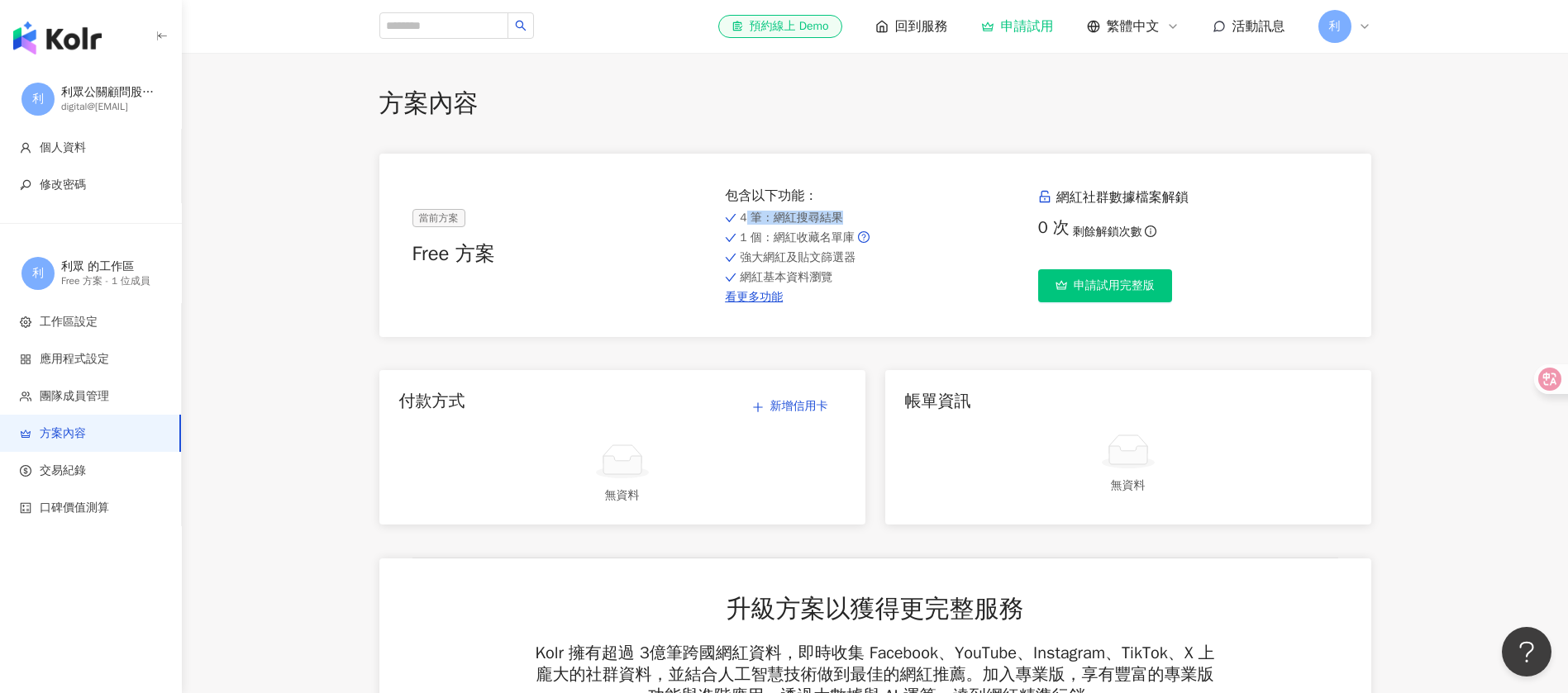 drag, startPoint x: 730, startPoint y: 214, endPoint x: 838, endPoint y: 223, distance: 108.37435 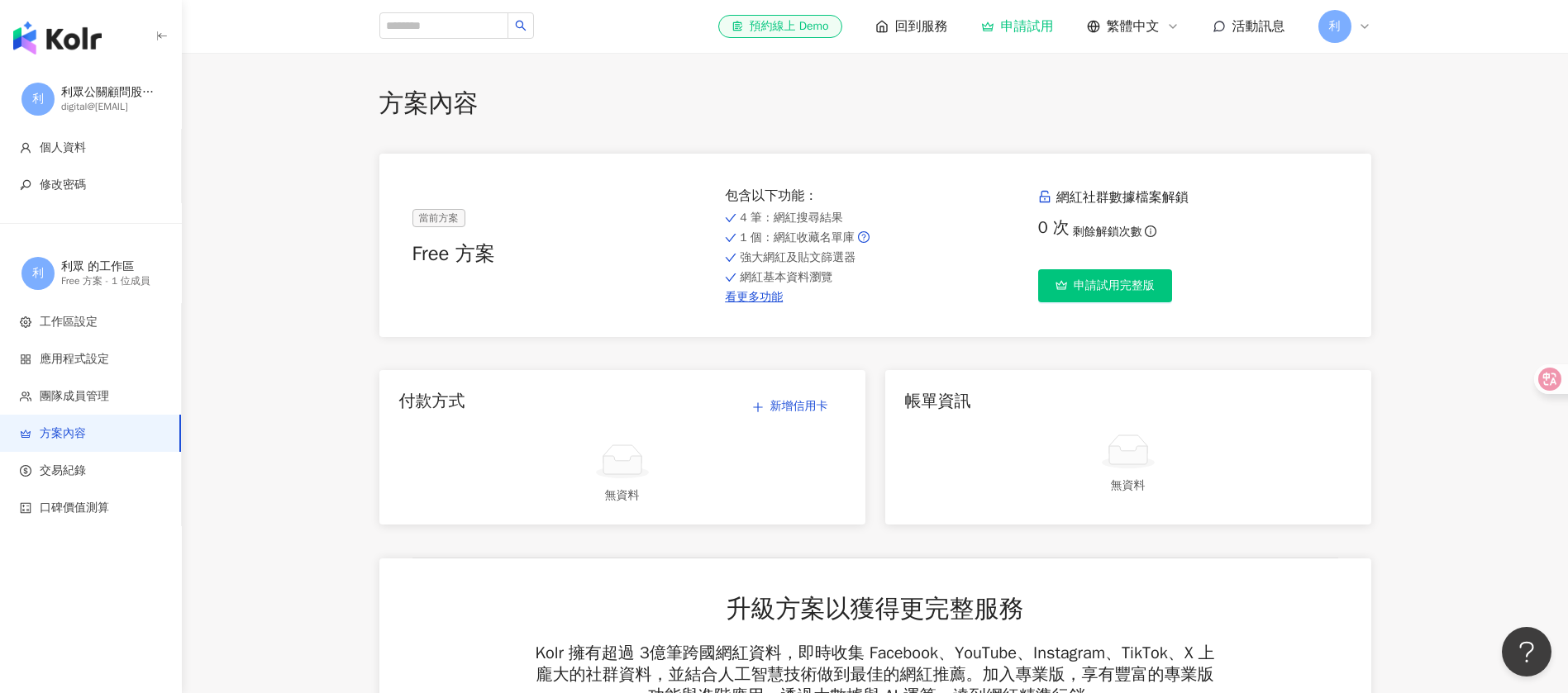 click on "申請試用完整版" at bounding box center [1105, 286] 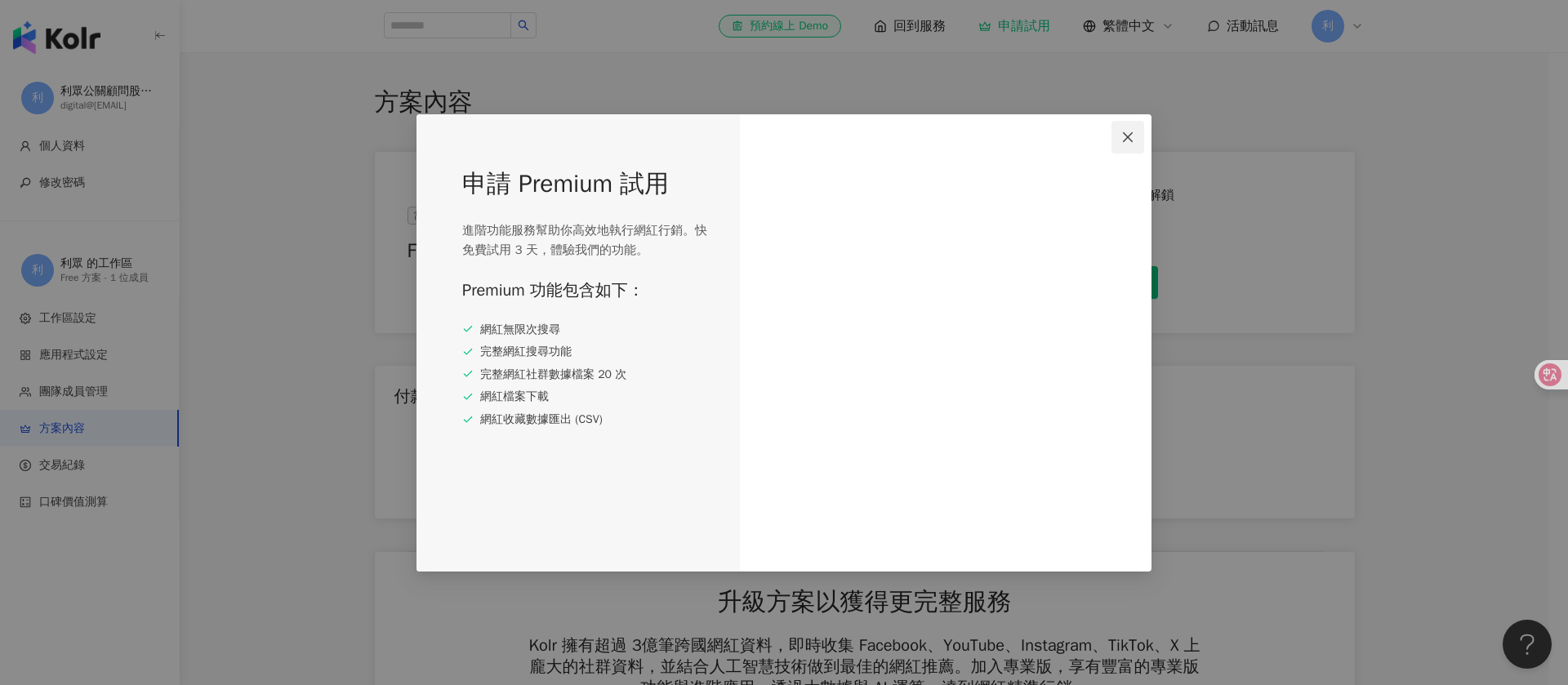 click 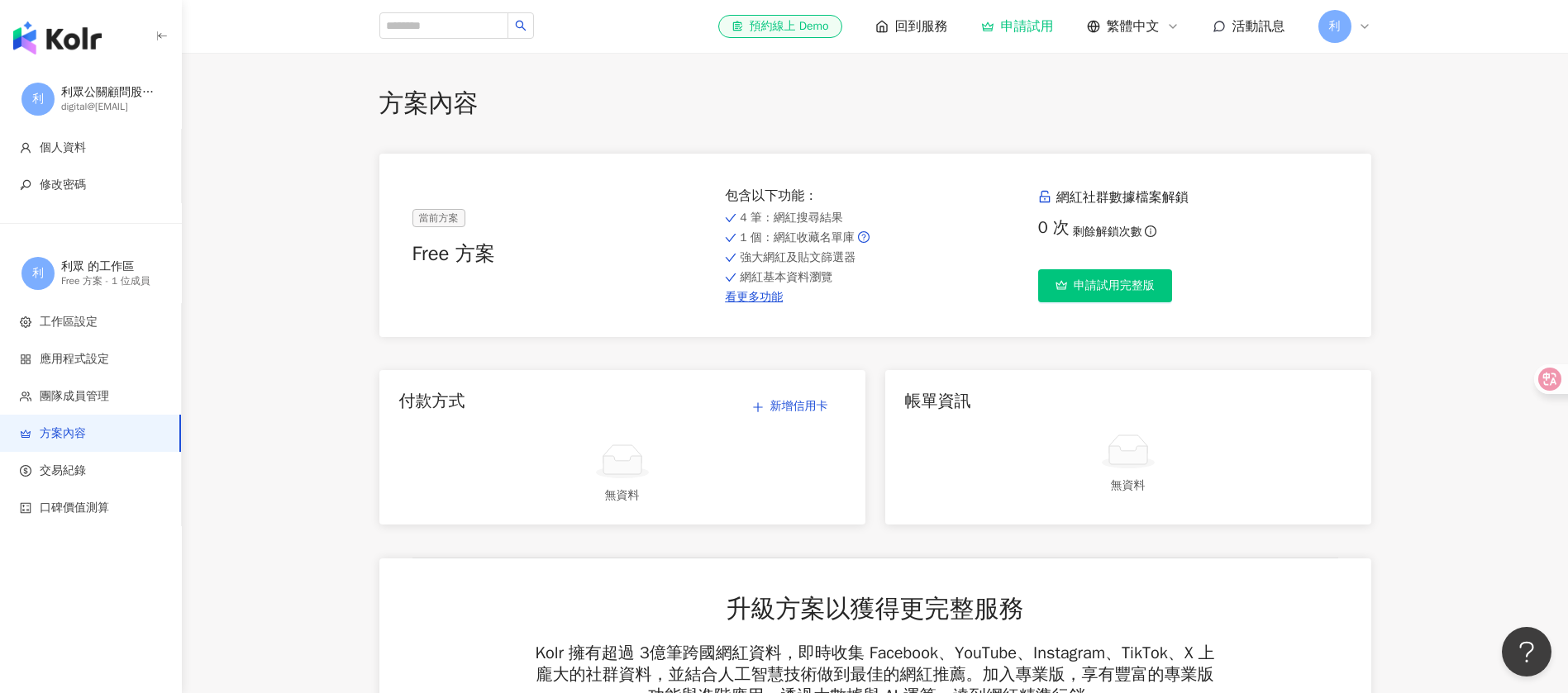 click 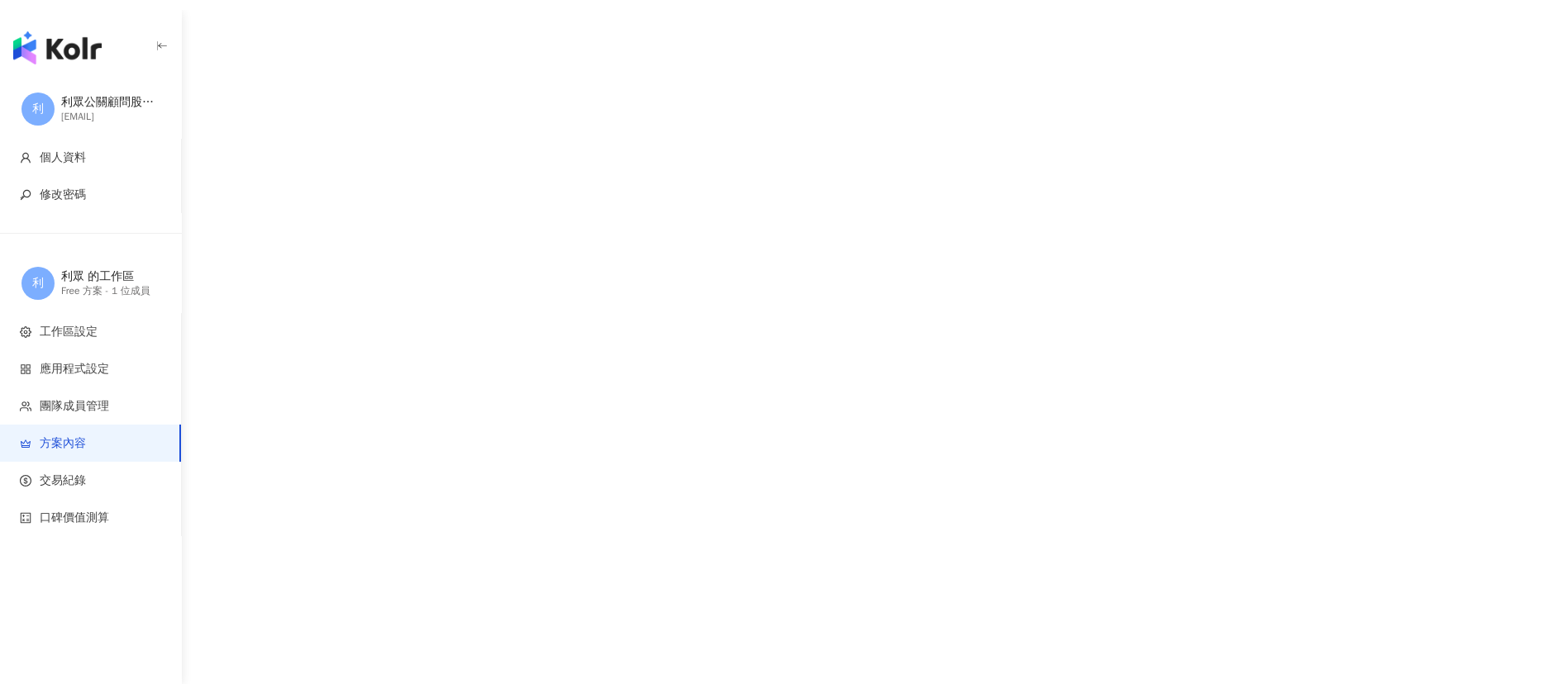 scroll, scrollTop: 0, scrollLeft: 0, axis: both 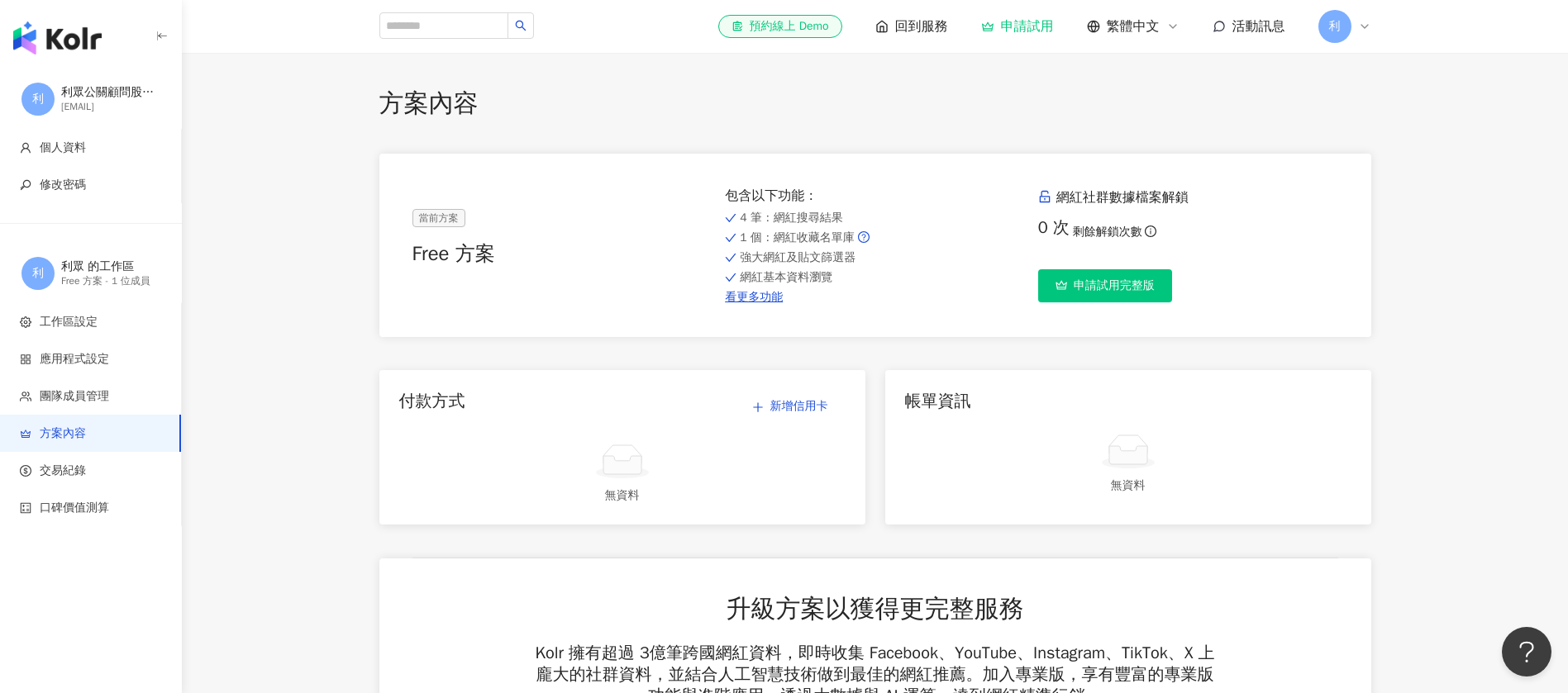 click on "申請試用完整版" at bounding box center (1188, 286) 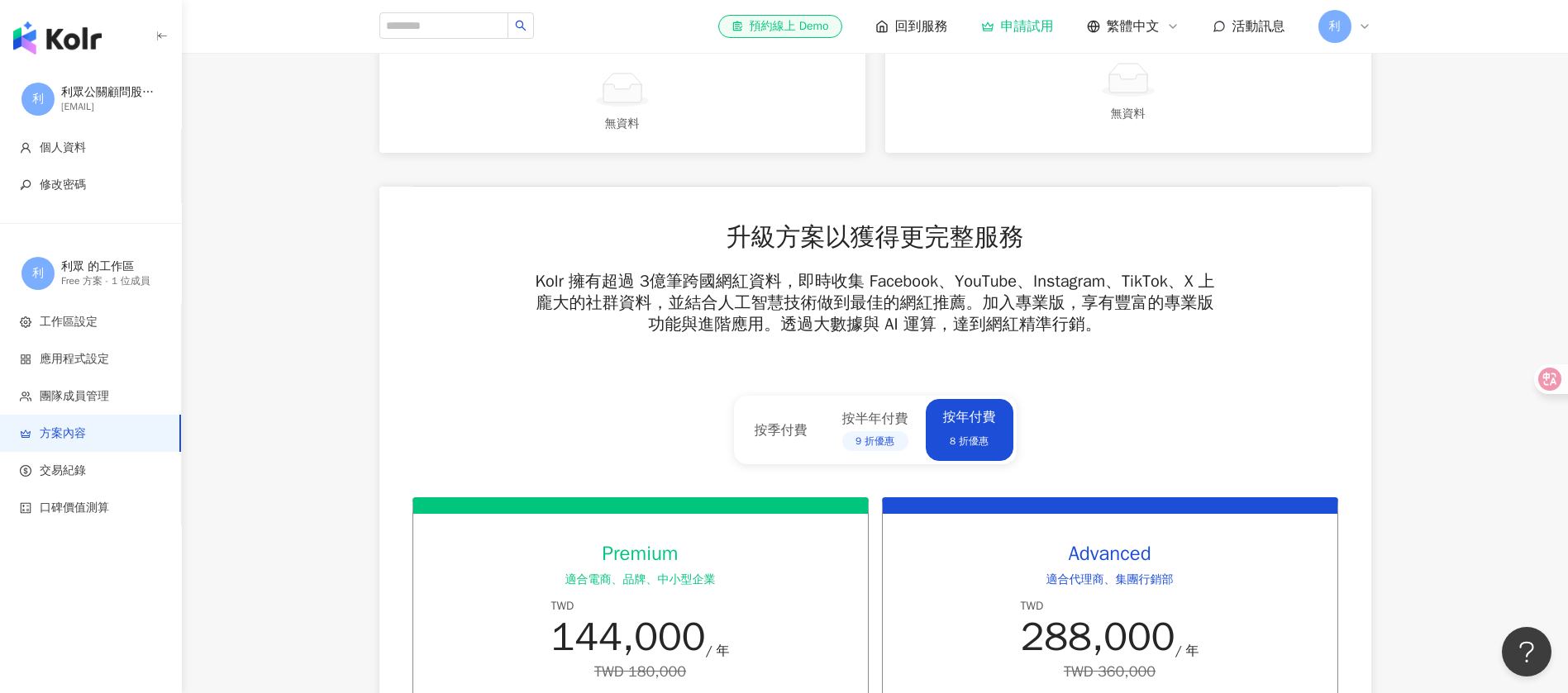 scroll, scrollTop: 0, scrollLeft: 0, axis: both 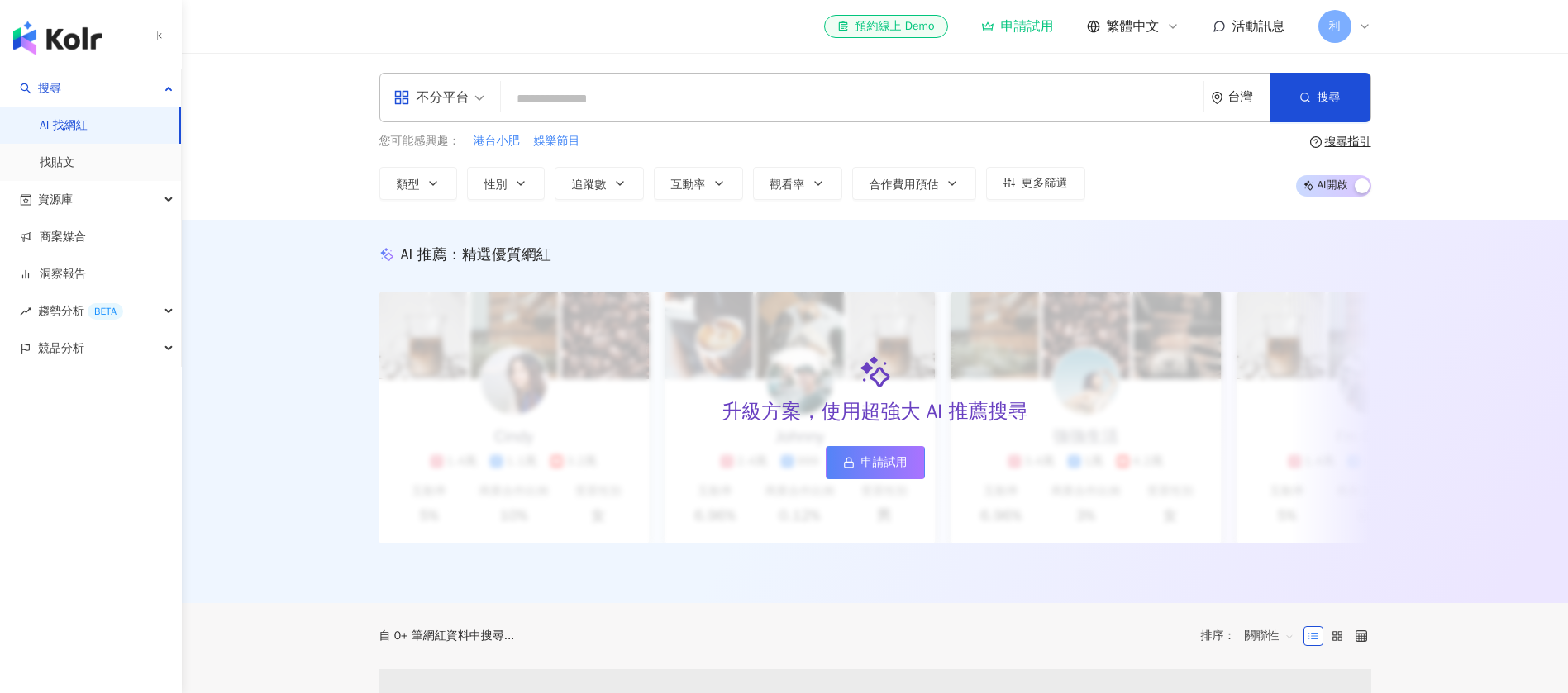 click on "利" at bounding box center [1335, 26] 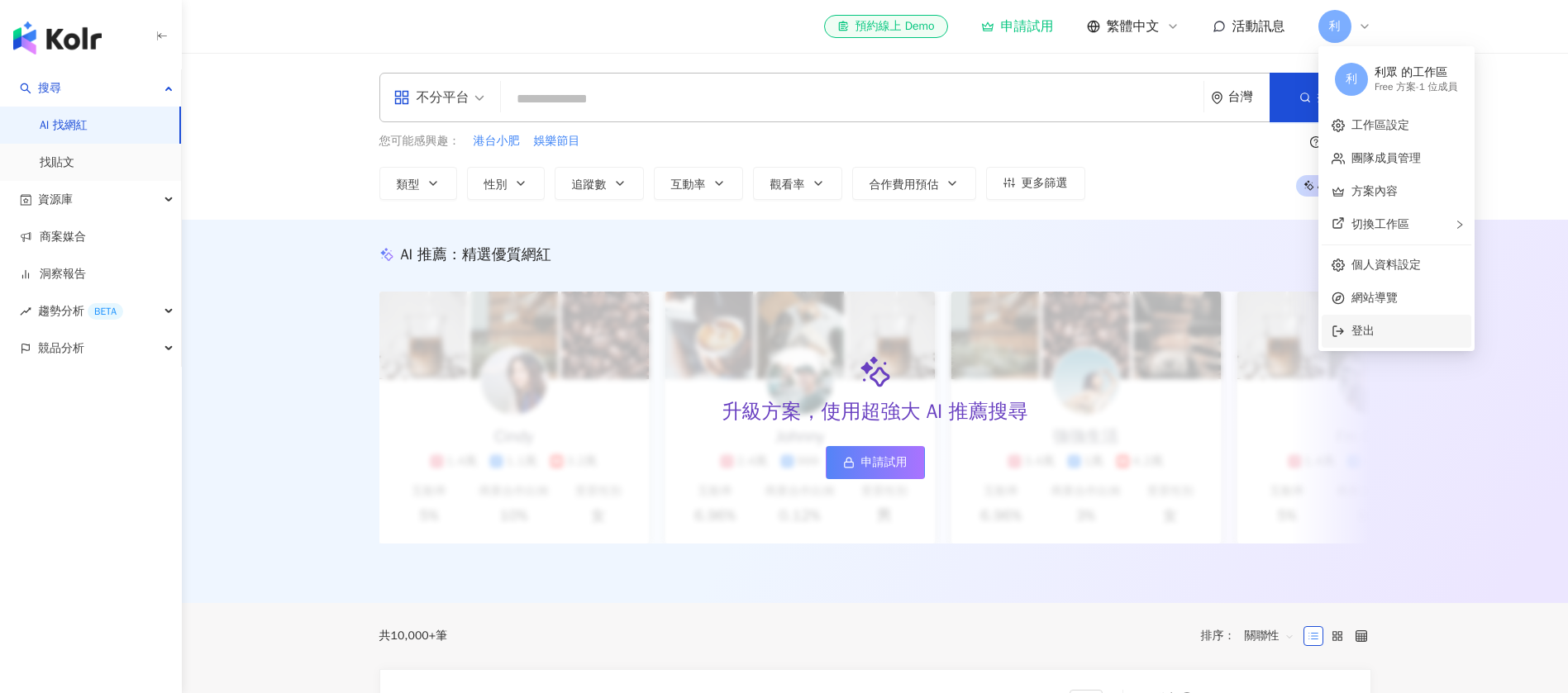 click on "登出" at bounding box center [1363, 330] 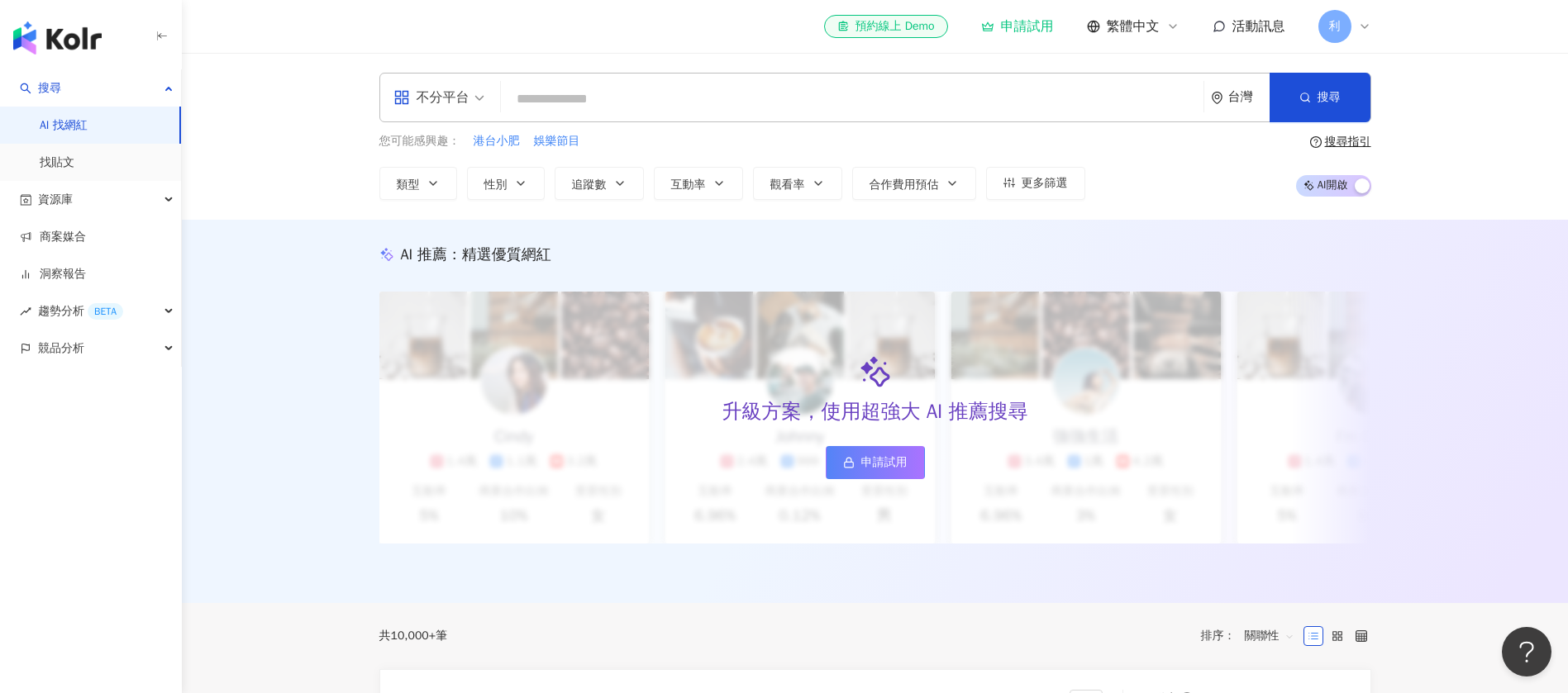 scroll, scrollTop: 0, scrollLeft: 0, axis: both 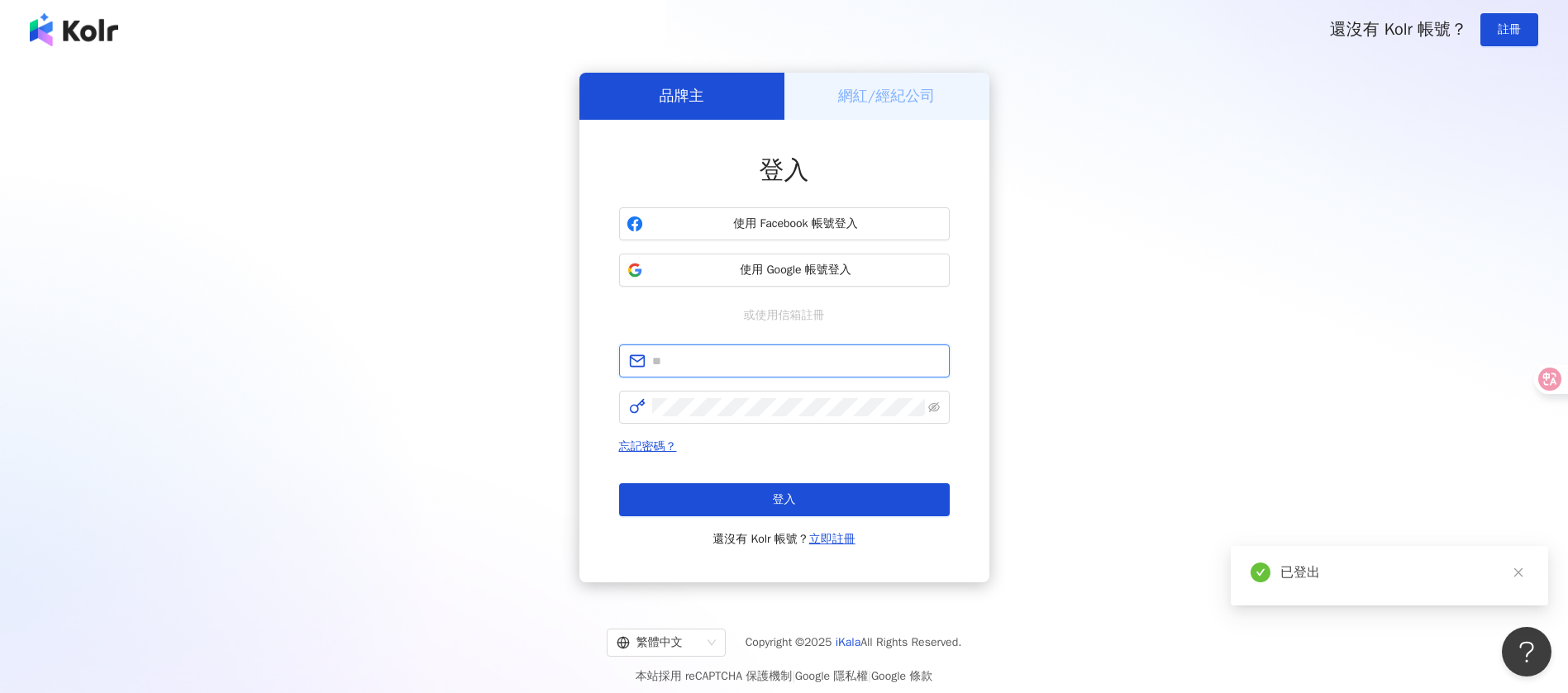 click at bounding box center [796, 361] 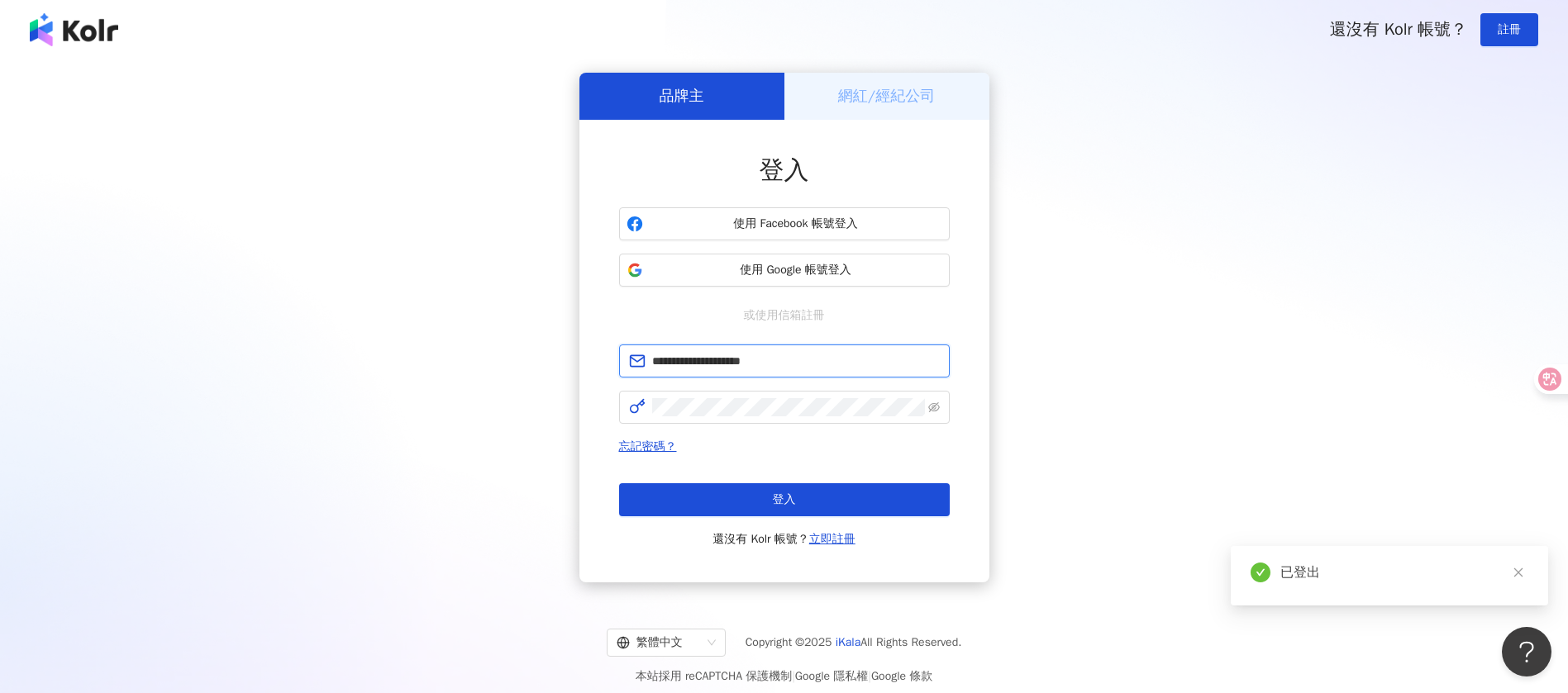 drag, startPoint x: 803, startPoint y: 358, endPoint x: 595, endPoint y: 367, distance: 208.19462 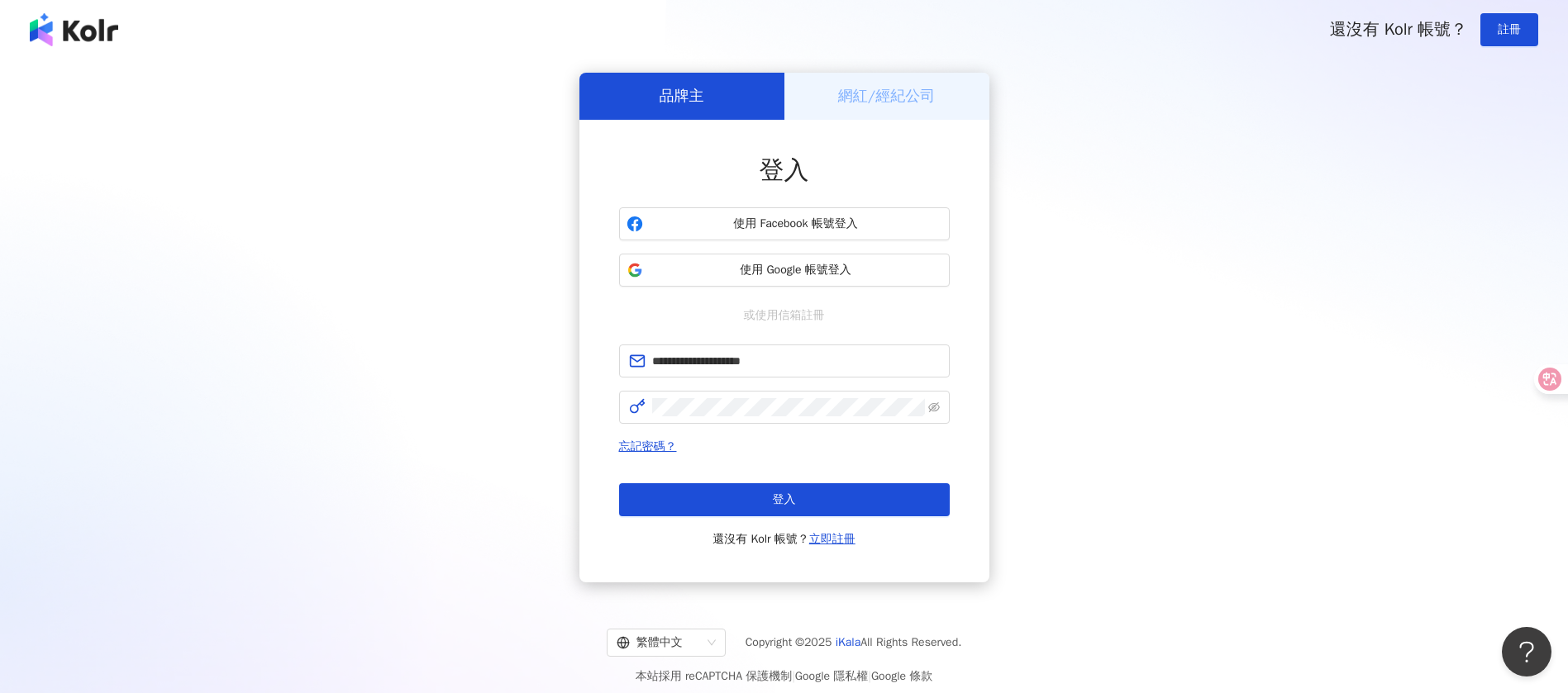 click on "**********" at bounding box center [784, 327] 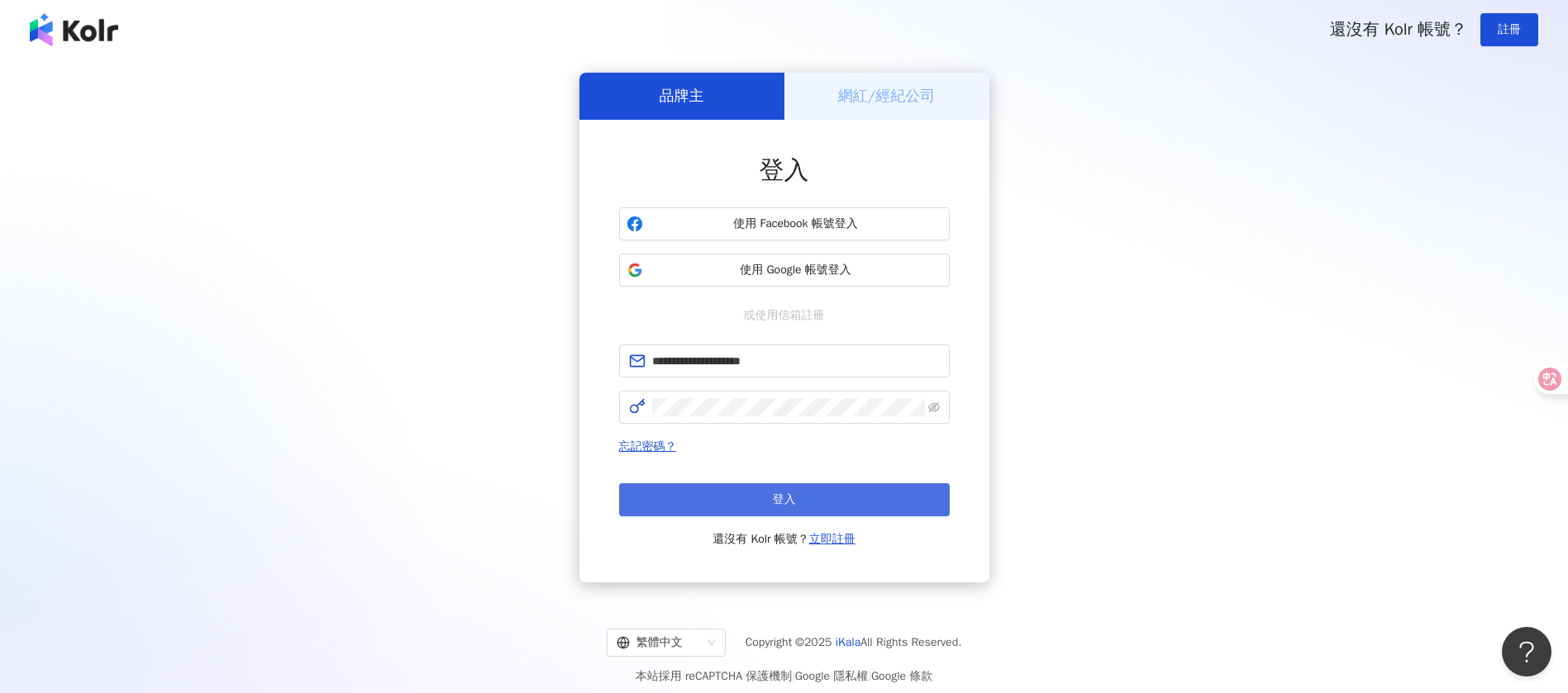 click on "登入" at bounding box center [784, 500] 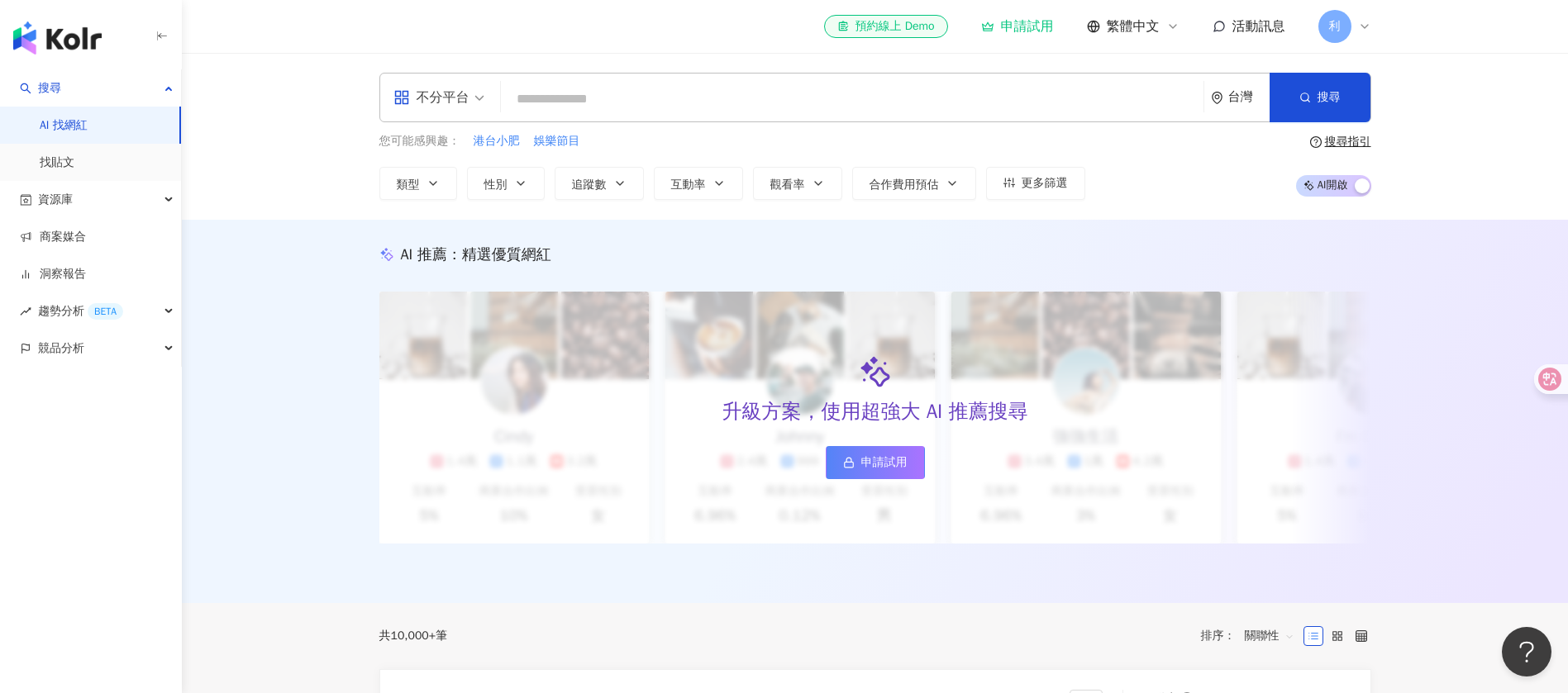 click on "AI 推薦 ： 精選優質網紅 升級方案，使用超強大 AI 推薦搜尋 申請試用 Cindy 1.4萬 1.1萬 3.2萬 互動率 5% 商業合作比例 10% 受眾性別 女 Johnny 2.4萬 999 4.2萬 互動率 6.96% 商業合作比例 0.12% 受眾性別 男 強強生活 3.4萬 1萬 4.2萬 互動率 6.96% 商業合作比例 3% 受眾性別 女 I’m Candy 1.4萬 1.1萬 3.2萬 互動率 5% 商業合作比例 10% 受眾性別 女 Mindy 2.4萬 999 4.2萬 互動率 6.96% 商業合作比例 0.12% 受眾性別 男 美食探險家 3.4萬 1萬 4.2萬 互動率 6.96% 商業合作比例 3% 受眾性別 女 雨天窩在窗邊 1.4萬 1.1萬 3.2萬 互動率 5% 商業合作比例 10% 受眾性別 女 甜點地圖 2.4萬 999 4.2萬 互動率 6.96% 商業合作比例 0.12% 受眾性別 男 味蕾旅行家 3.4萬 1萬 4.2萬 互動率 6.96% 商業合作比例 3% 受眾性別 女 甜甜ㄉ每一天 1.4萬 1.1萬 3.2萬 互動率 5% 商業合作比例 10% 受眾性別 女 品牌 A 2.4萬 999 4.2萬 互動率 6.96% 0.12% 男 1萬" at bounding box center [875, 411] 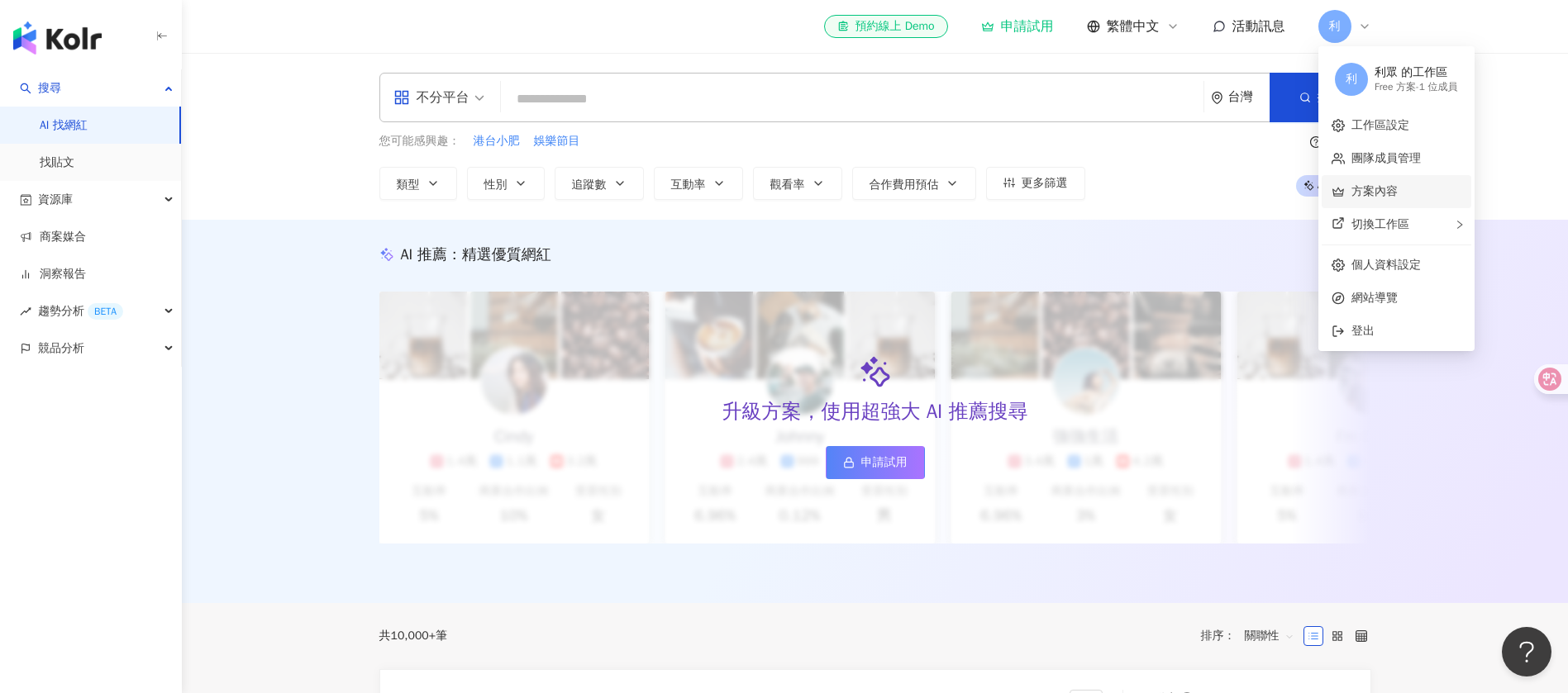 click on "方案內容" at bounding box center [1375, 191] 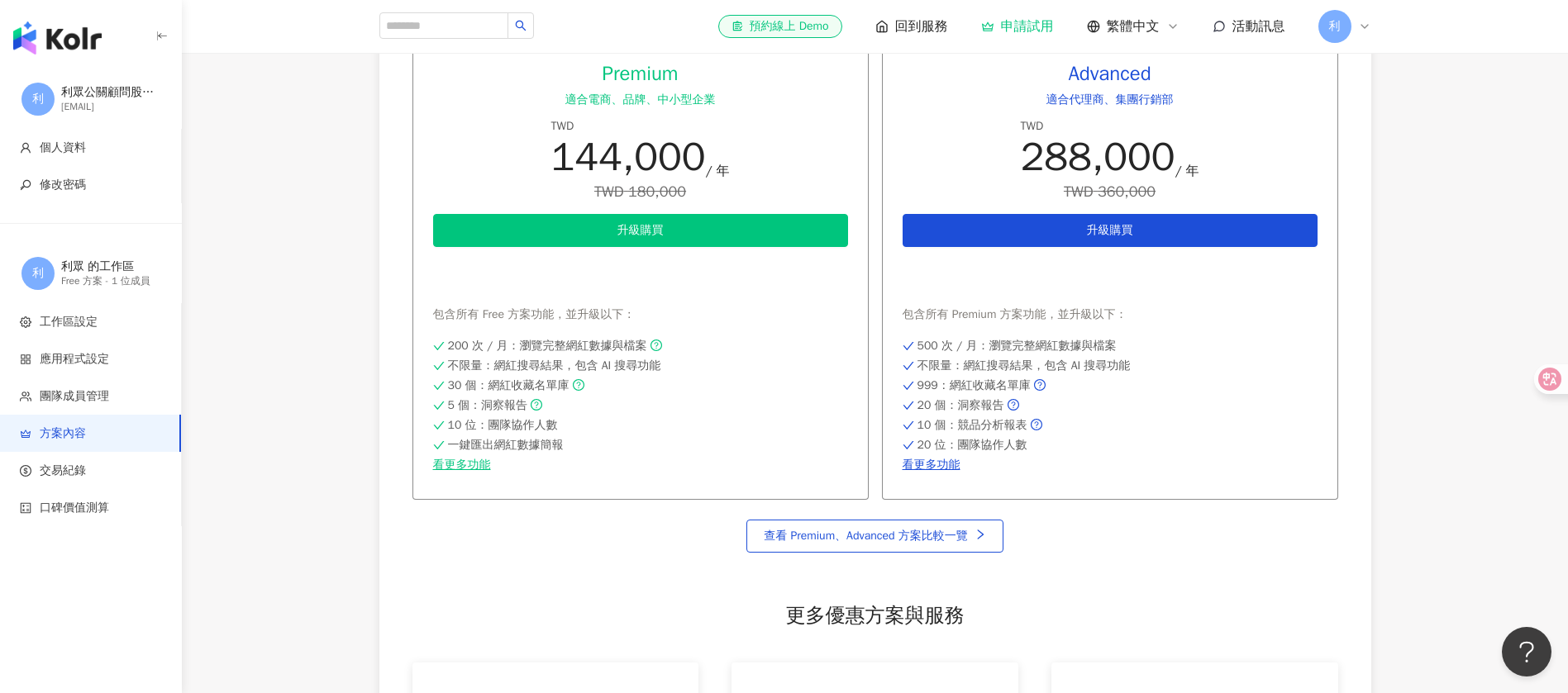 scroll, scrollTop: 482, scrollLeft: 0, axis: vertical 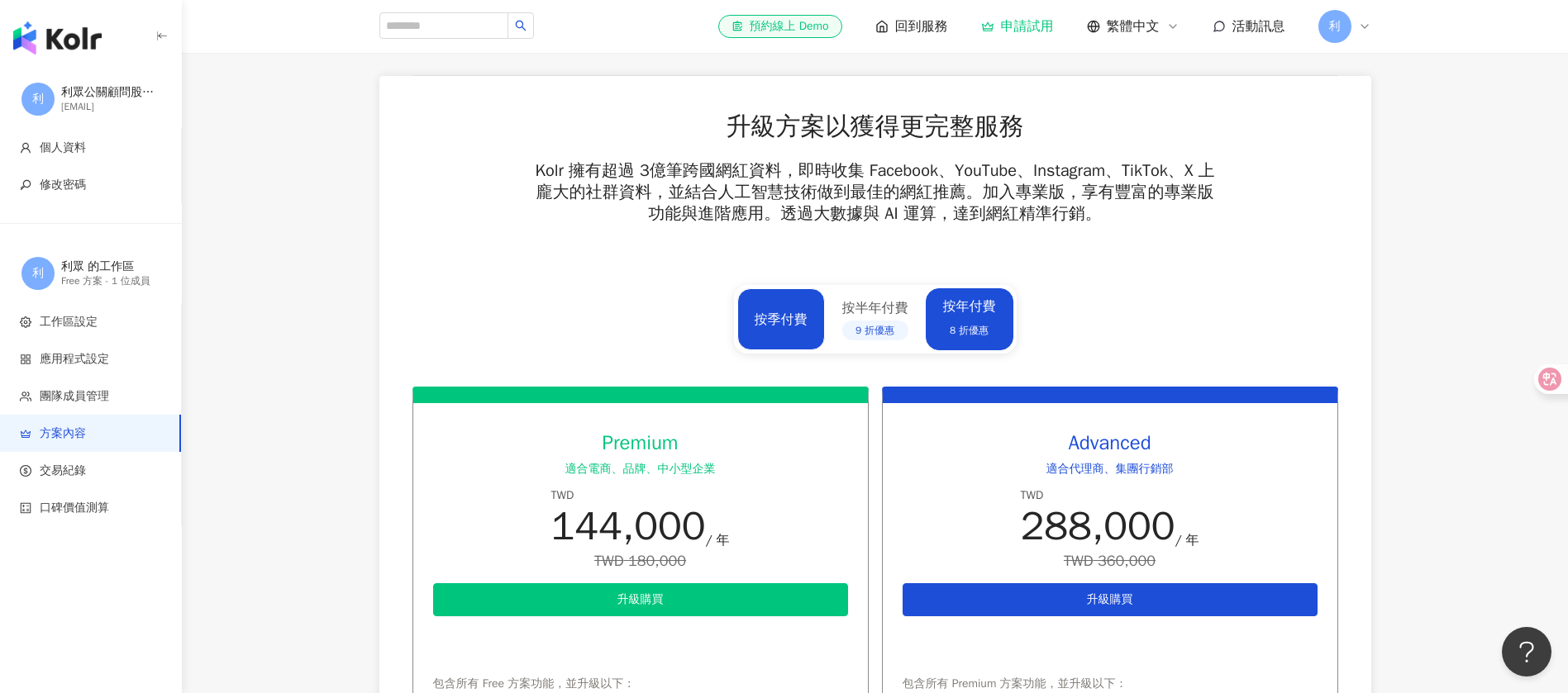click on "按季付費" at bounding box center [781, 320] 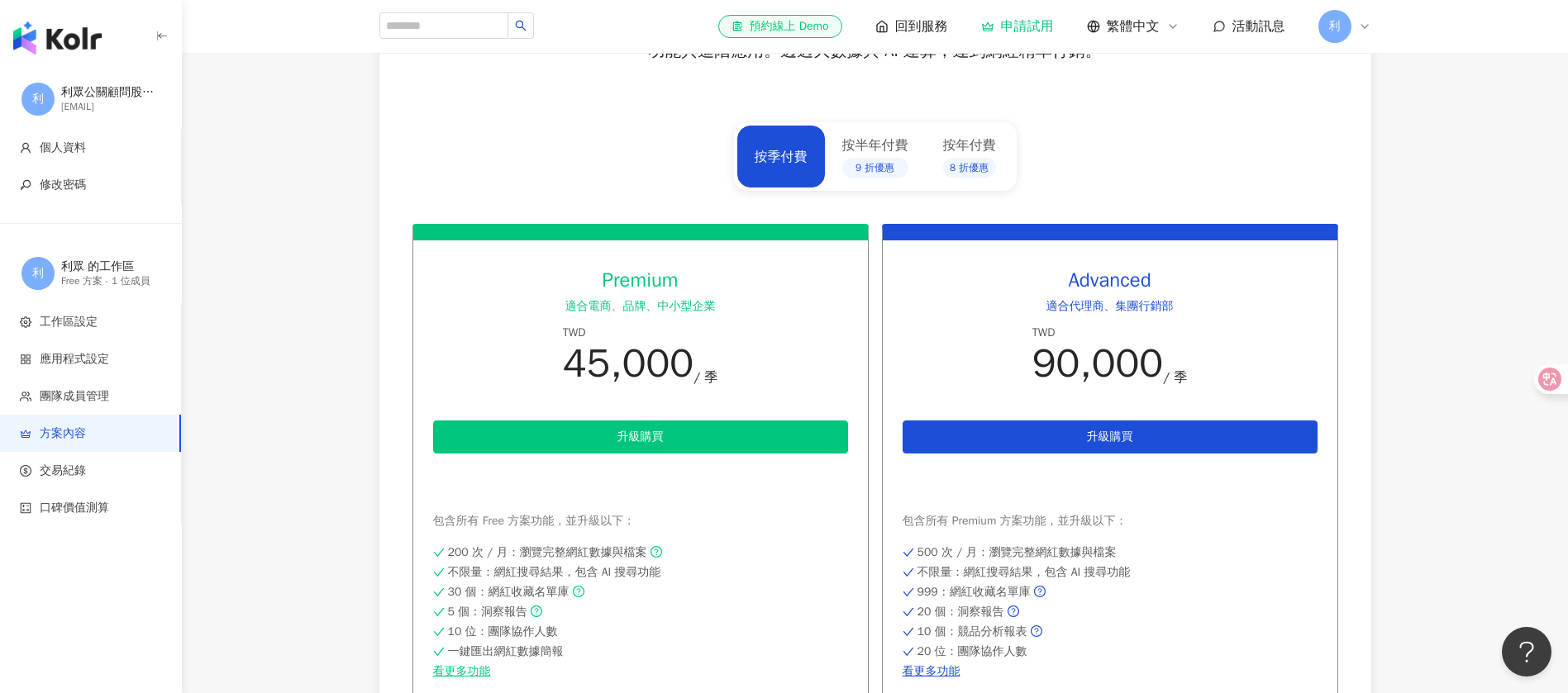 scroll, scrollTop: 606, scrollLeft: 0, axis: vertical 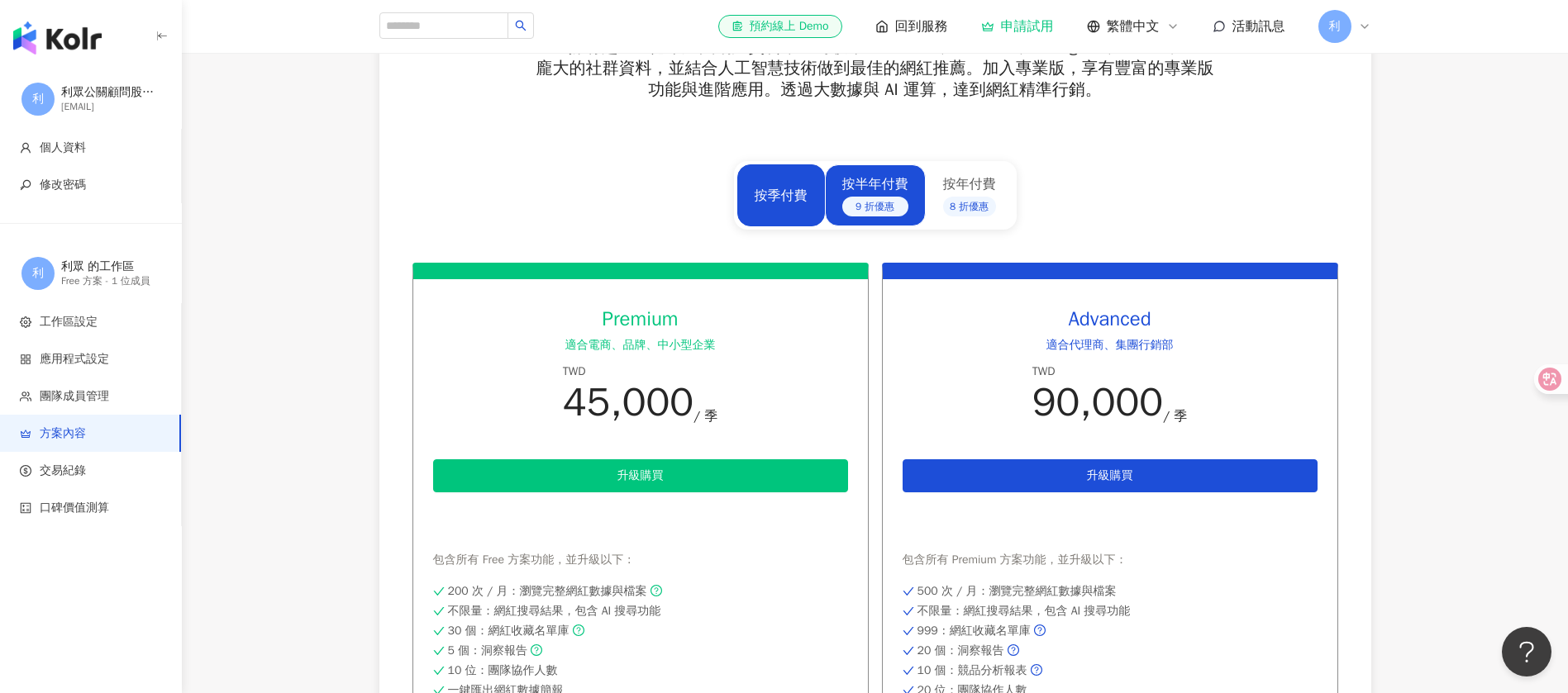 click on "按半年付費 9 折優惠" at bounding box center [875, 196] 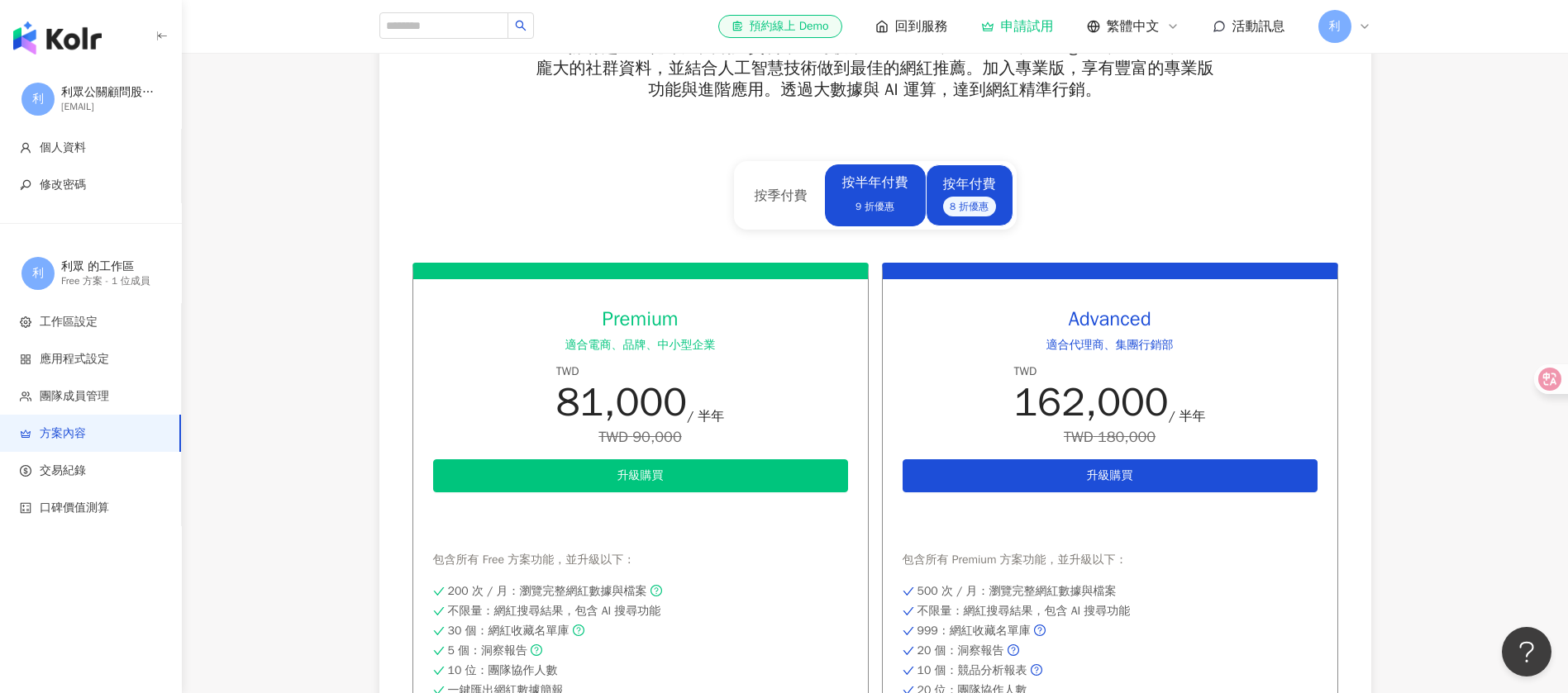 click on "按年付費 8 折優惠" at bounding box center [970, 196] 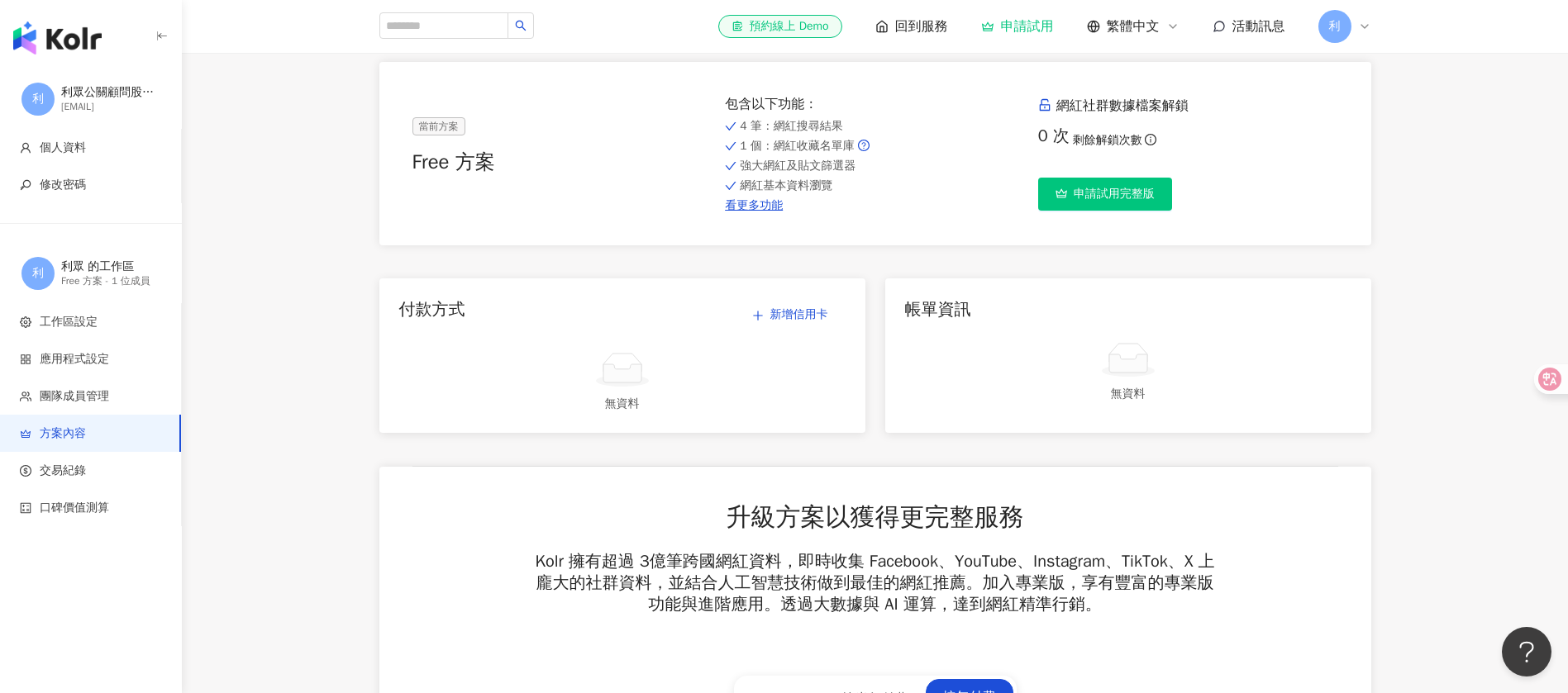 scroll, scrollTop: 0, scrollLeft: 0, axis: both 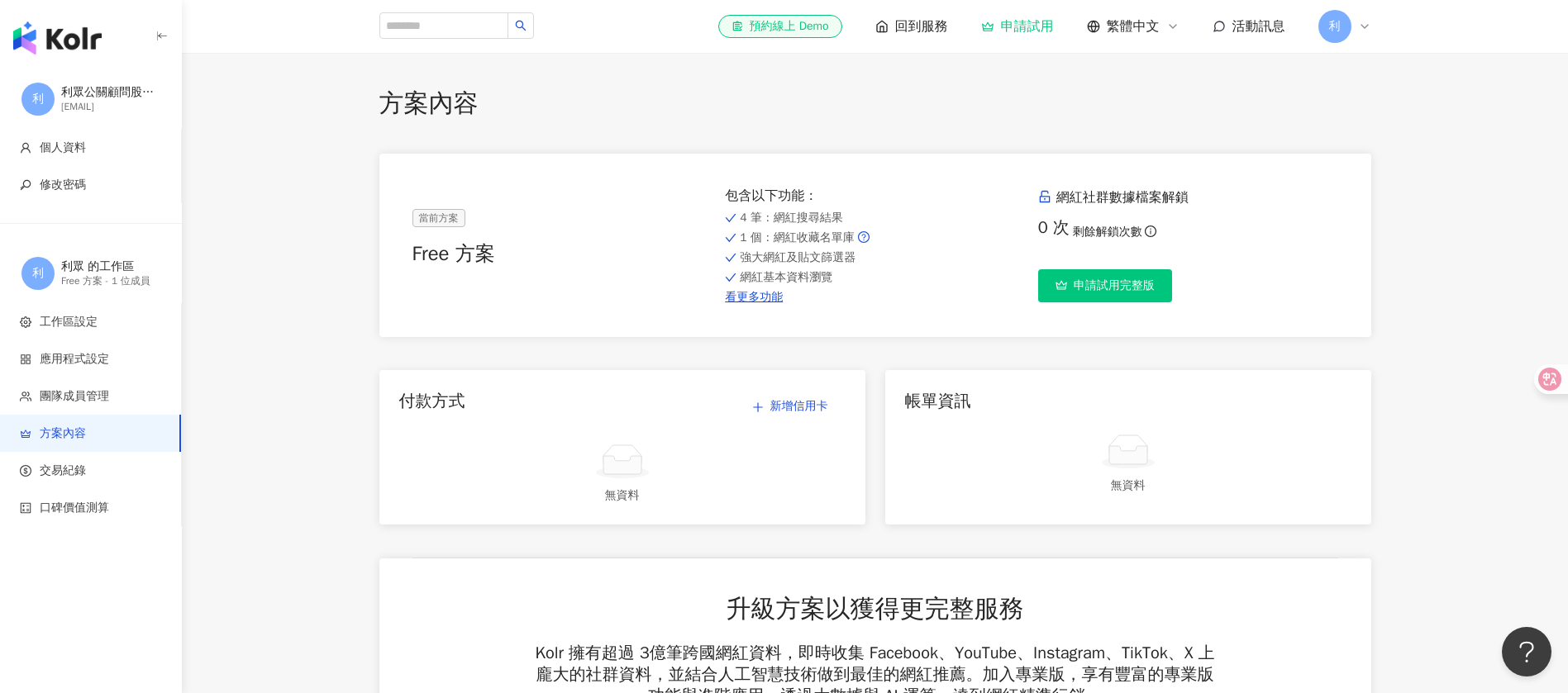click on "帳單資訊 無資料" at bounding box center [1128, 447] 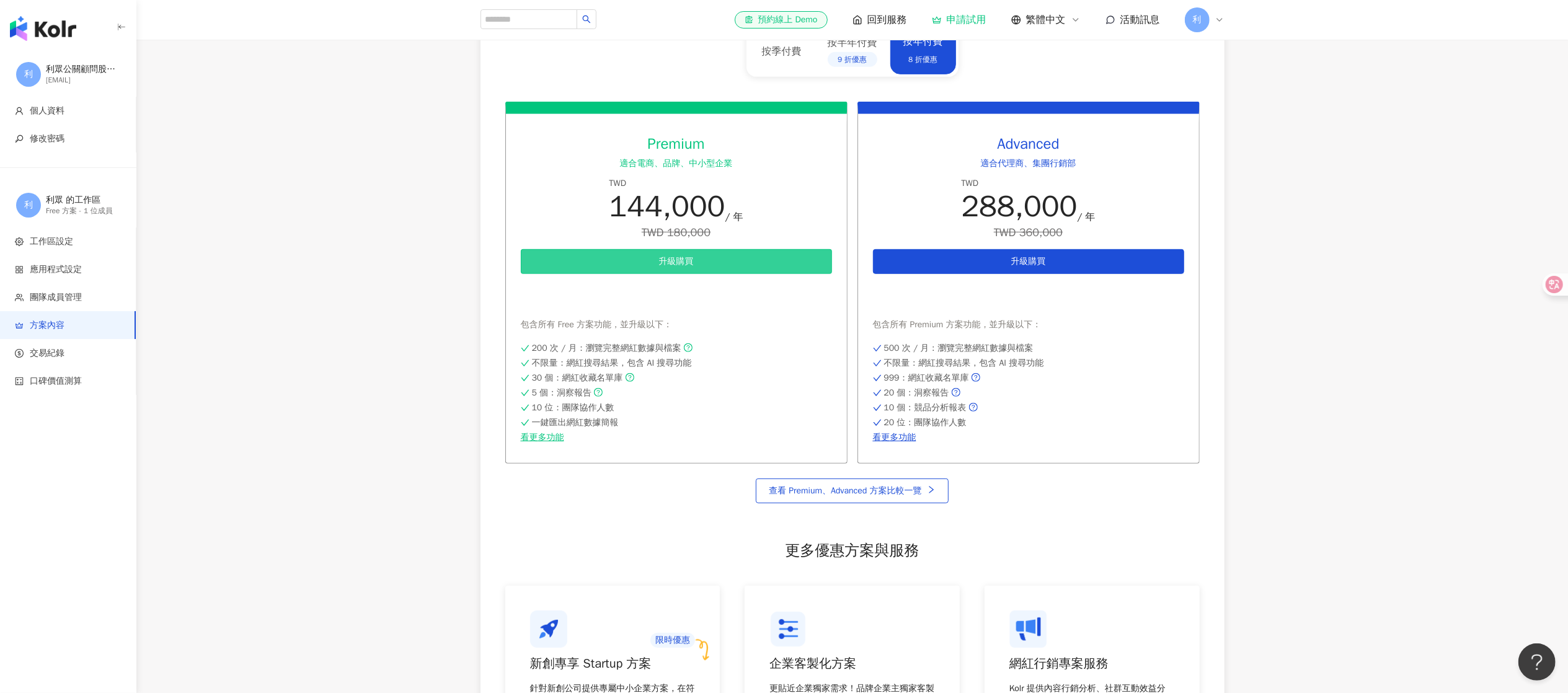 scroll, scrollTop: 589, scrollLeft: 0, axis: vertical 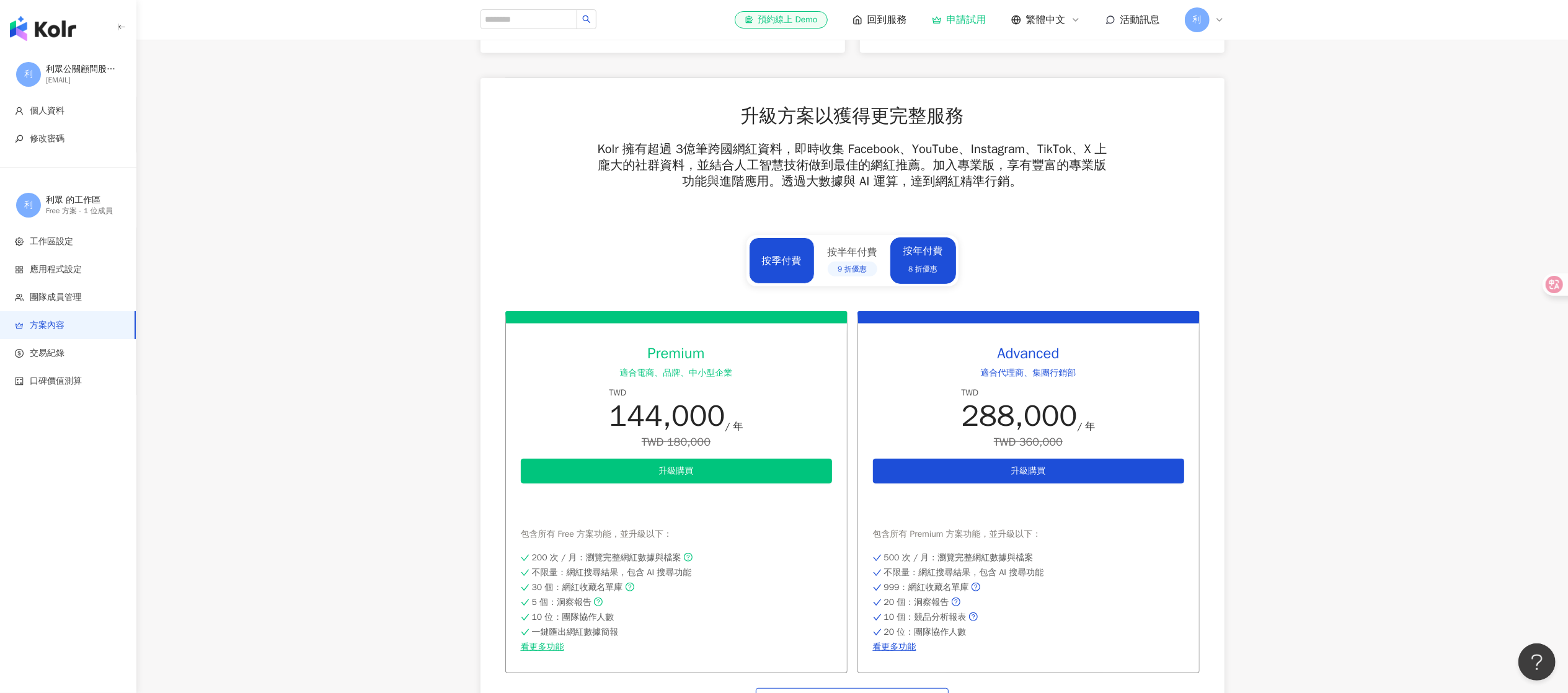 click on "按季付費" at bounding box center [782, 260] 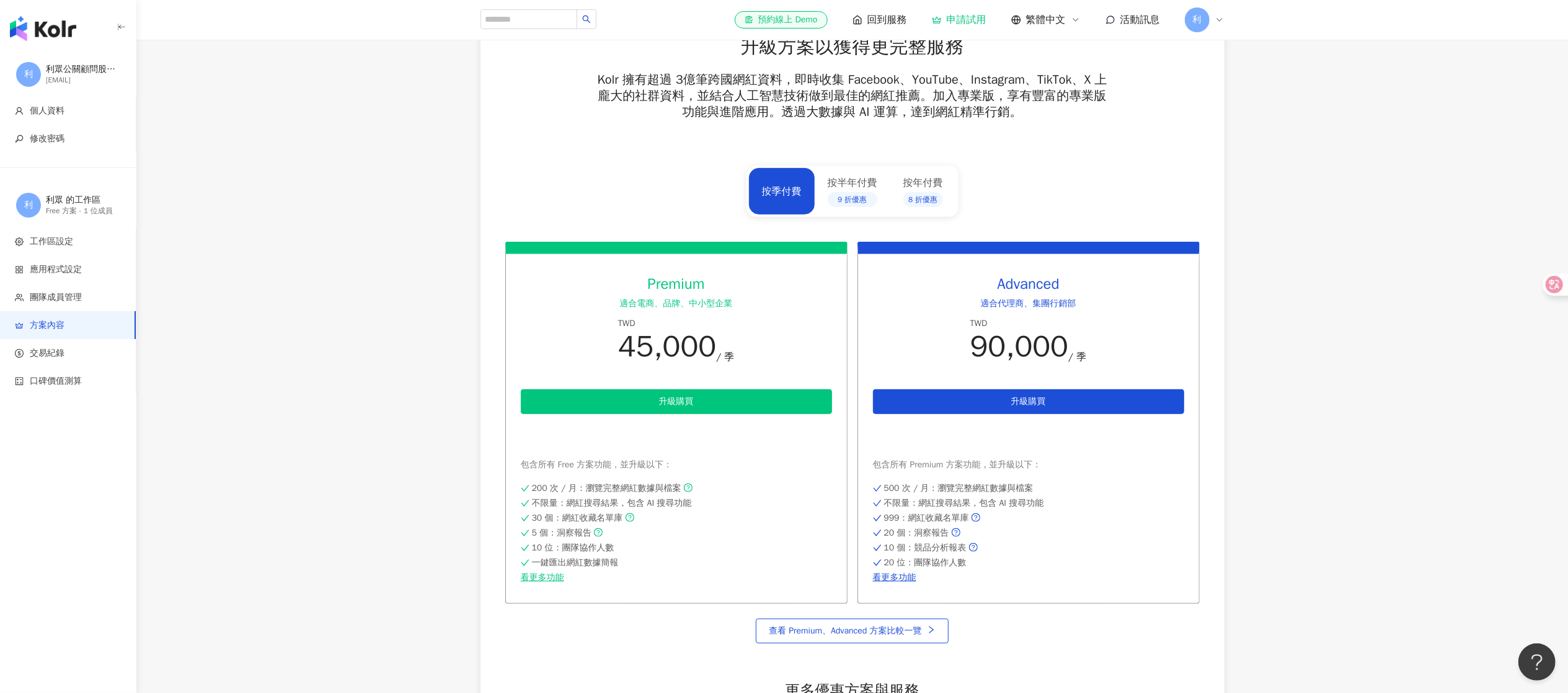 scroll, scrollTop: 465, scrollLeft: 0, axis: vertical 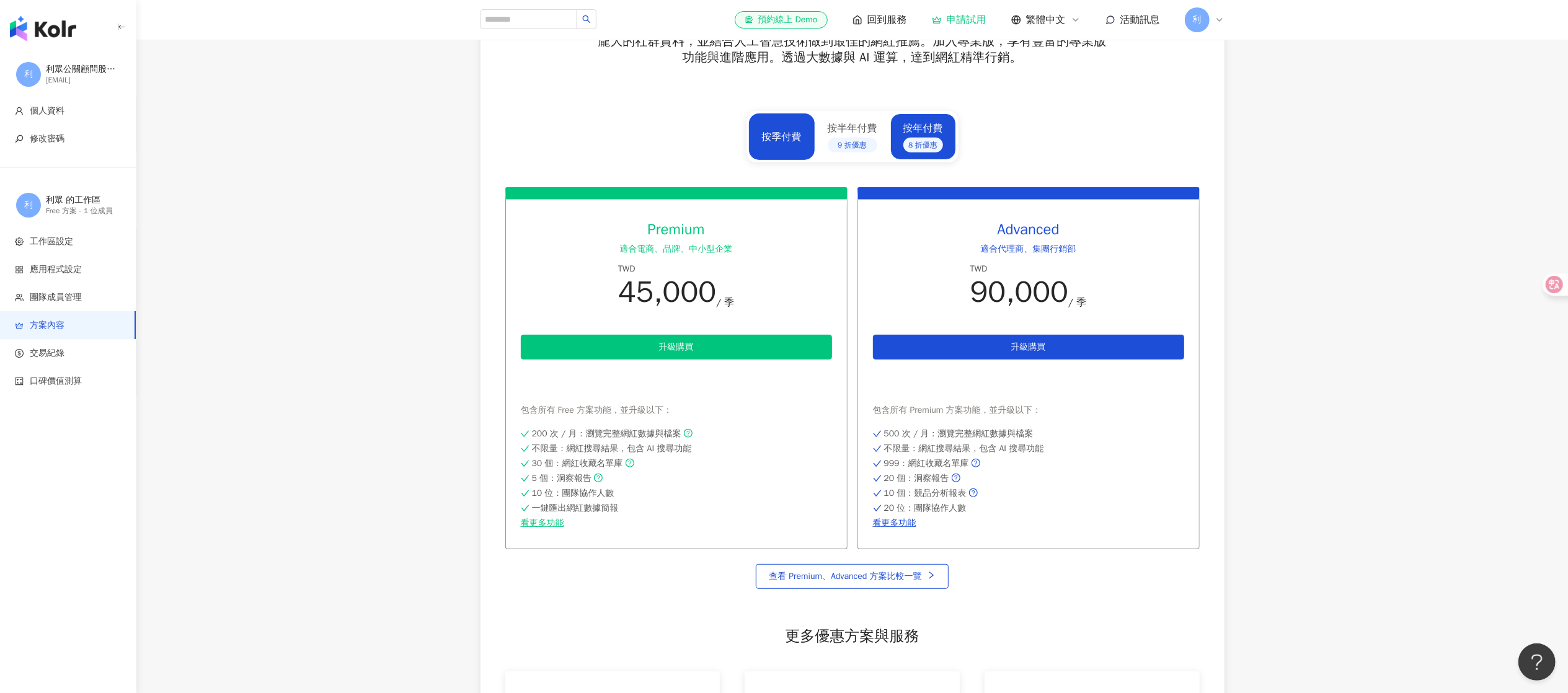 click on "8 折優惠" at bounding box center (923, 145) 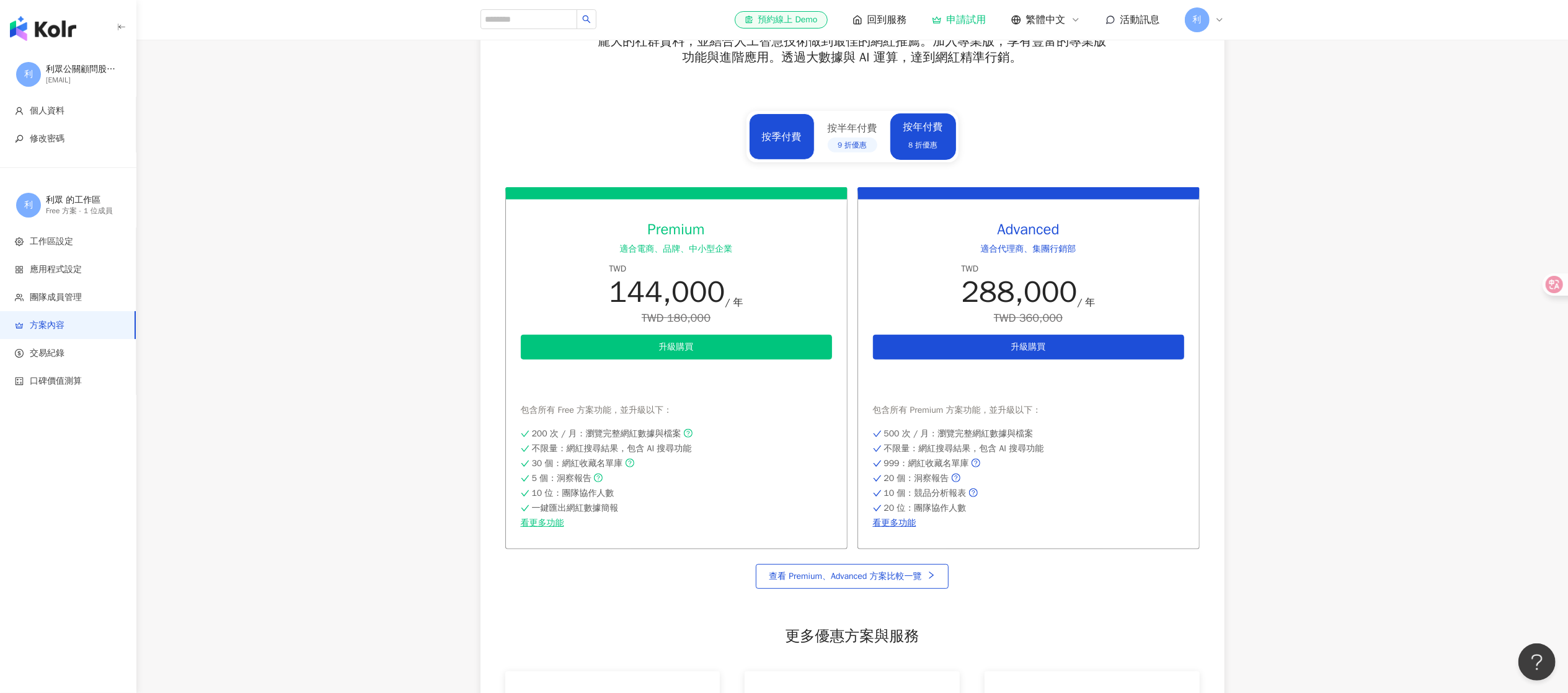 click on "按季付費" at bounding box center [782, 137] 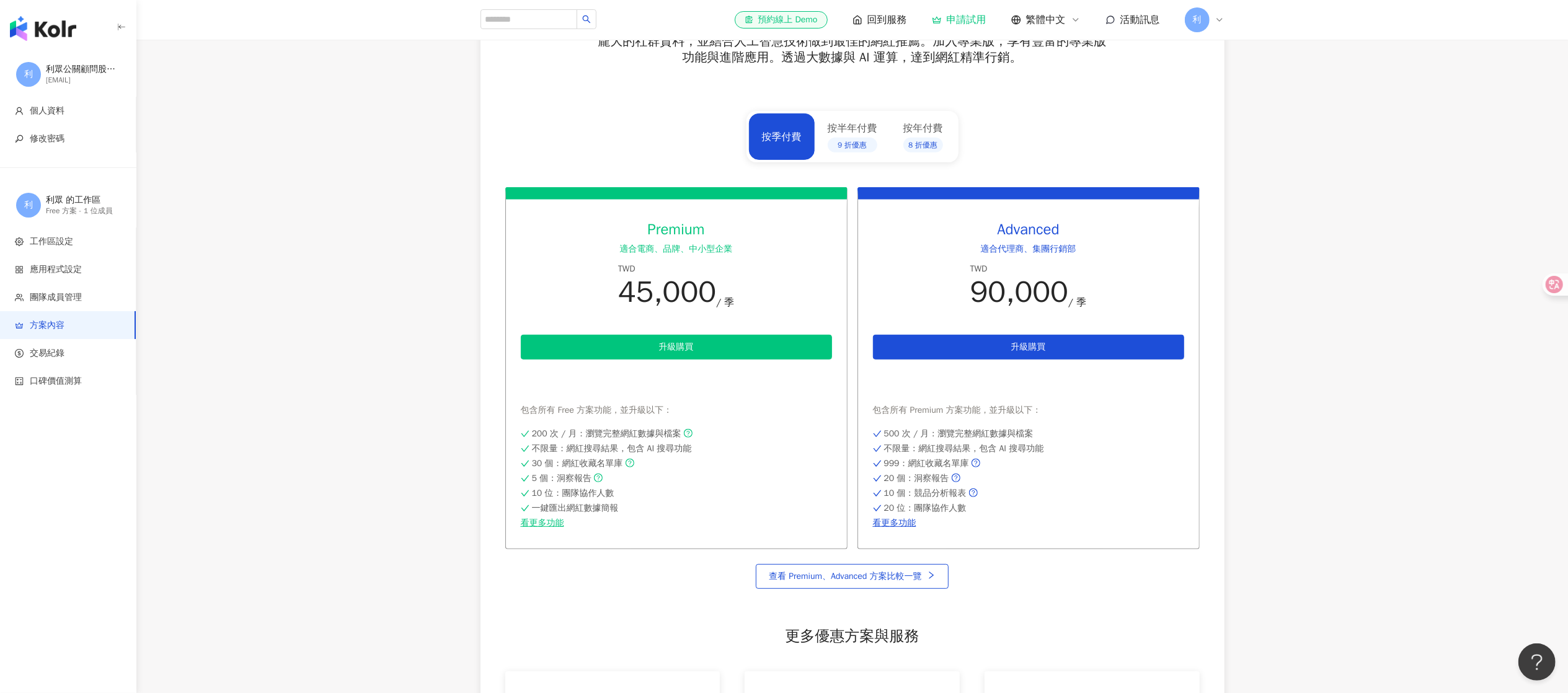 click on "方案內容 當前方案 Free 方案 包含以下功能 ：  4 筆 ：網紅搜尋結果  1 個 ：網紅收藏名單庫 強大網紅及貼文篩選器 網紅基本資料瀏覽 看更多功能 網紅社群數據檔案解鎖 0 次 剩餘解鎖次數 申請試用完整版 付款方式 新增信用卡 無資料 帳單資訊 無資料 升級方案以獲得更完整服務 Kolr 擁有超過 3億筆跨國網紅資料，即時收集 Facebook、YouTube、Instagram、TikTok、X 上龐大的社群資料，並結合人工智慧技術做到最佳的網紅推薦。加入專業版，享有豐富的專業版功能與進階應用。透過大數據與 AI 運算，達到網紅精準行銷。 按季付費 按半年付費 9 折優惠 按年付費 8 折優惠 Premium 適合電商、品牌、中小型企業 TWD 45,000 /    季 升級購買 申請試用 包含所有 Free 方案功能，並升級以下：  200 次 / 月 ：瀏覽完整網紅數據與檔案  不限量 ：網紅搜尋結果，包含 AI 搜尋功能  30 個  5 個 TWD" at bounding box center [852, 265] 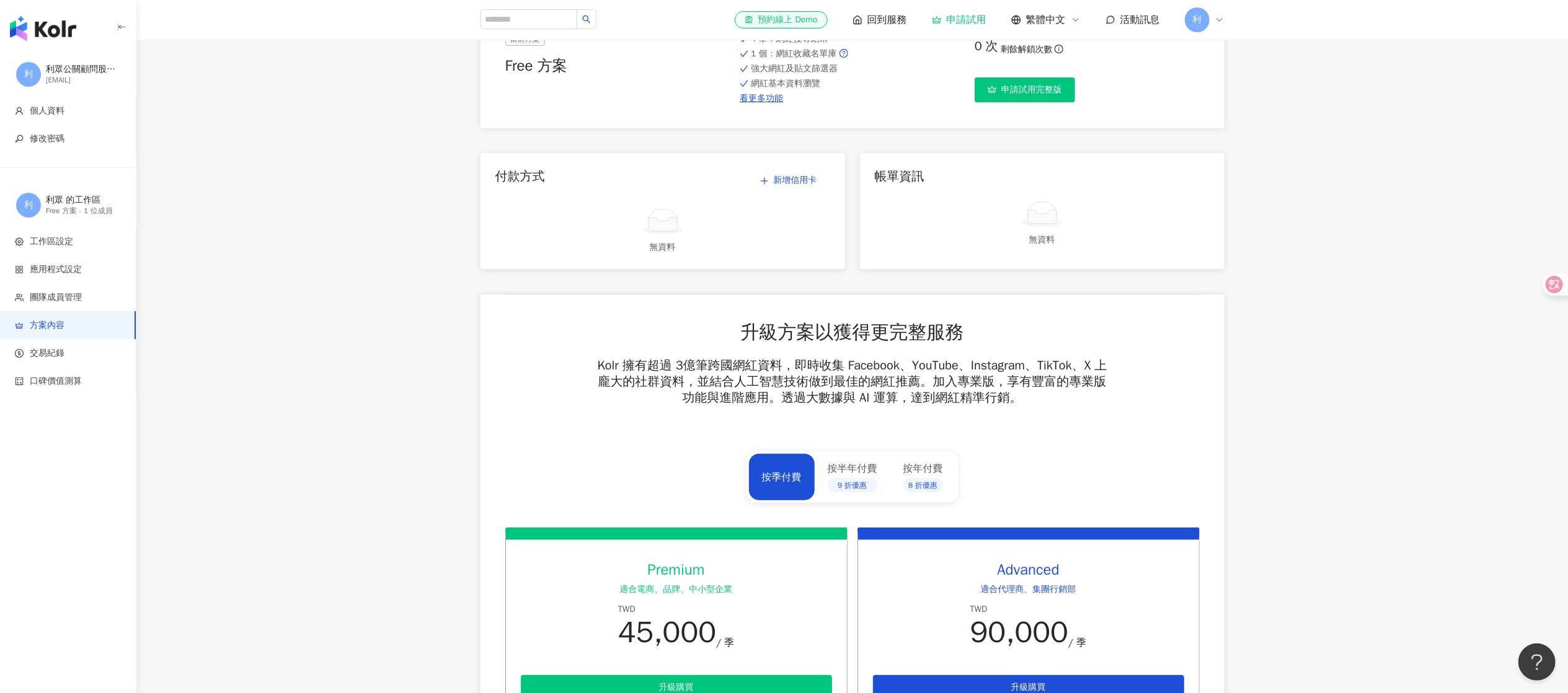 scroll, scrollTop: 0, scrollLeft: 0, axis: both 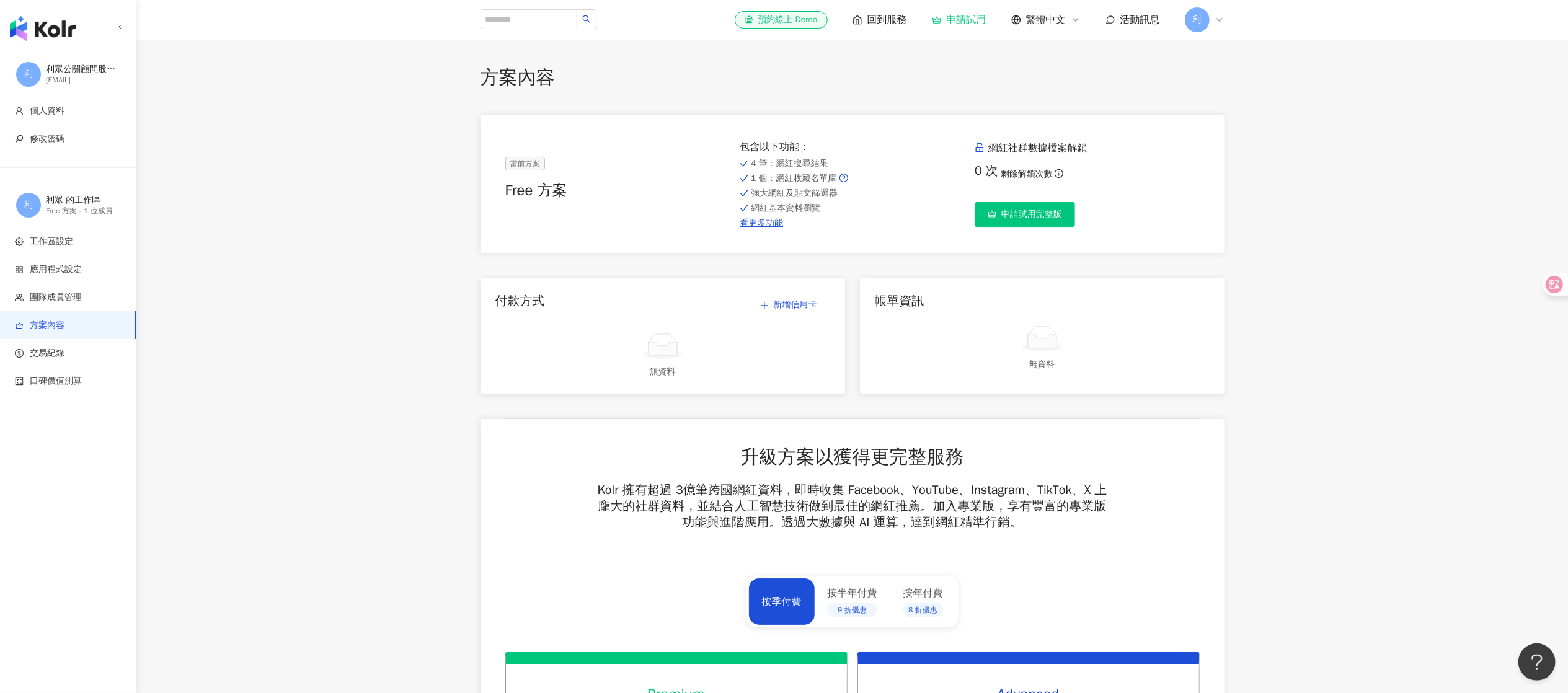 click 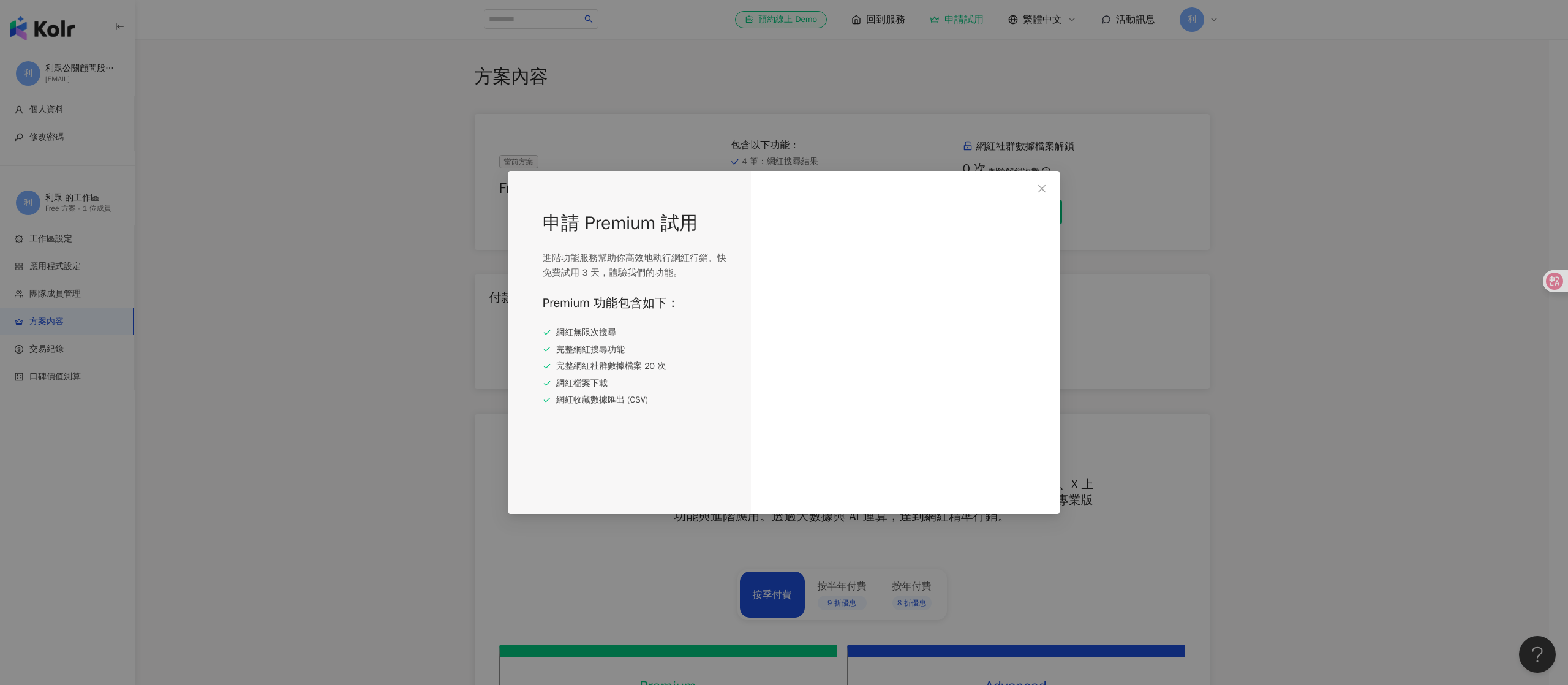 click on "申請 Premium 試用 進階功能服務幫助你高效地執行網紅行銷。快免費試用 3 天，體驗我們的功能。 Premium 功能包含如下： 網紅無限次搜尋 完整網紅搜尋功能 完整網紅社群數據檔案 20 次 網紅檔案下載 網紅收藏數據匯出 (CSV)" at bounding box center [784, 342] 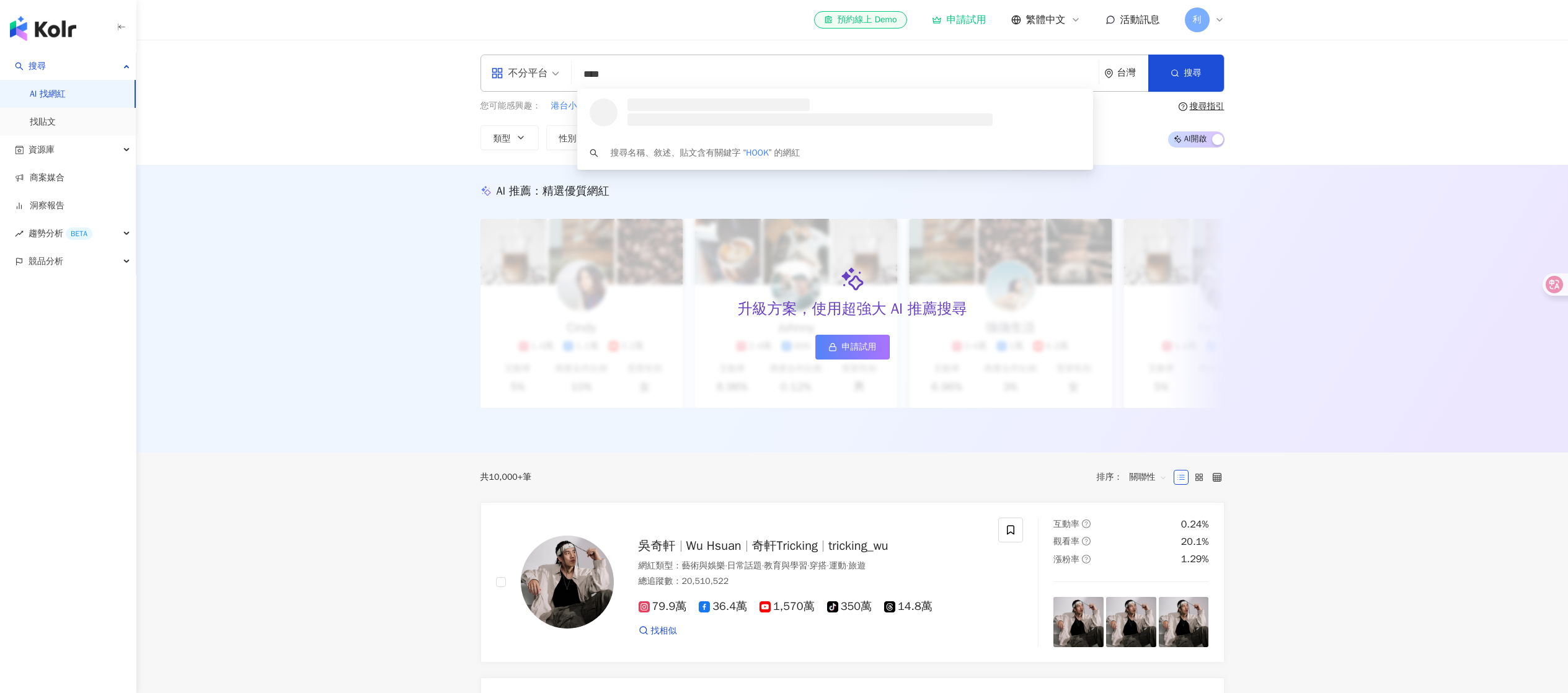 scroll, scrollTop: 0, scrollLeft: 0, axis: both 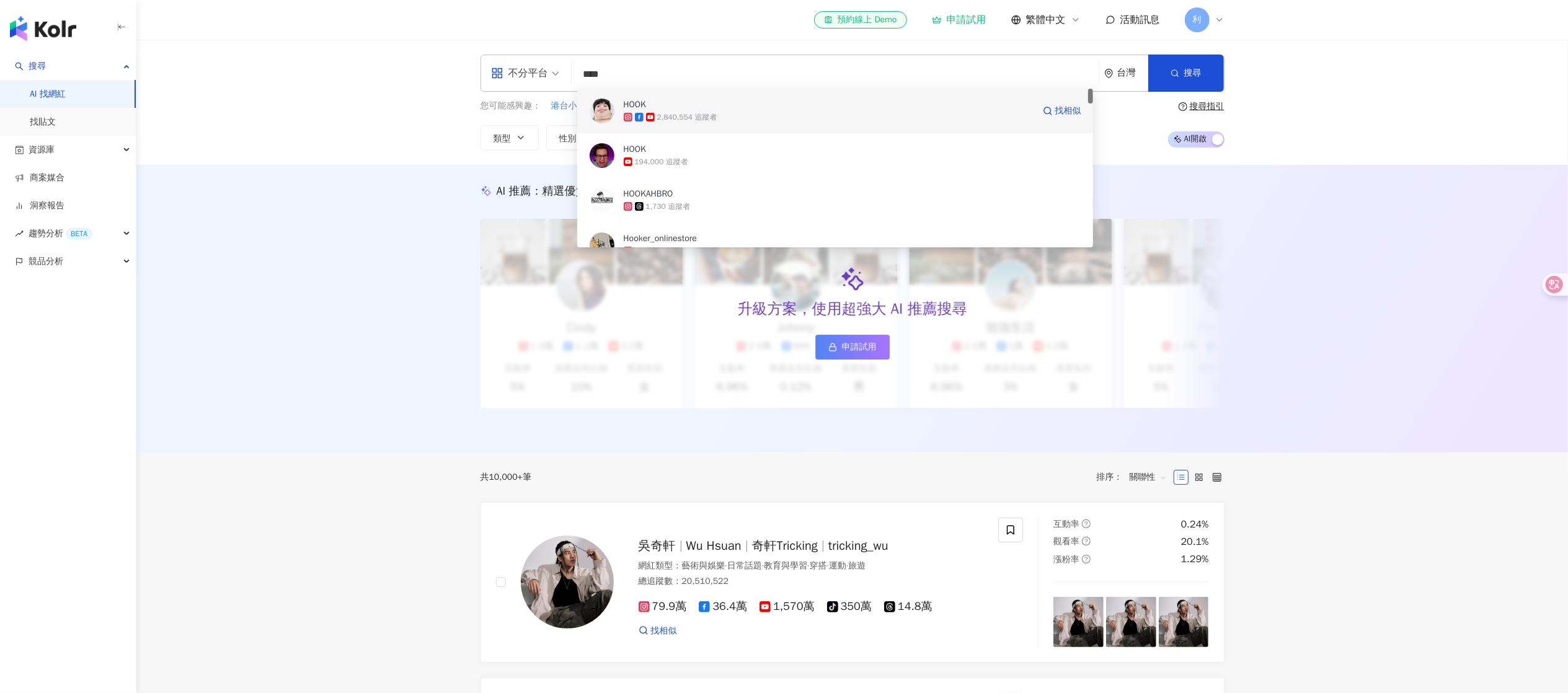 click on "HOOK" at bounding box center [828, 105] 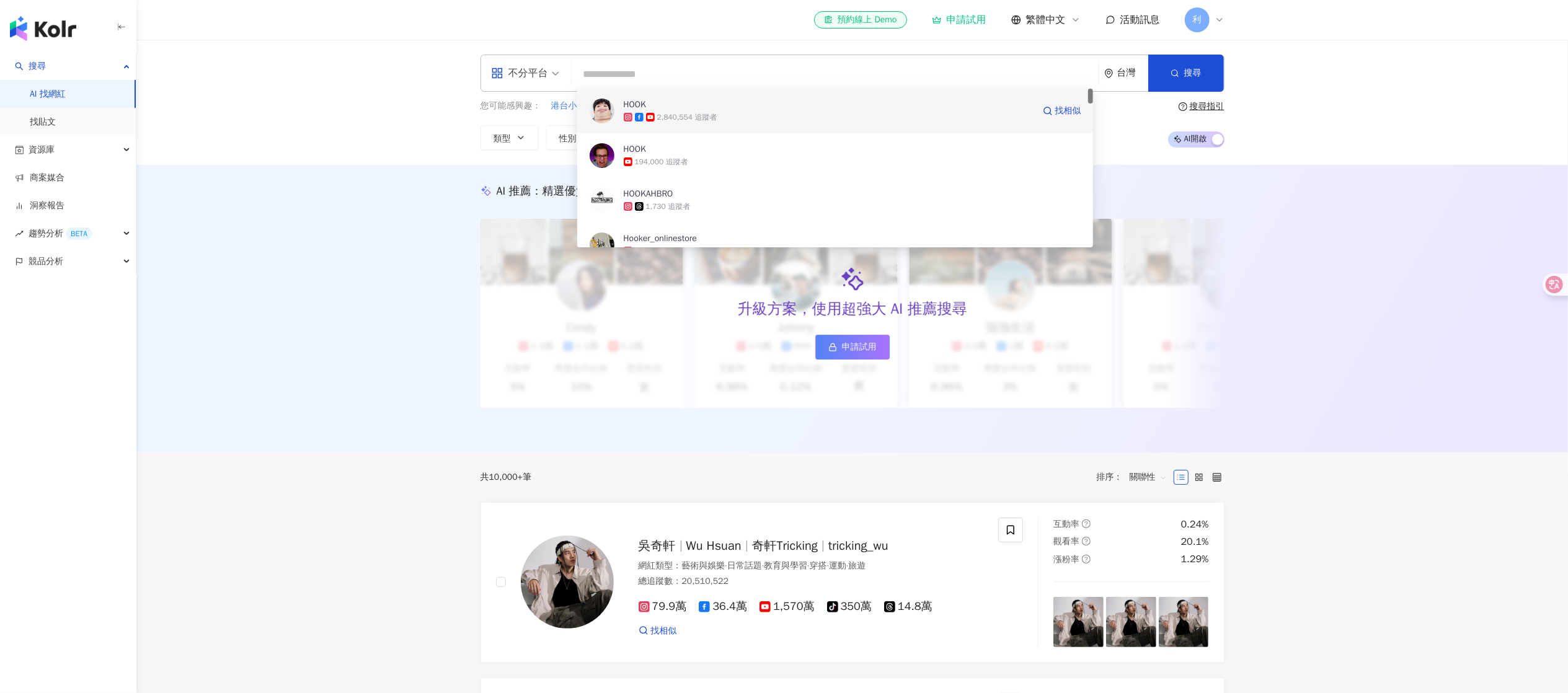 type 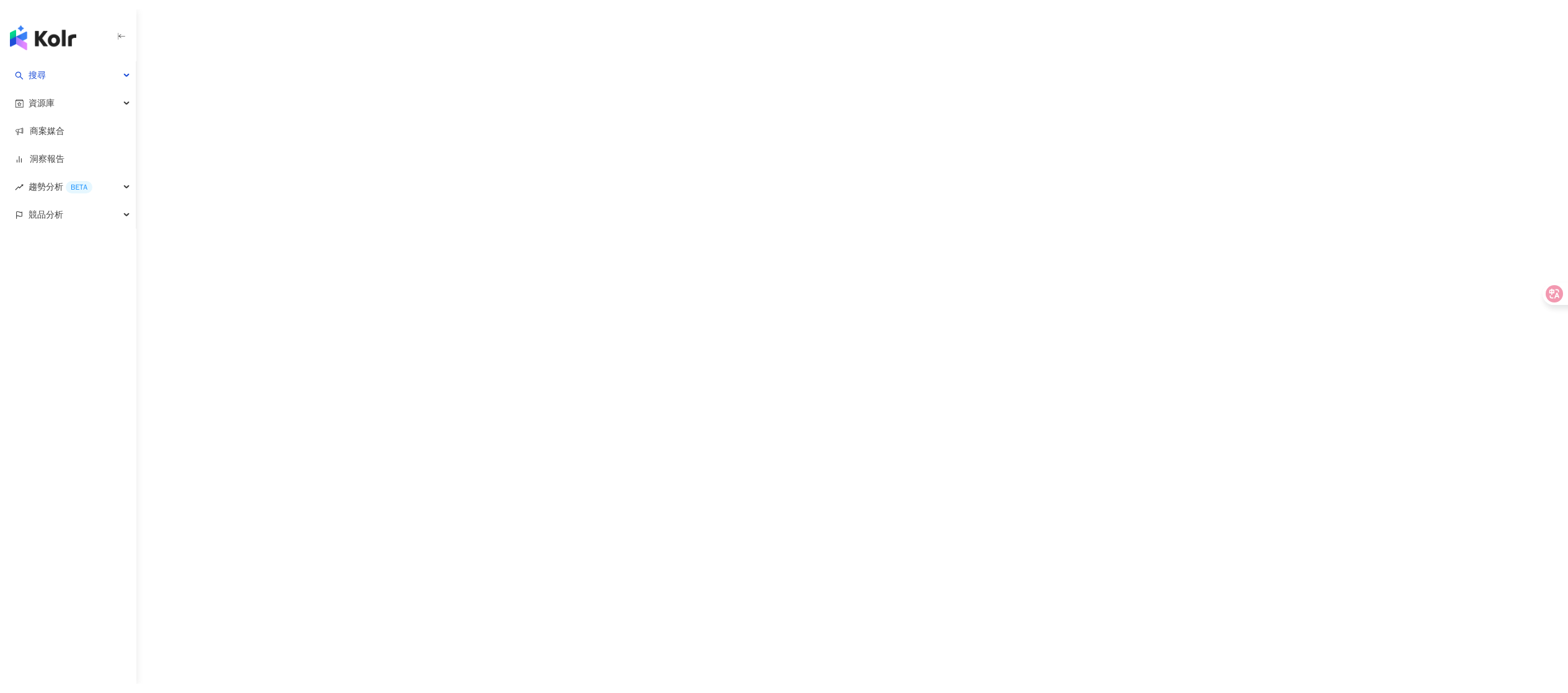 scroll, scrollTop: 0, scrollLeft: 0, axis: both 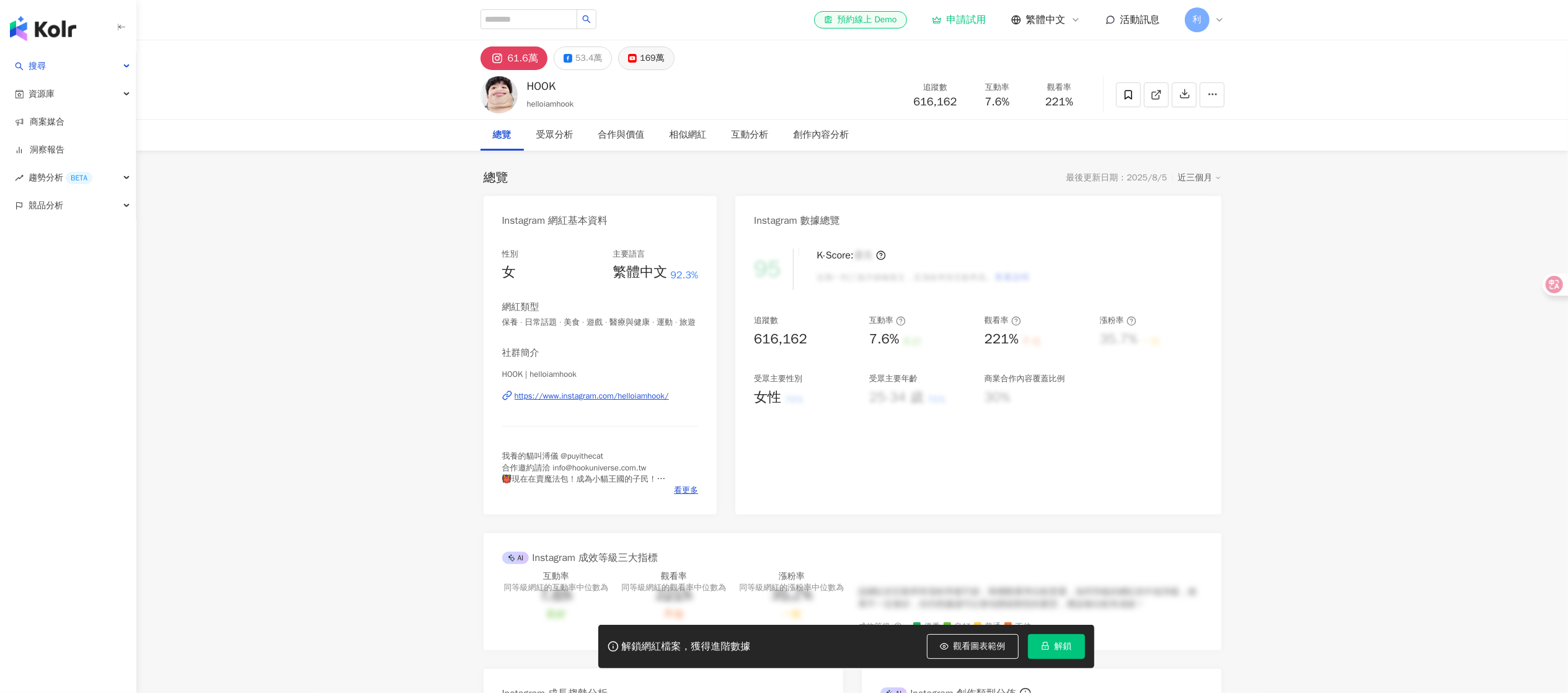 click 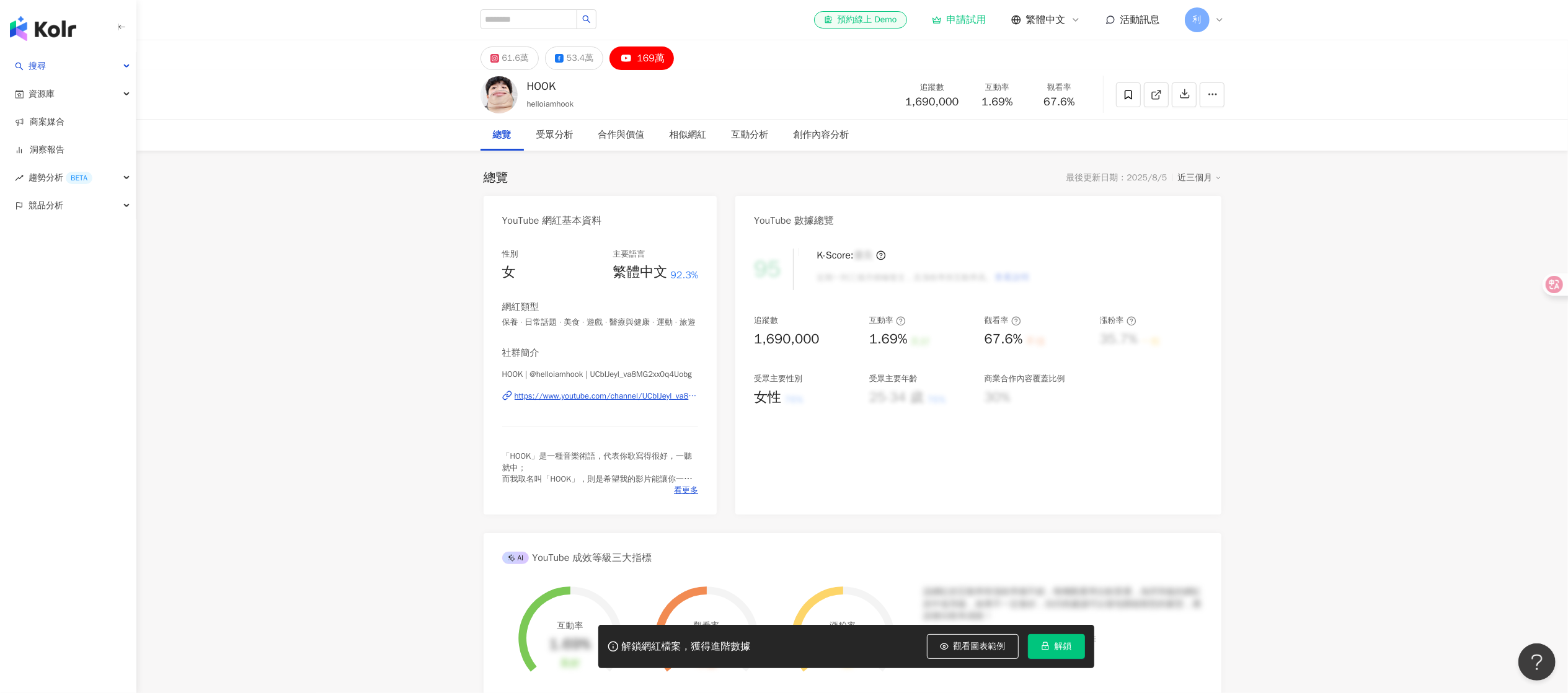 scroll, scrollTop: 0, scrollLeft: 0, axis: both 